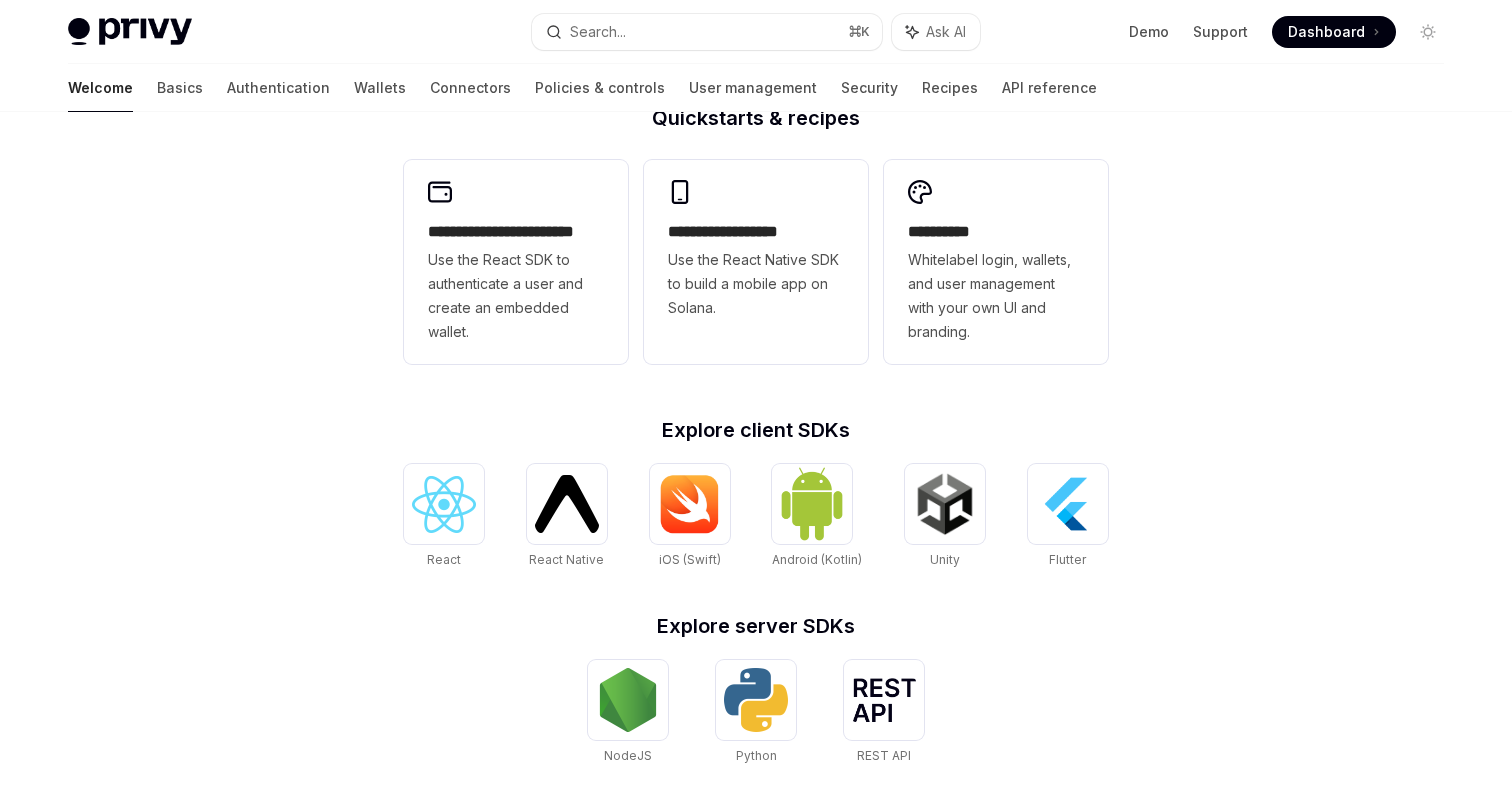scroll, scrollTop: 530, scrollLeft: 0, axis: vertical 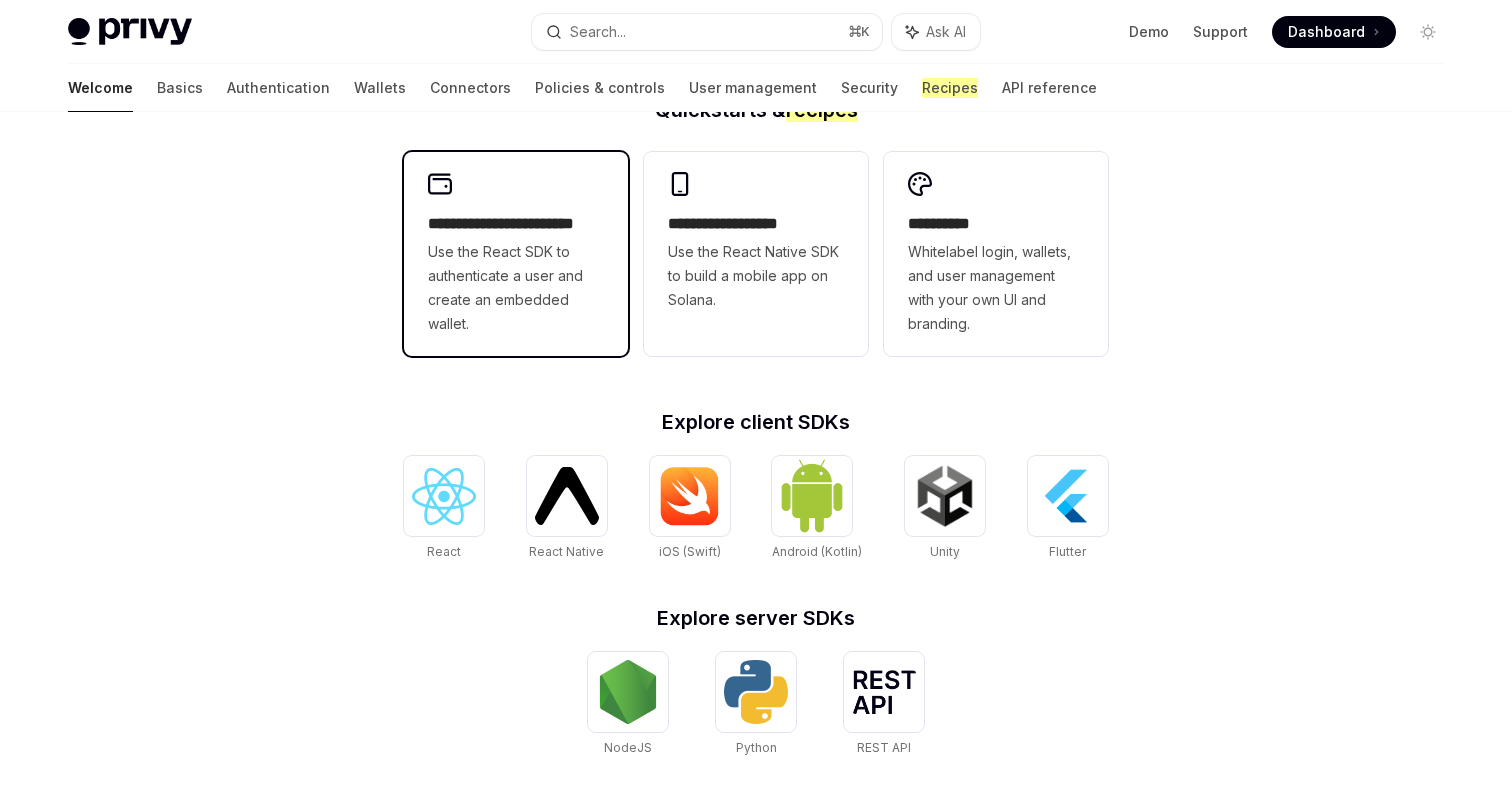 click on "Use the React SDK to authenticate a user and create an embedded wallet." at bounding box center (516, 288) 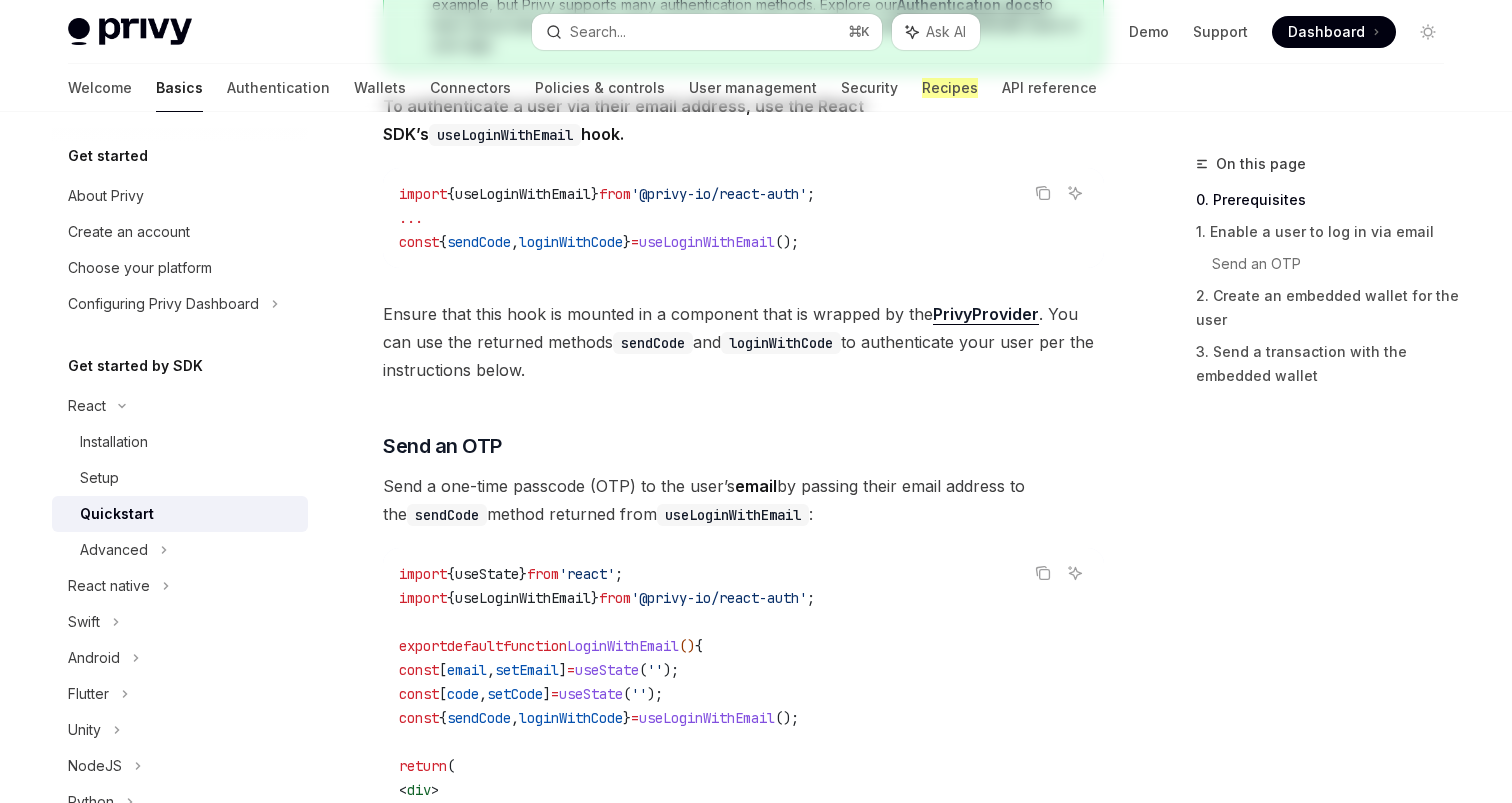 scroll, scrollTop: 0, scrollLeft: 0, axis: both 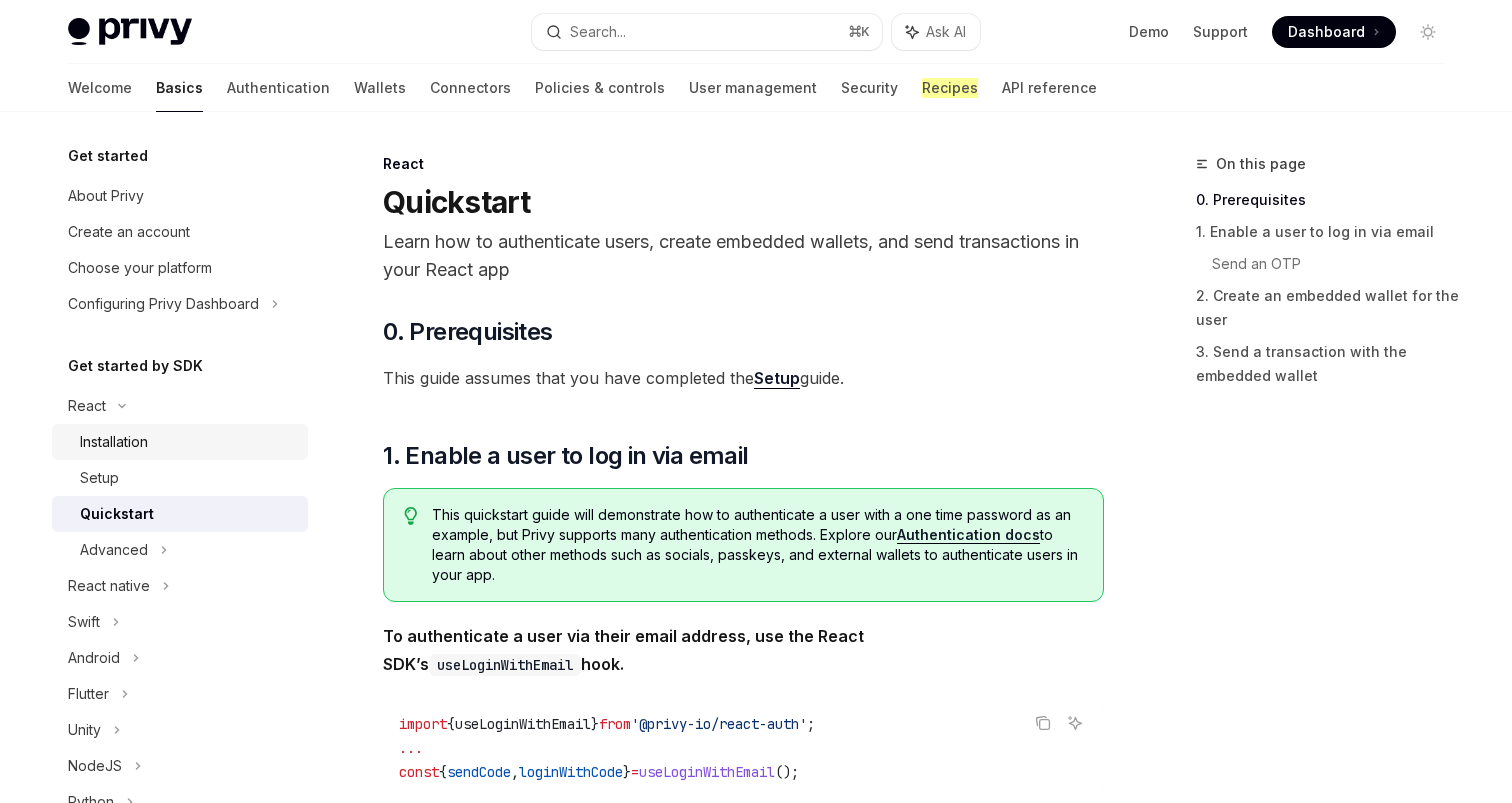 click on "Installation" at bounding box center (114, 442) 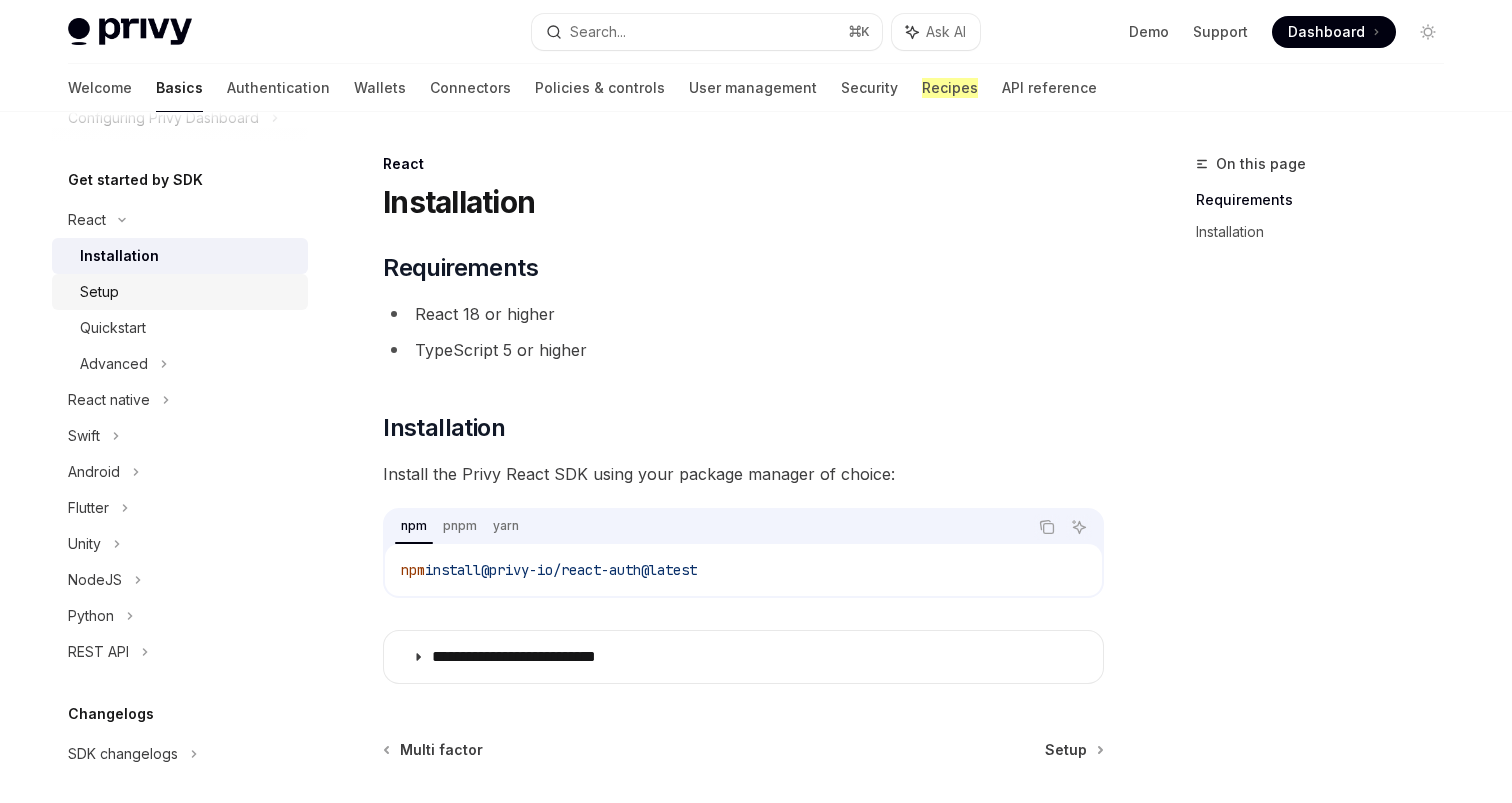 scroll, scrollTop: 188, scrollLeft: 0, axis: vertical 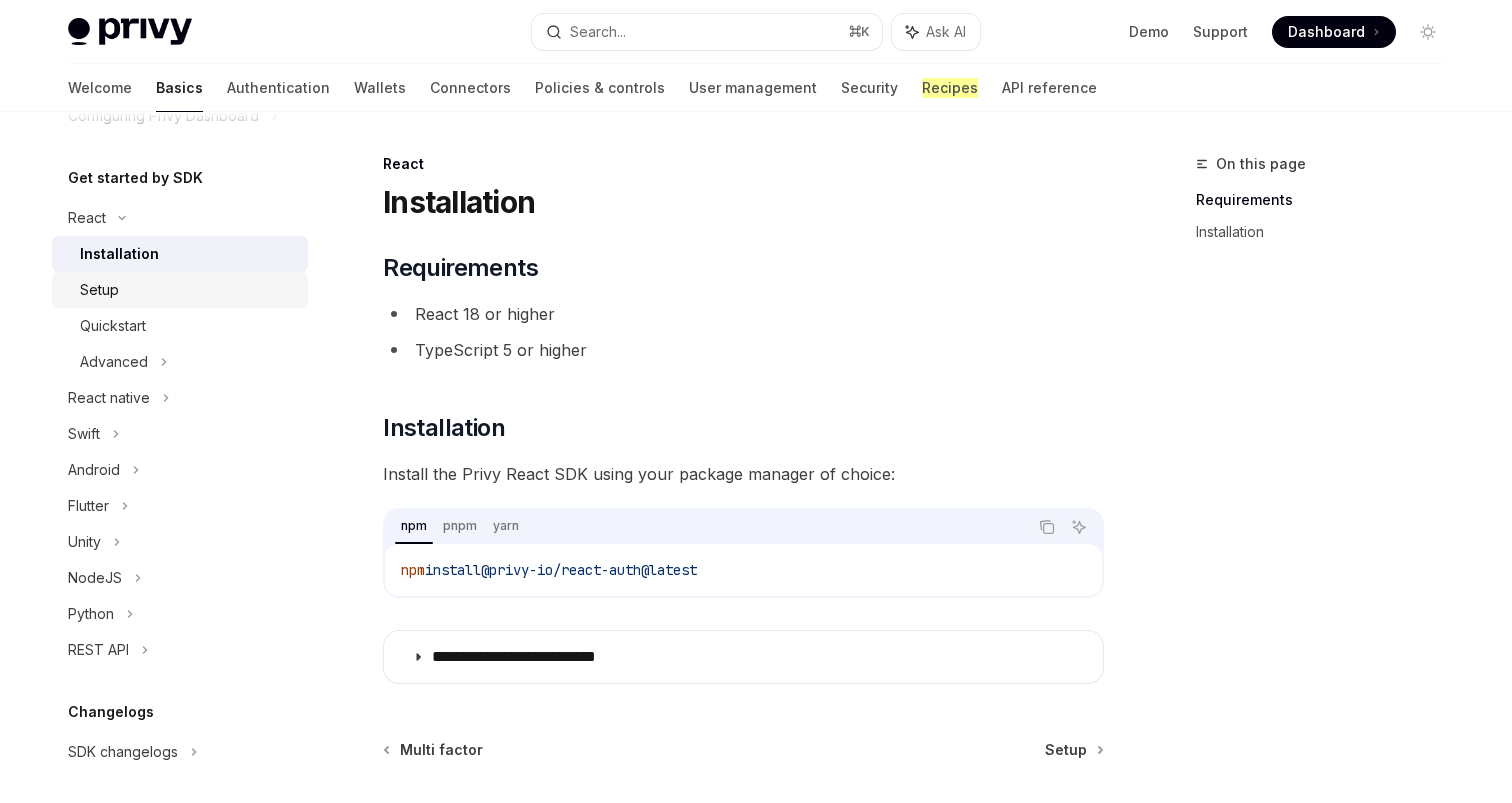 click on "Flutter" at bounding box center (180, 506) 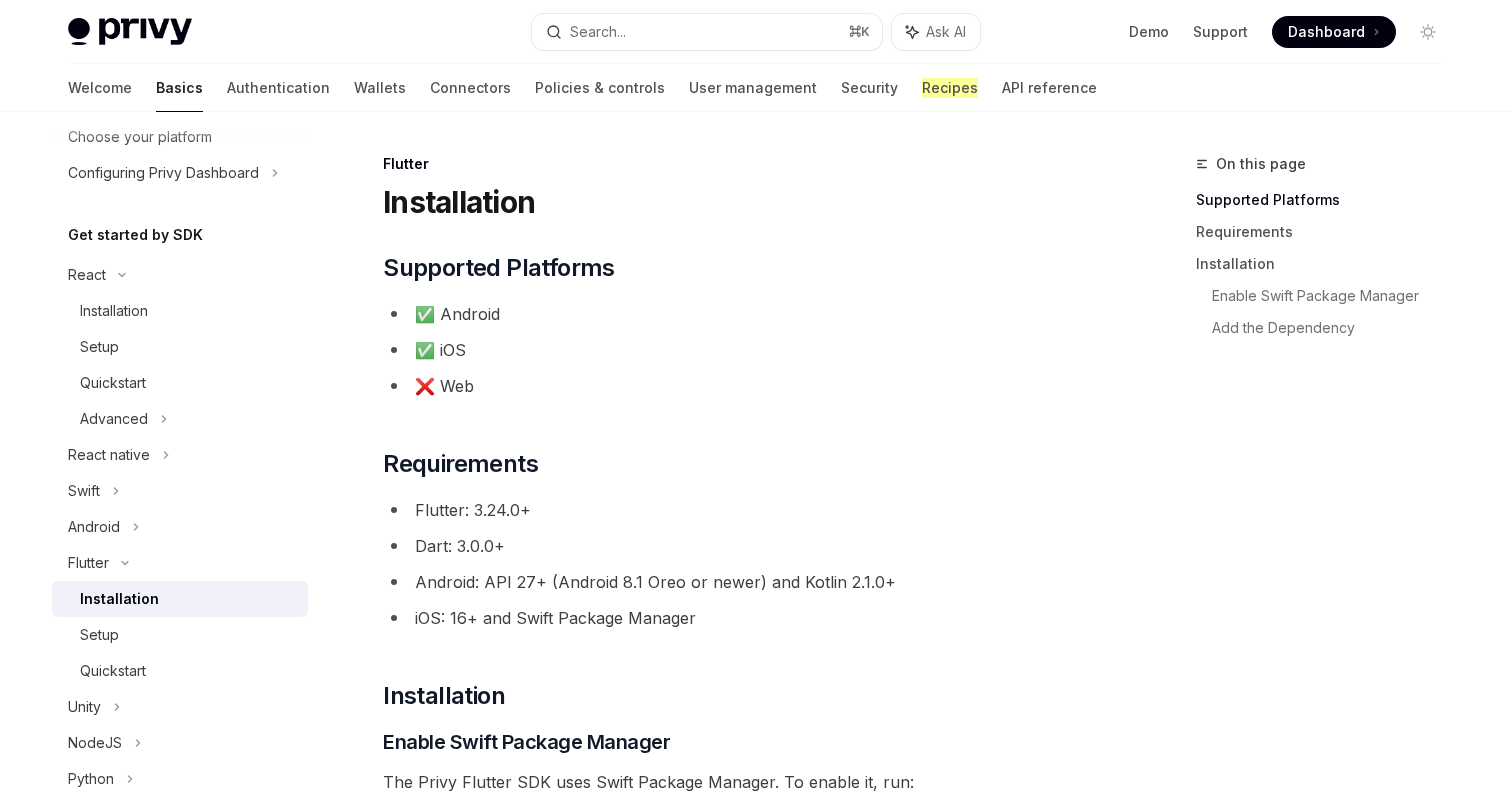 scroll, scrollTop: 80, scrollLeft: 0, axis: vertical 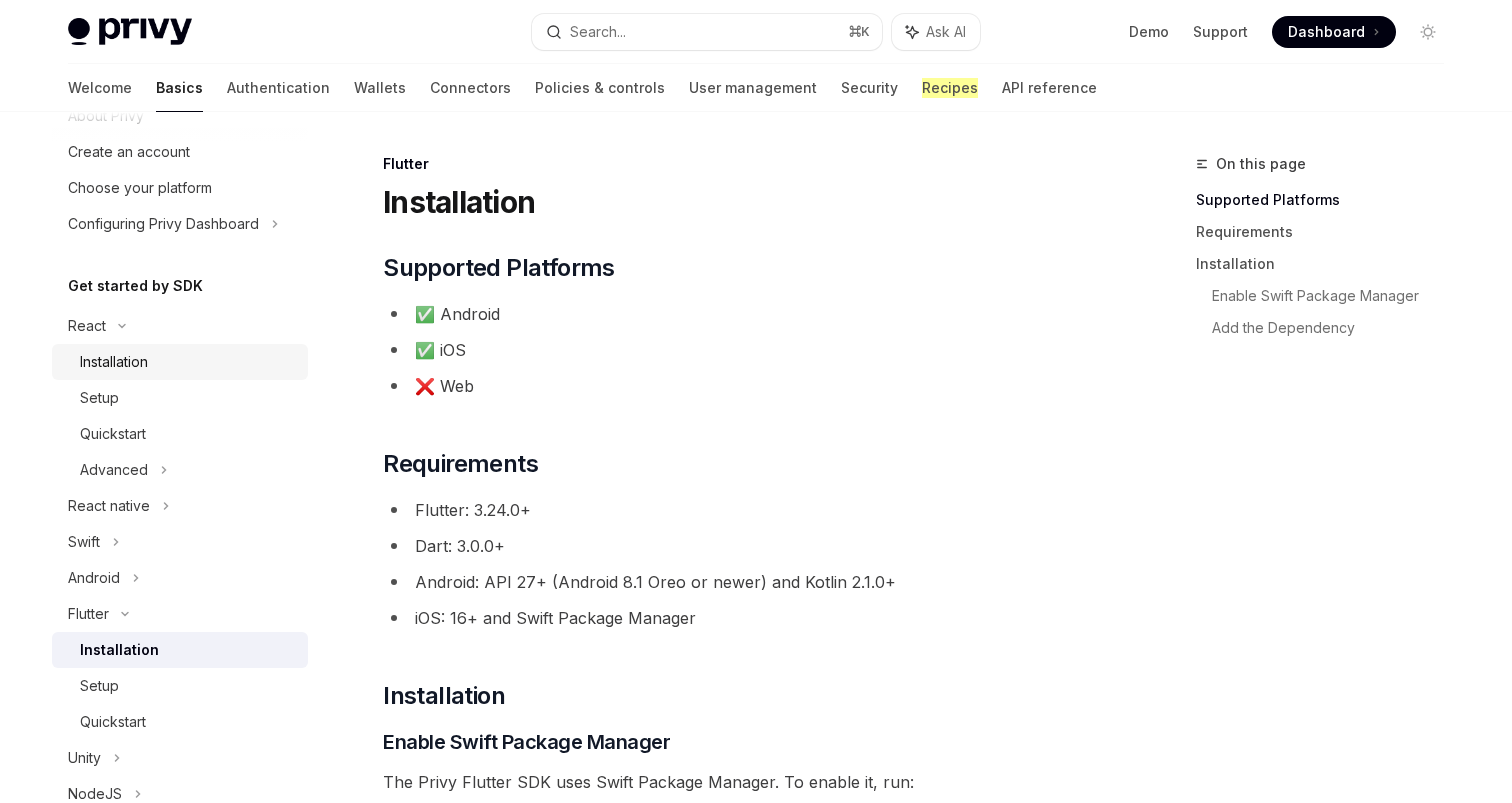 click on "Installation" at bounding box center (188, 362) 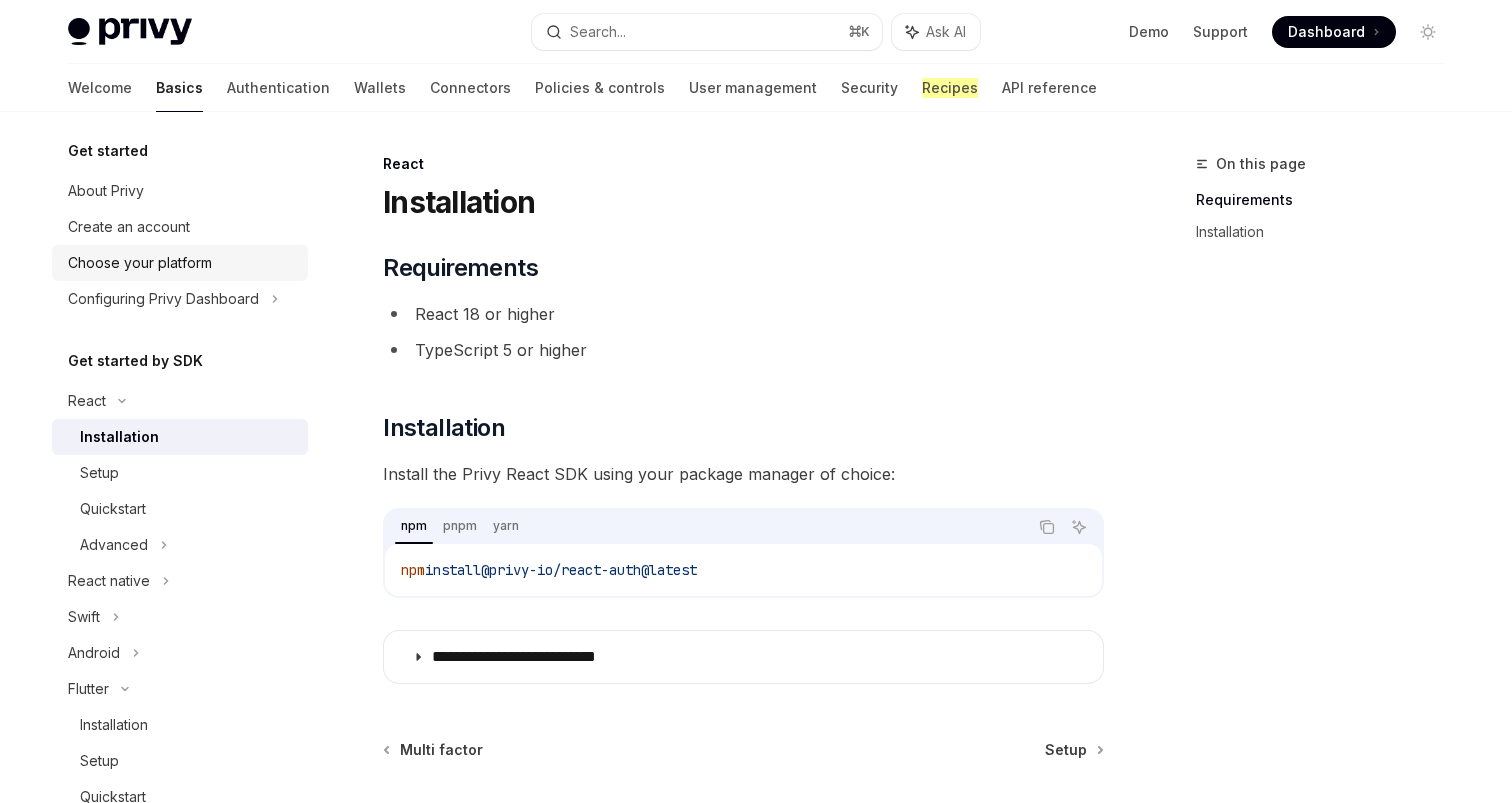 scroll, scrollTop: 0, scrollLeft: 0, axis: both 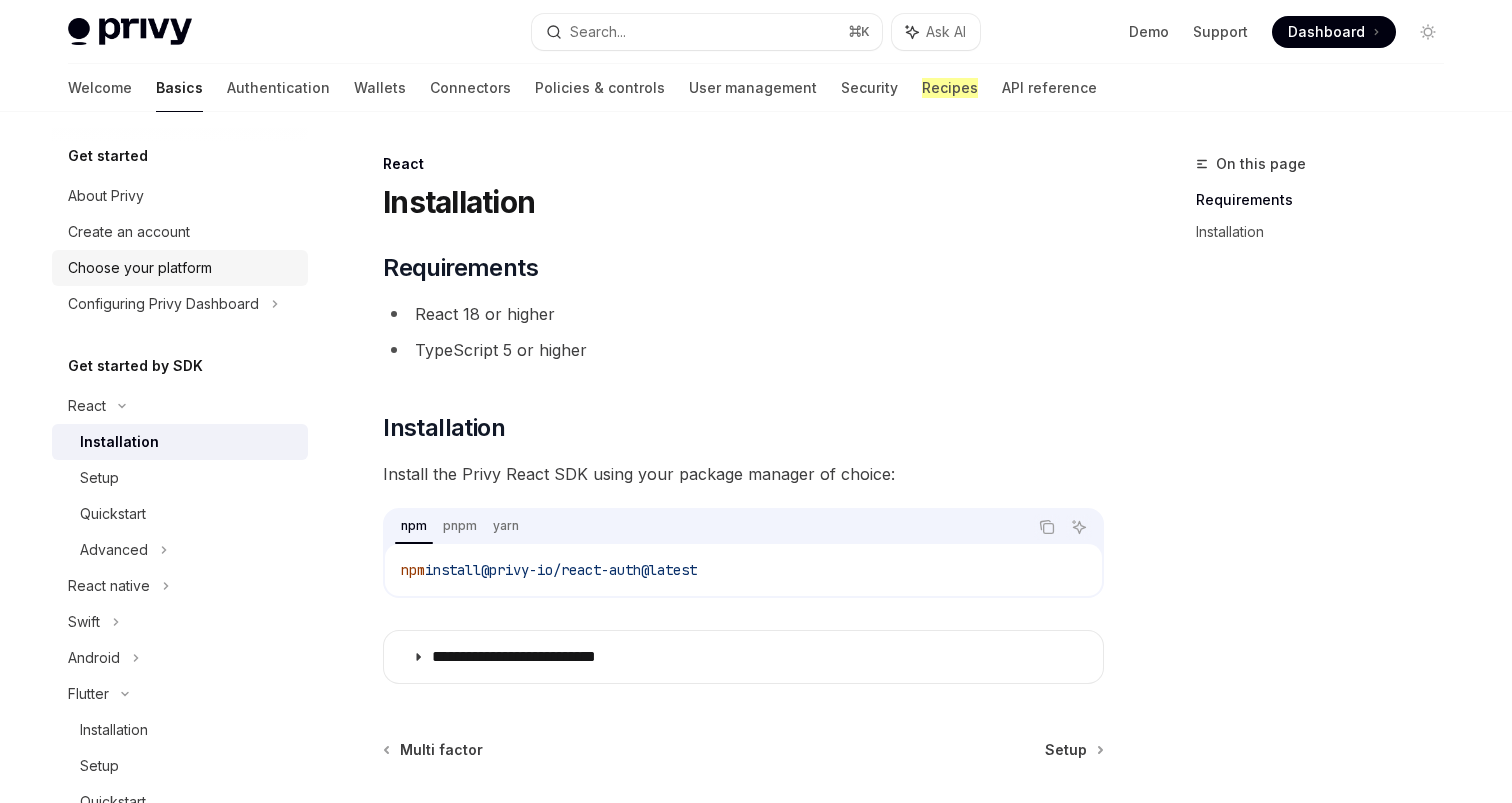 click on "Choose your platform" at bounding box center (140, 268) 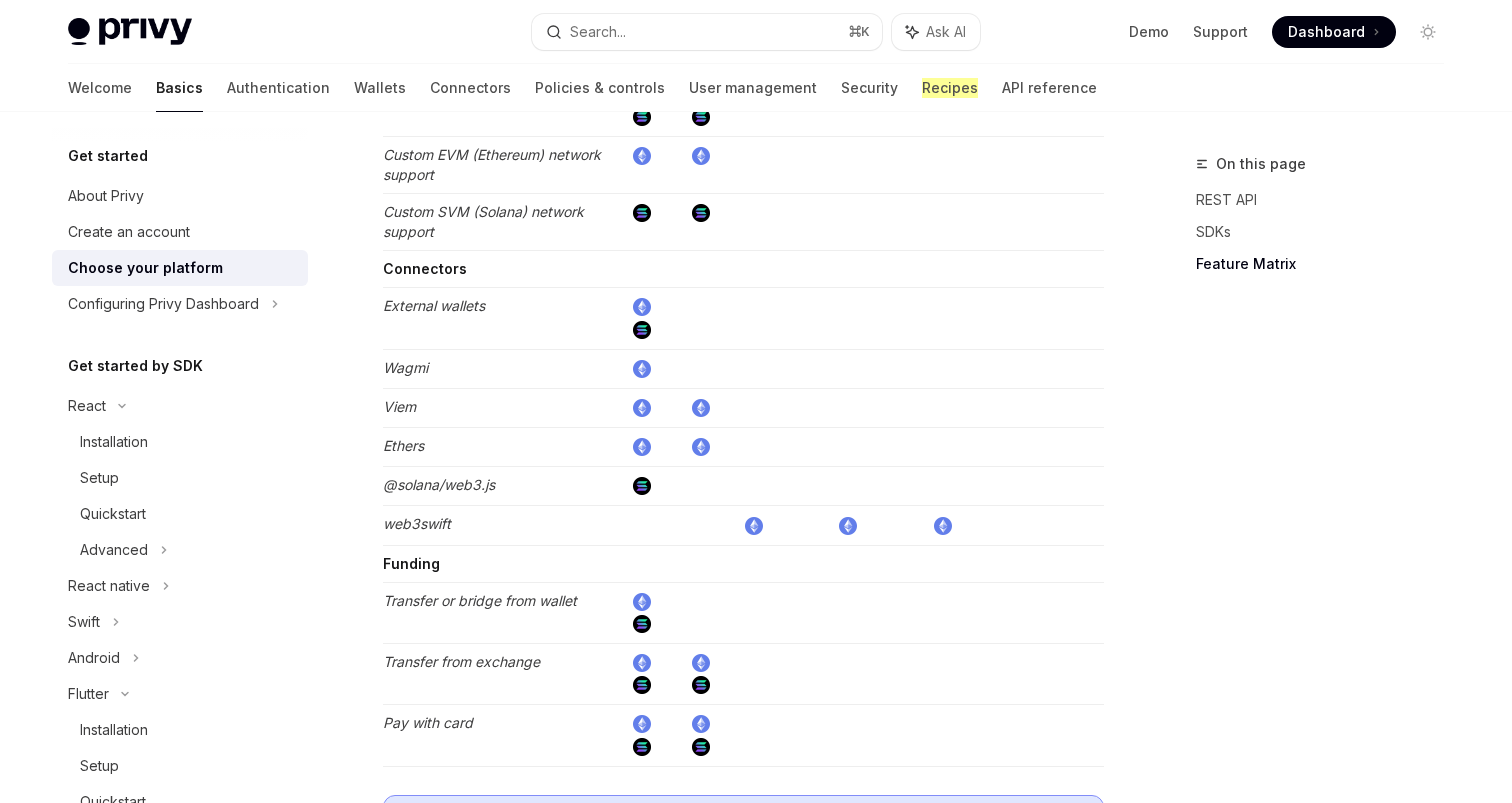 scroll, scrollTop: 3340, scrollLeft: 0, axis: vertical 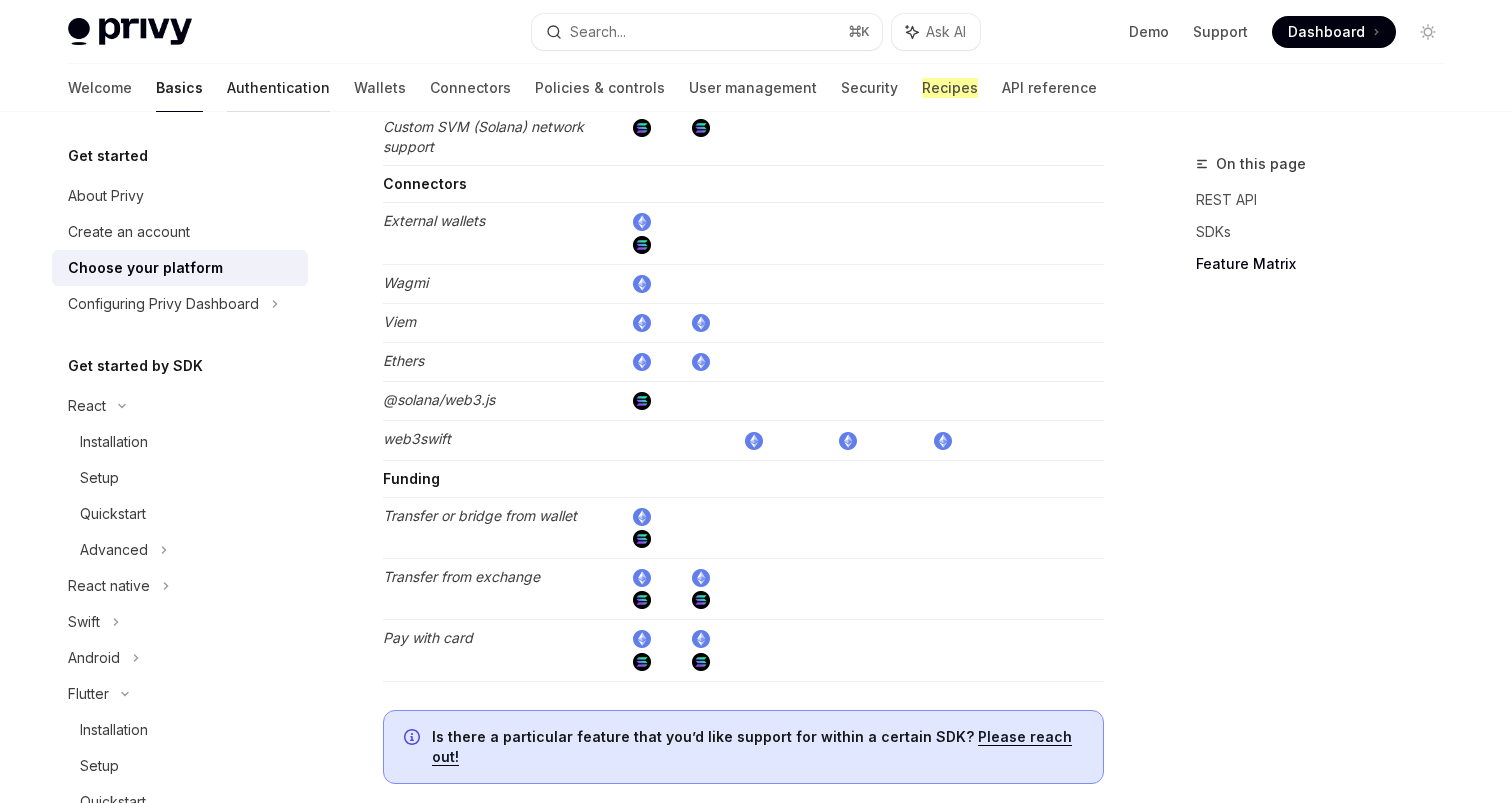 click on "Authentication" at bounding box center (278, 88) 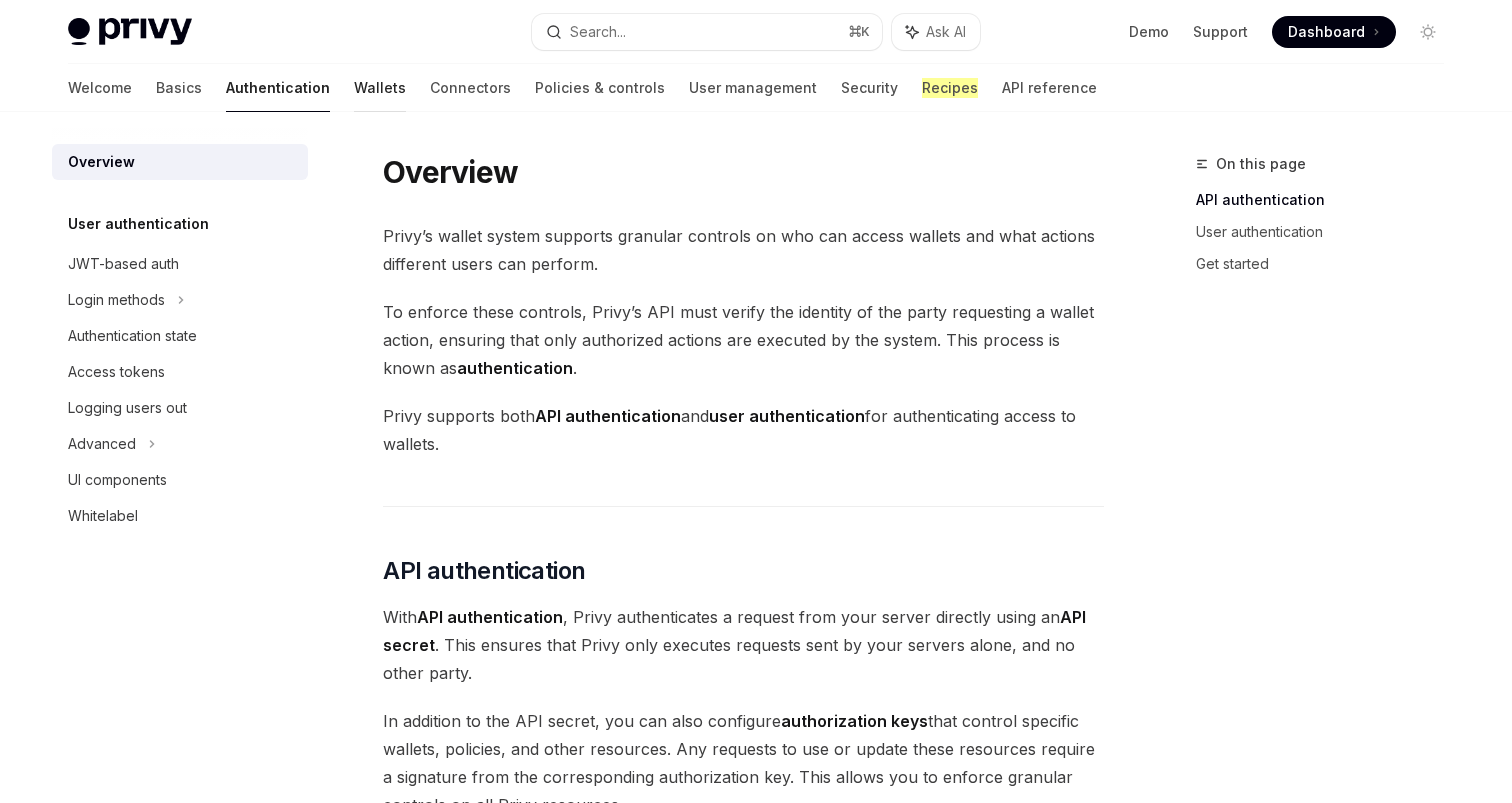click on "Wallets" at bounding box center [380, 88] 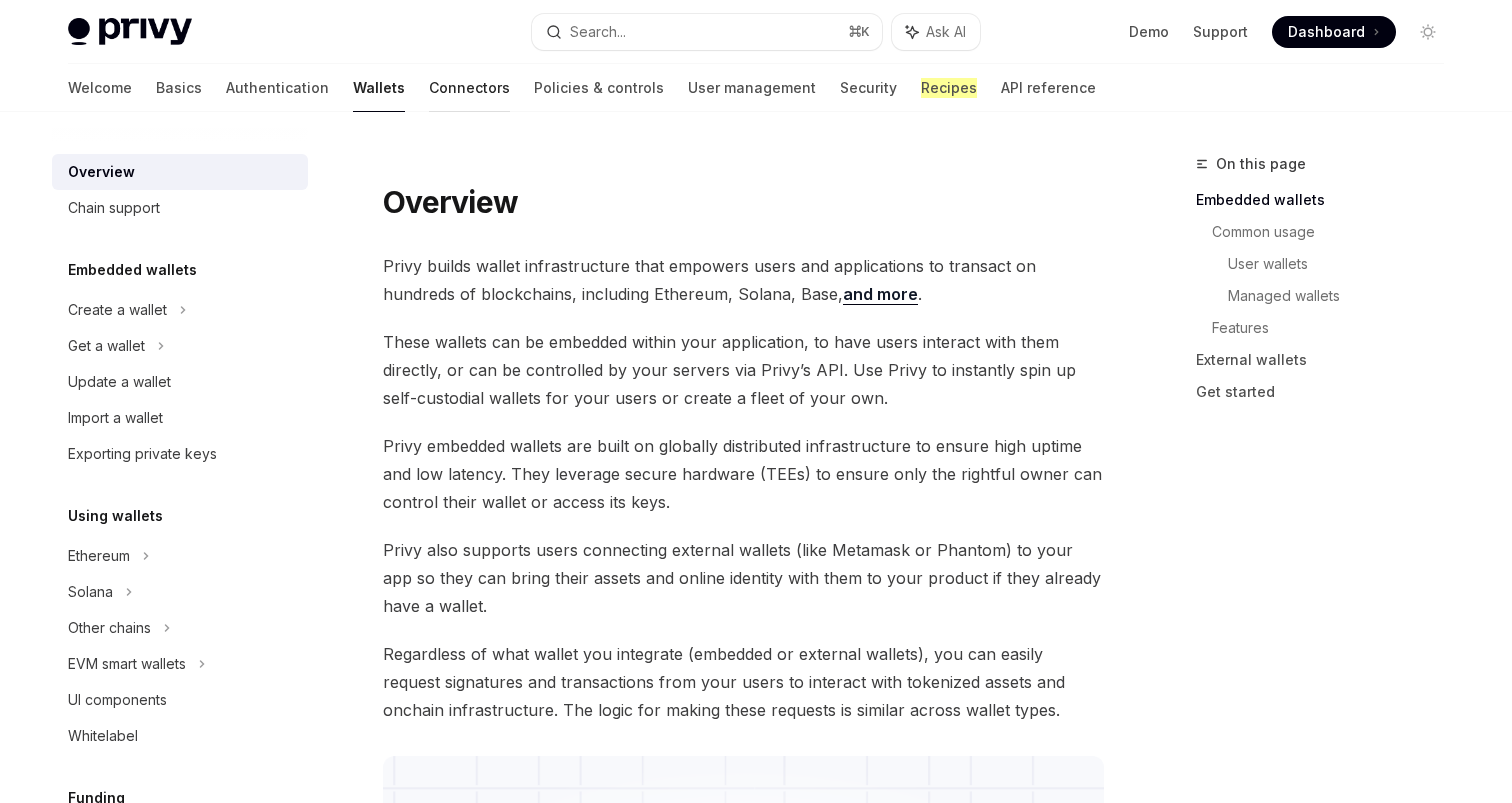 click on "Connectors" at bounding box center (469, 88) 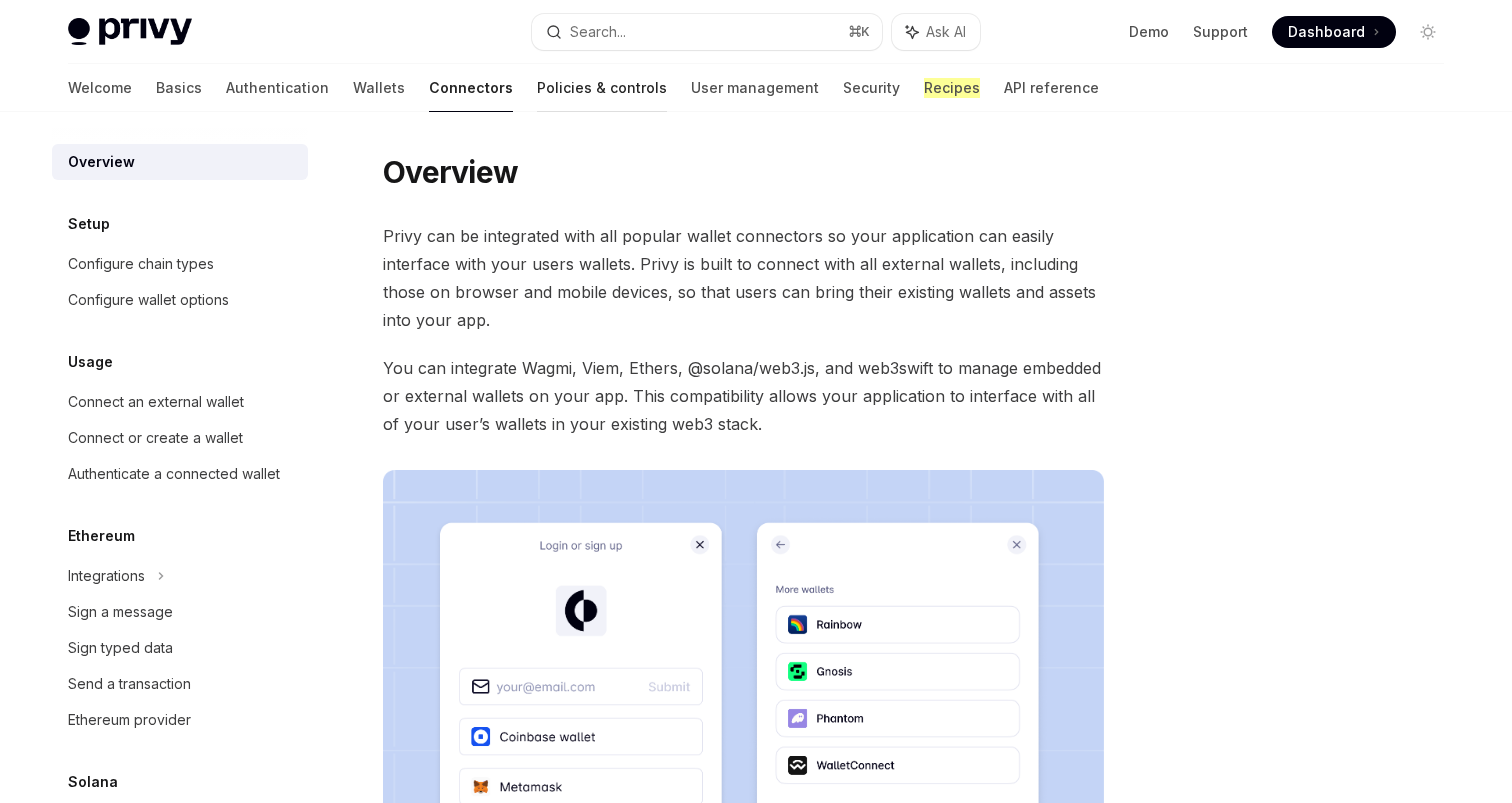 click on "Policies & controls" at bounding box center [602, 88] 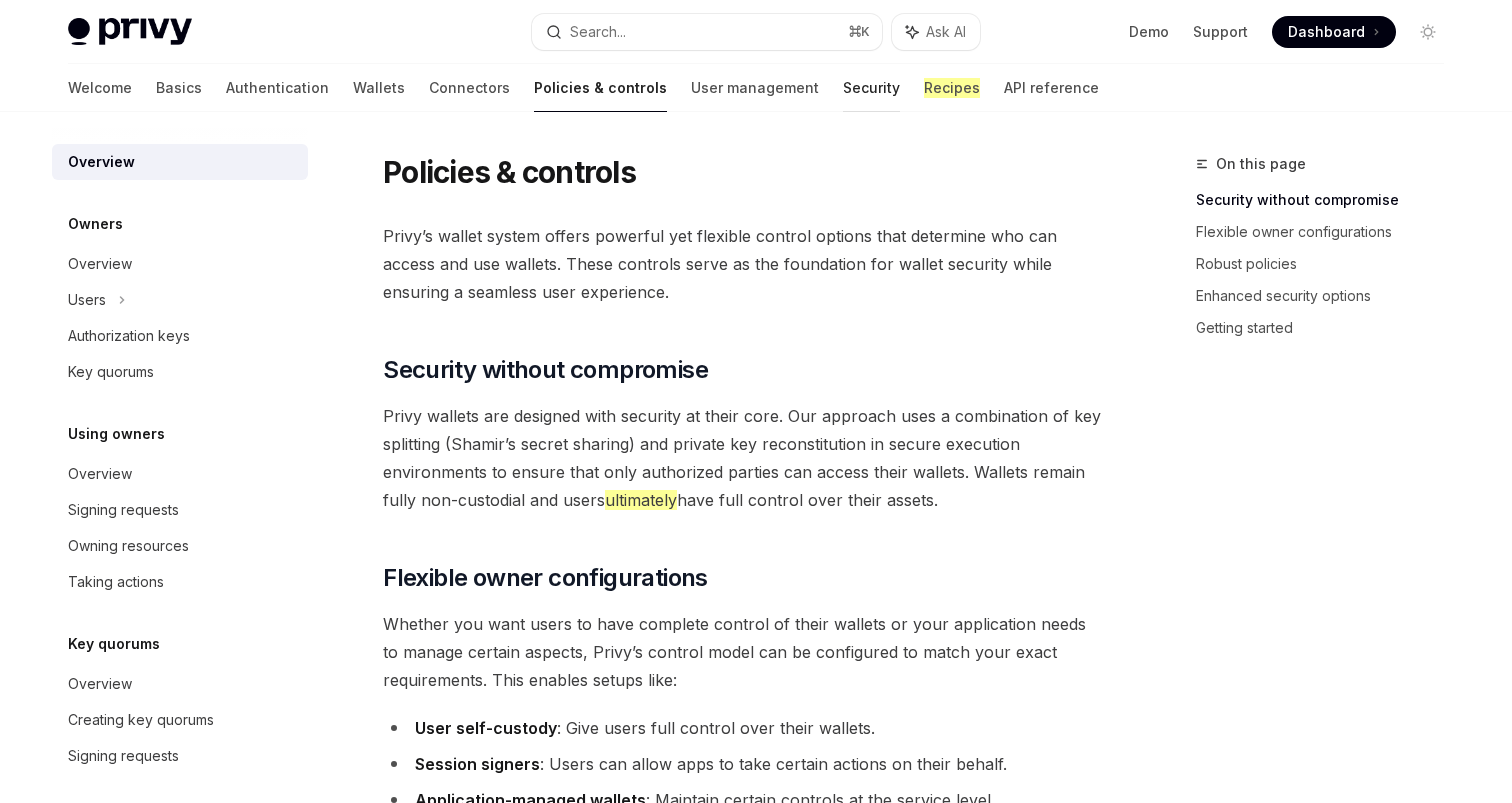 click on "Security" at bounding box center (871, 88) 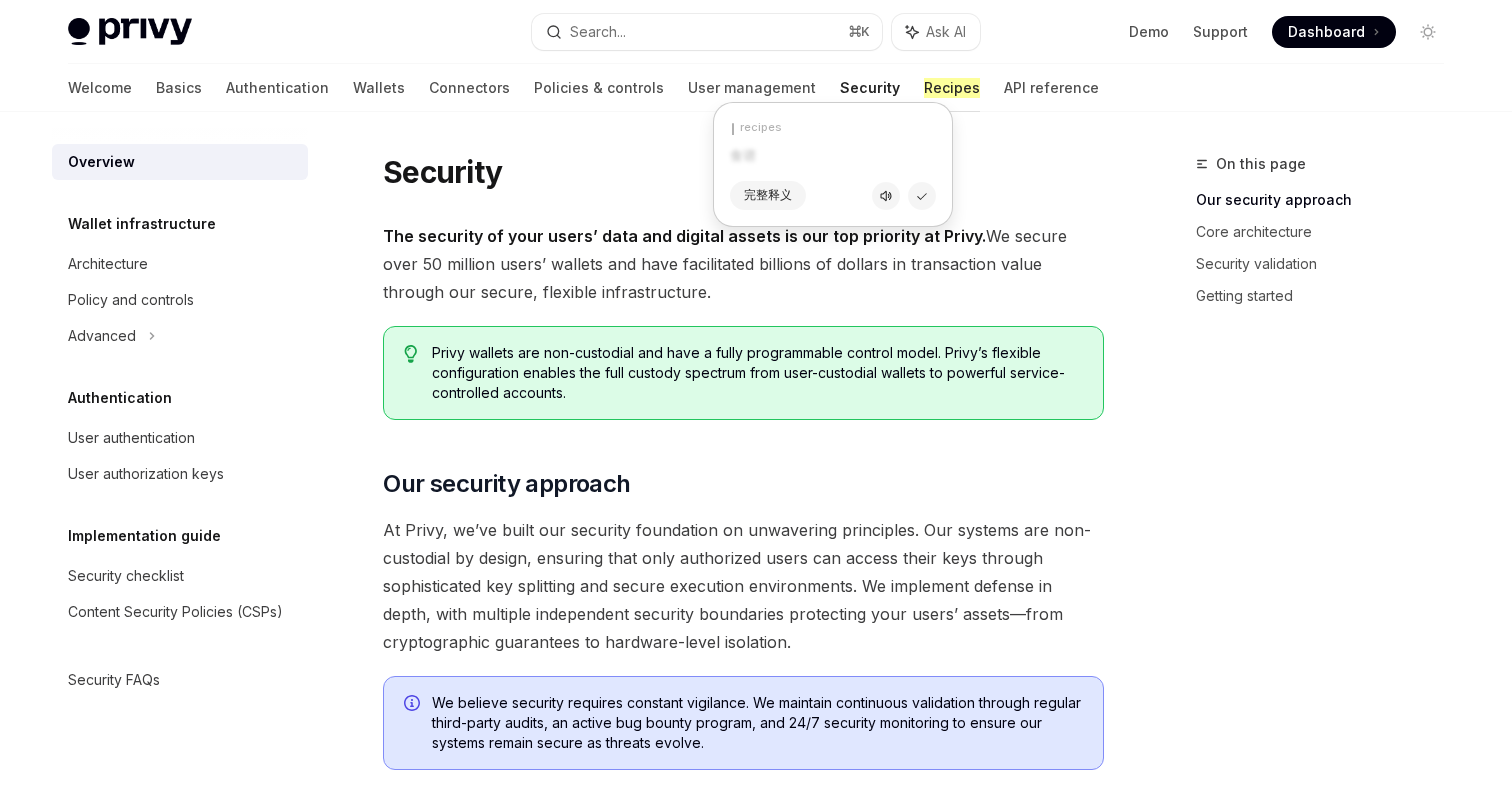 click on "Recipes" at bounding box center [952, 88] 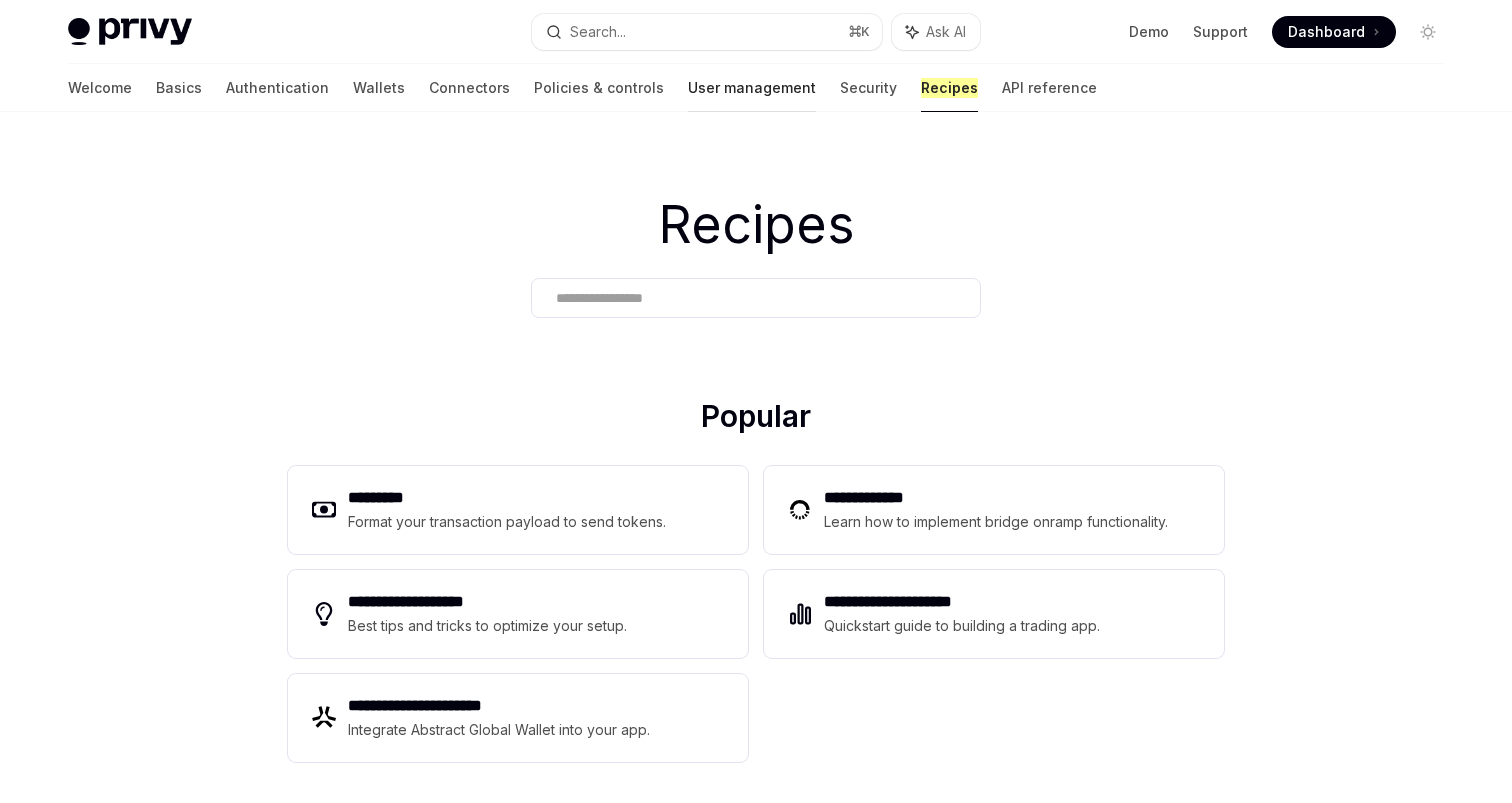 click on "User management" at bounding box center (752, 88) 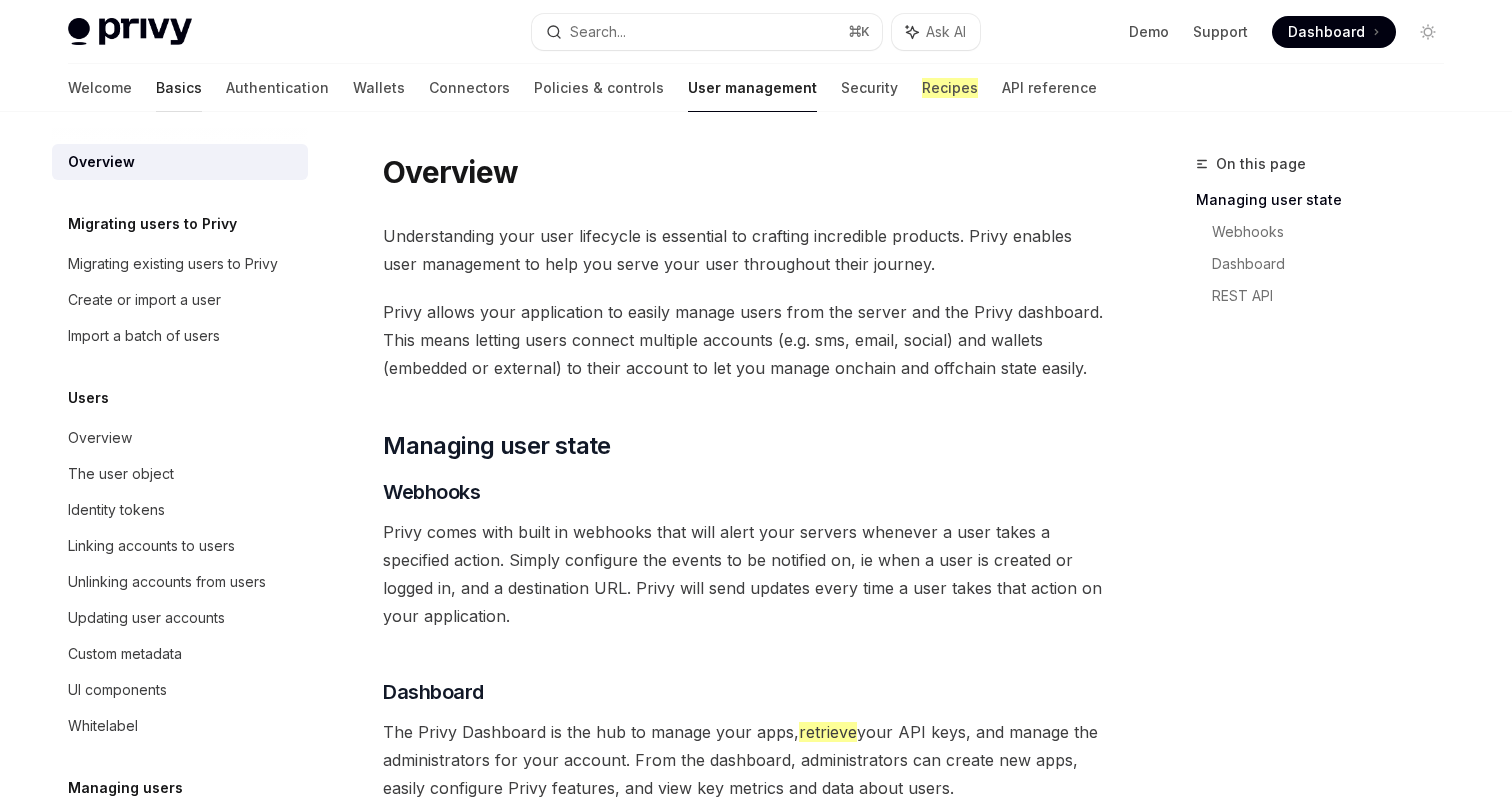 click on "Basics" at bounding box center (179, 88) 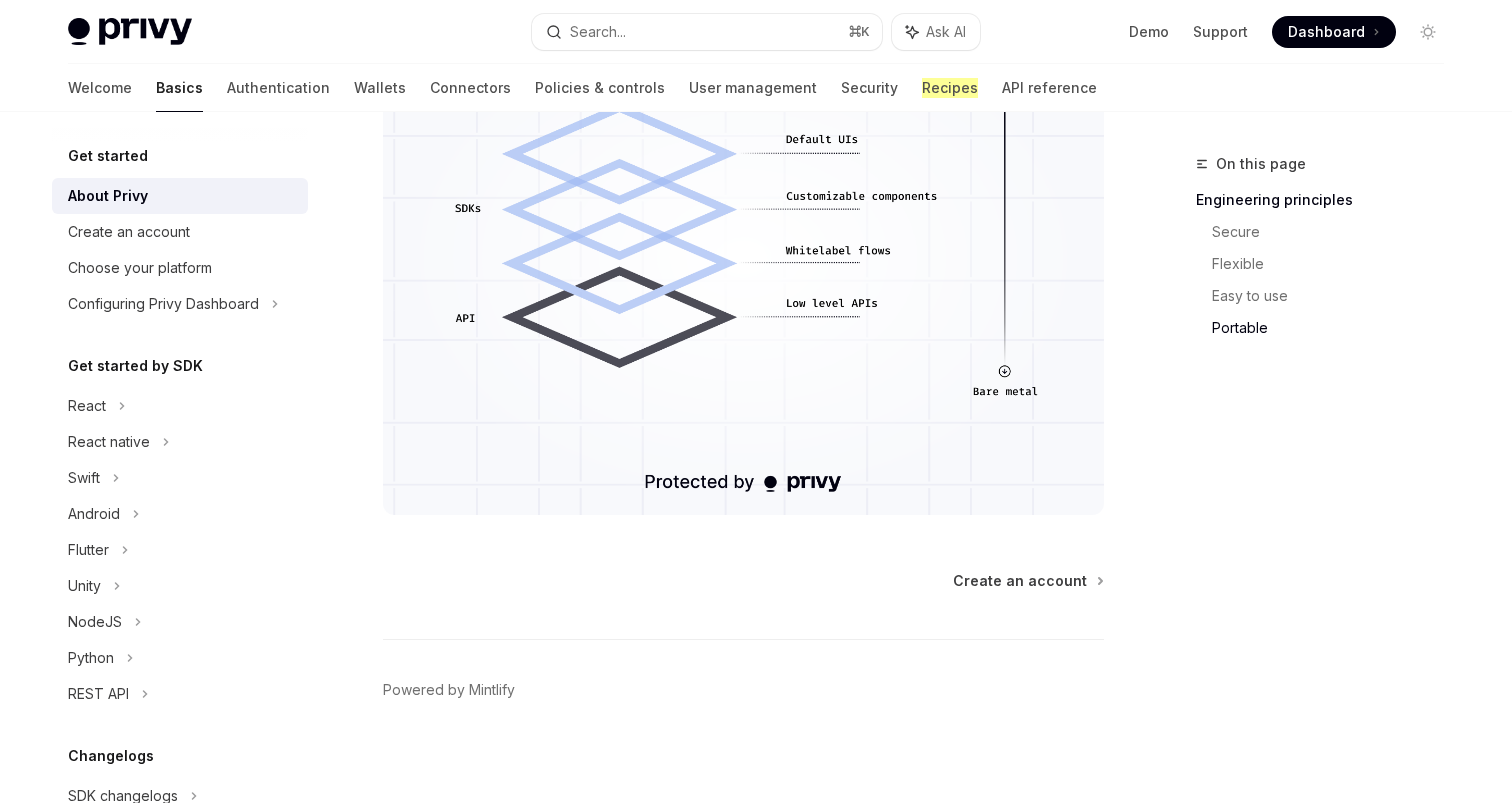 scroll, scrollTop: 1813, scrollLeft: 0, axis: vertical 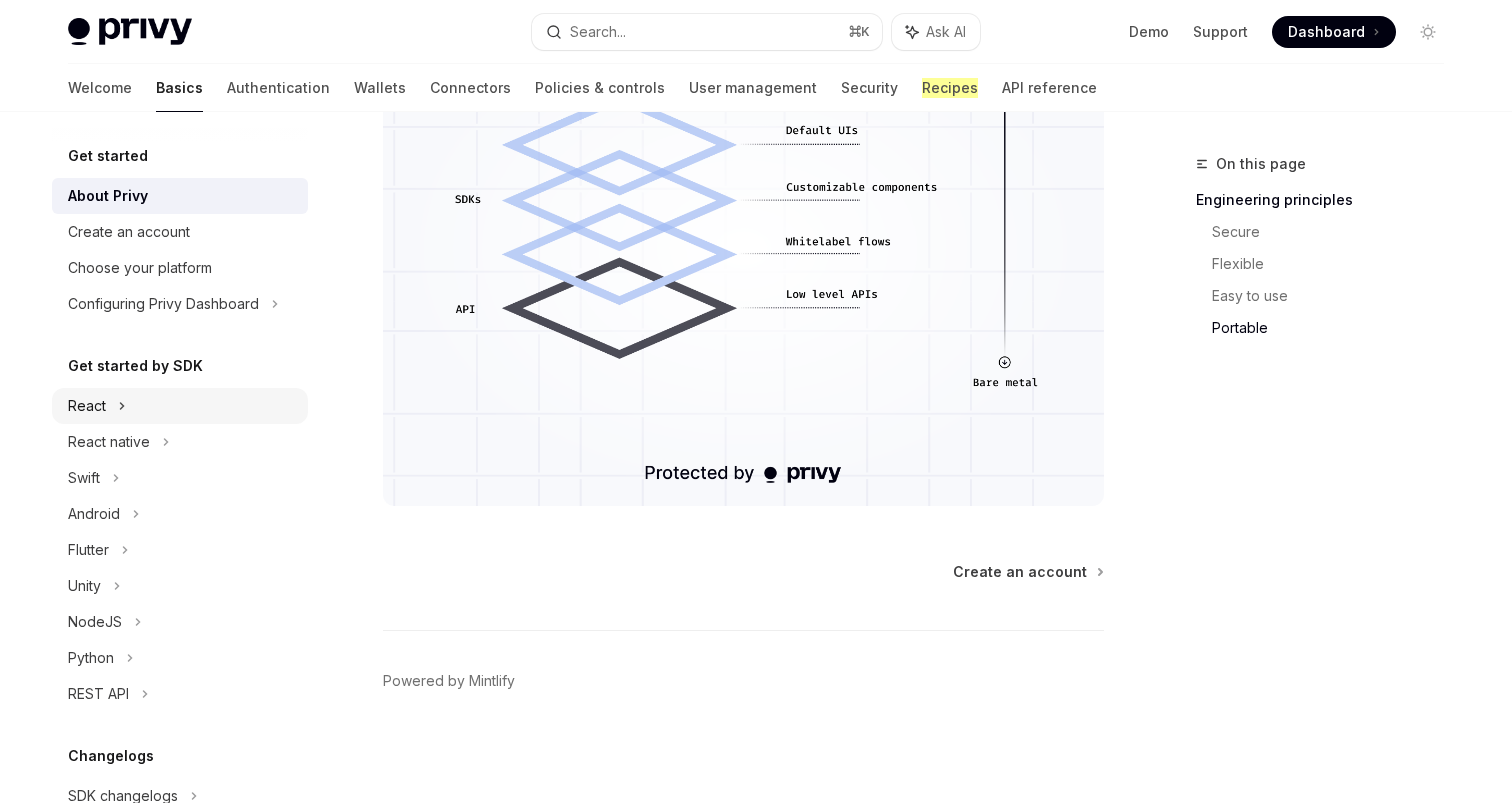 click on "React" at bounding box center (180, 406) 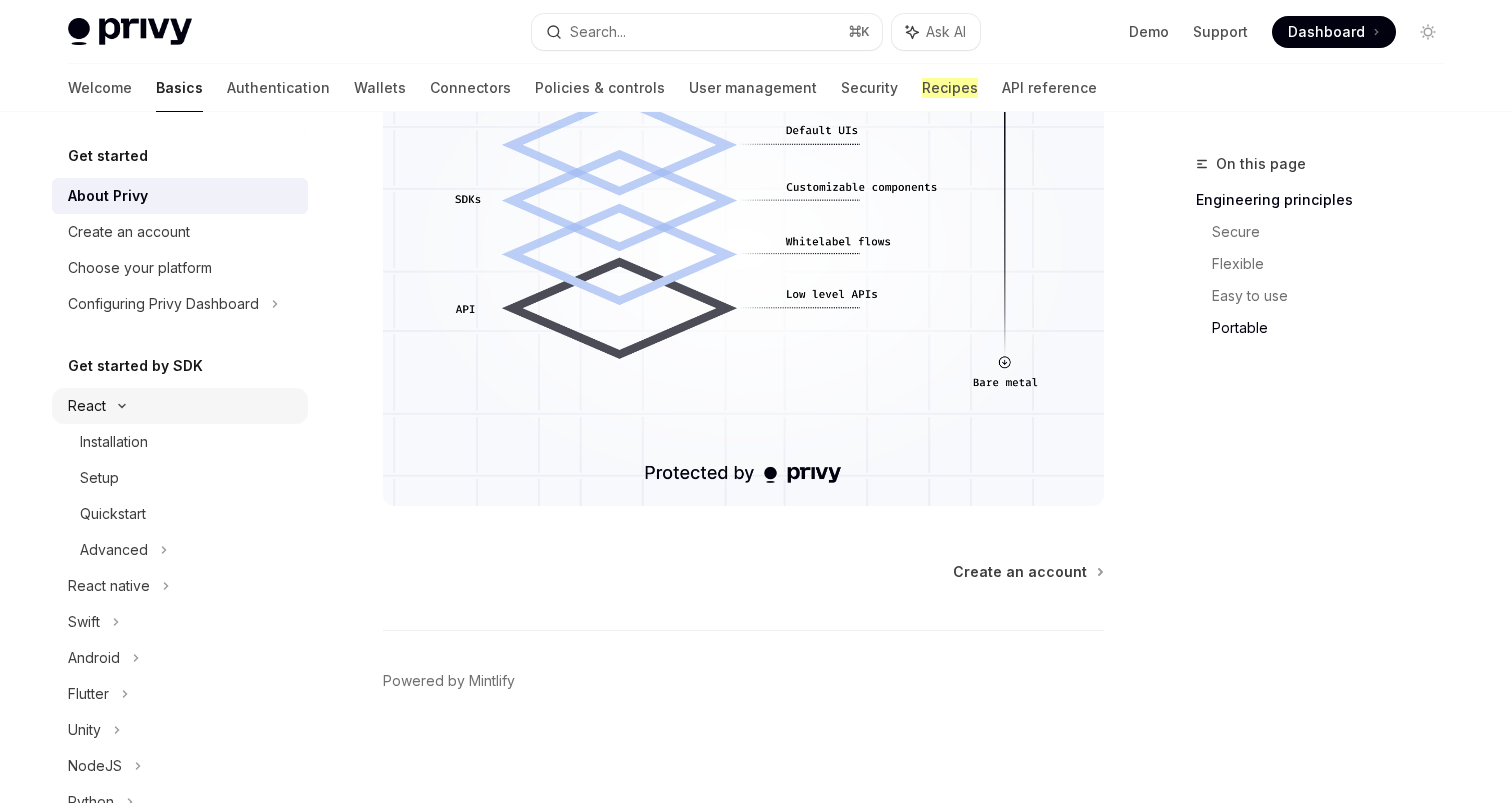 scroll, scrollTop: 0, scrollLeft: 0, axis: both 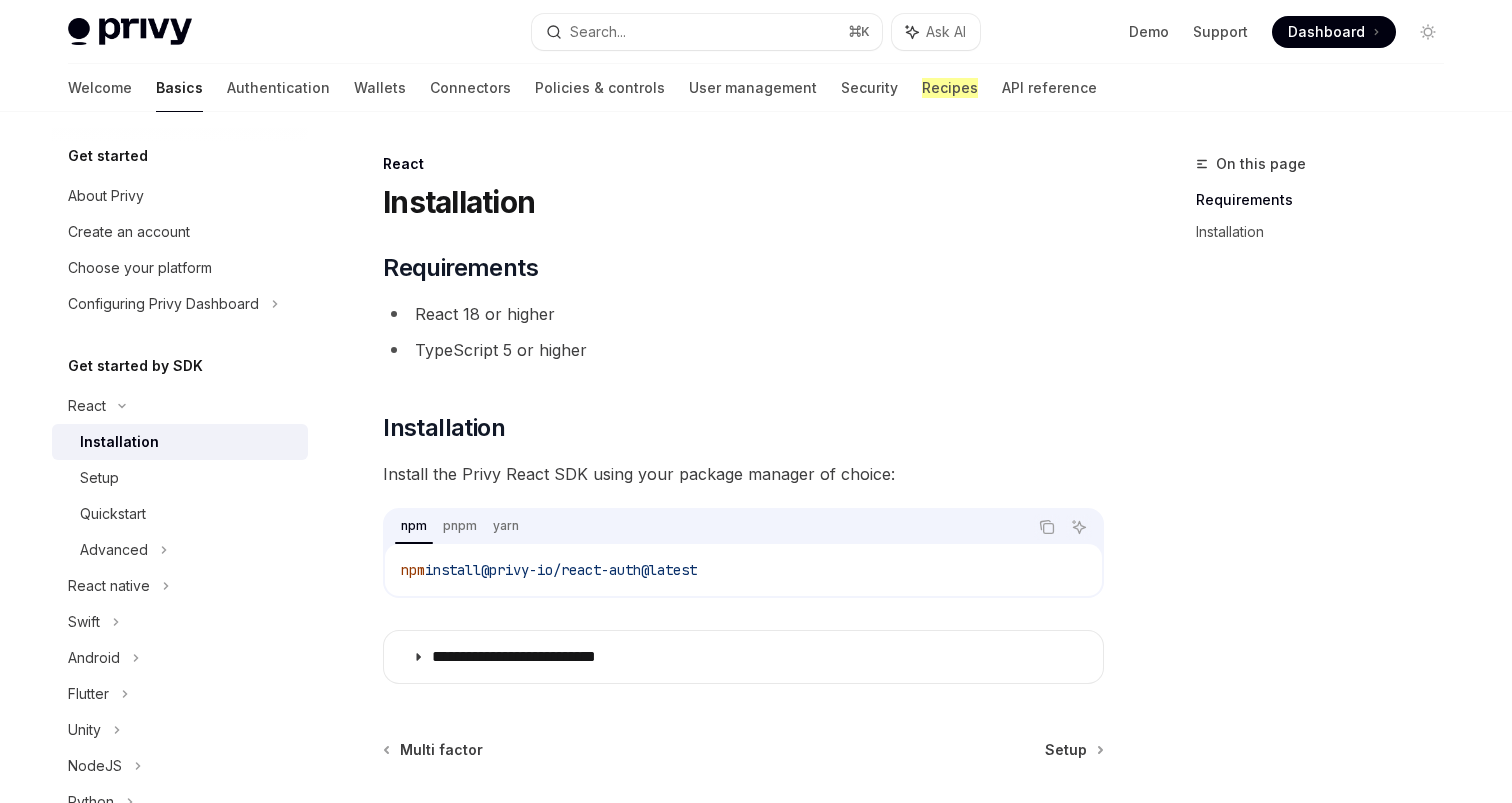drag, startPoint x: 435, startPoint y: 570, endPoint x: 793, endPoint y: 579, distance: 358.1131 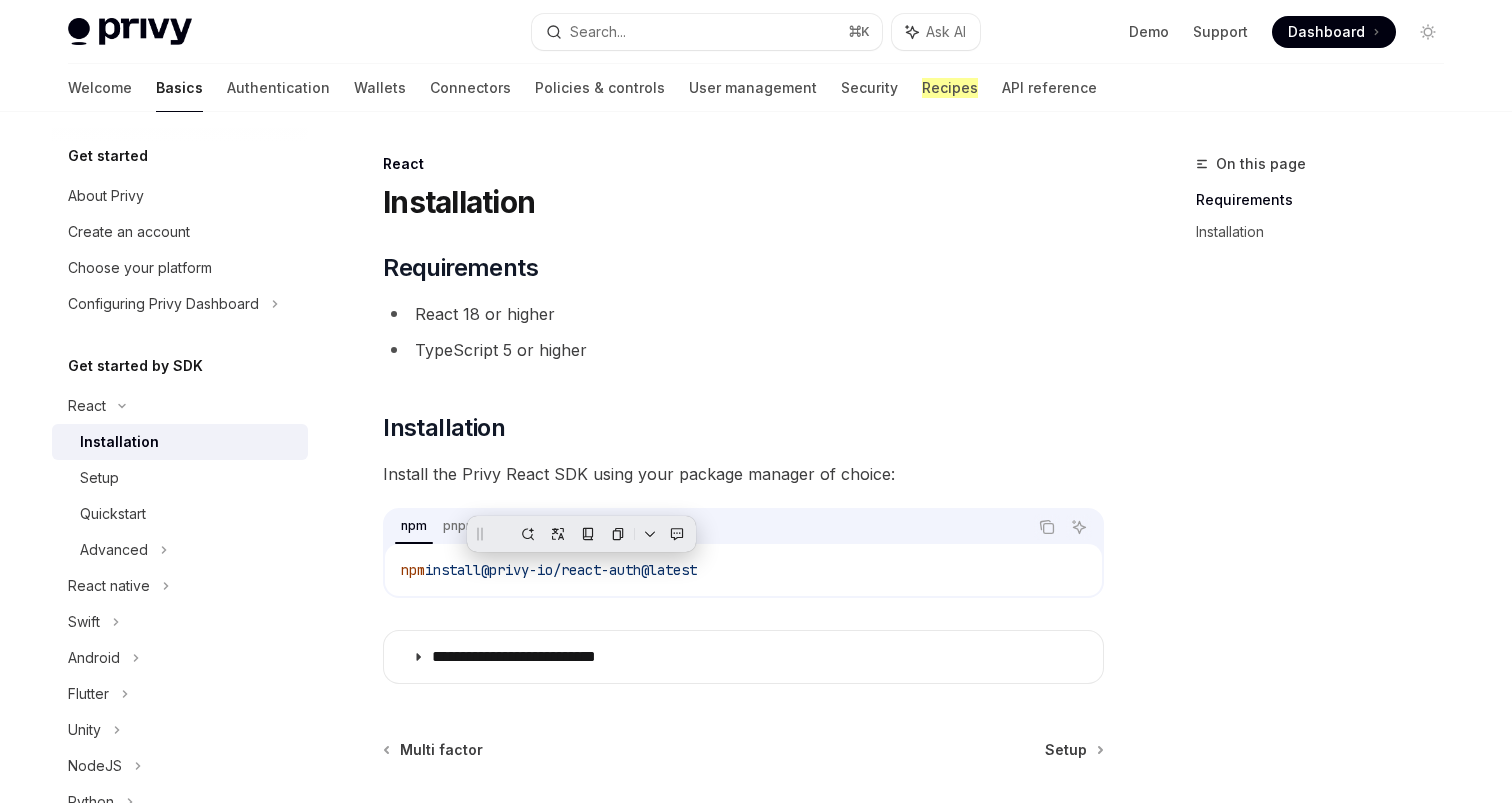 copy on "install  @privy-io/react-auth@latest" 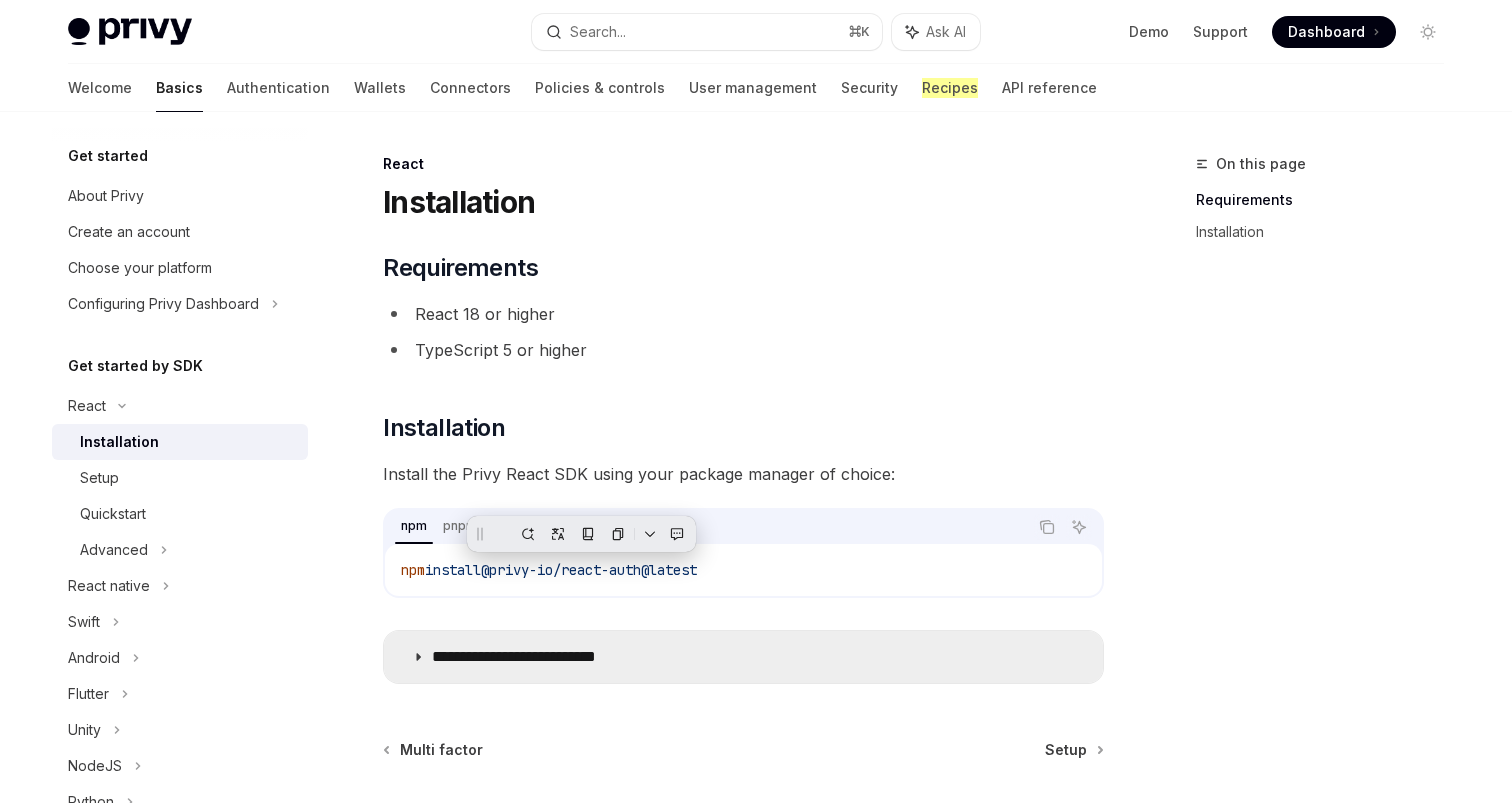 click on "**********" at bounding box center [545, 657] 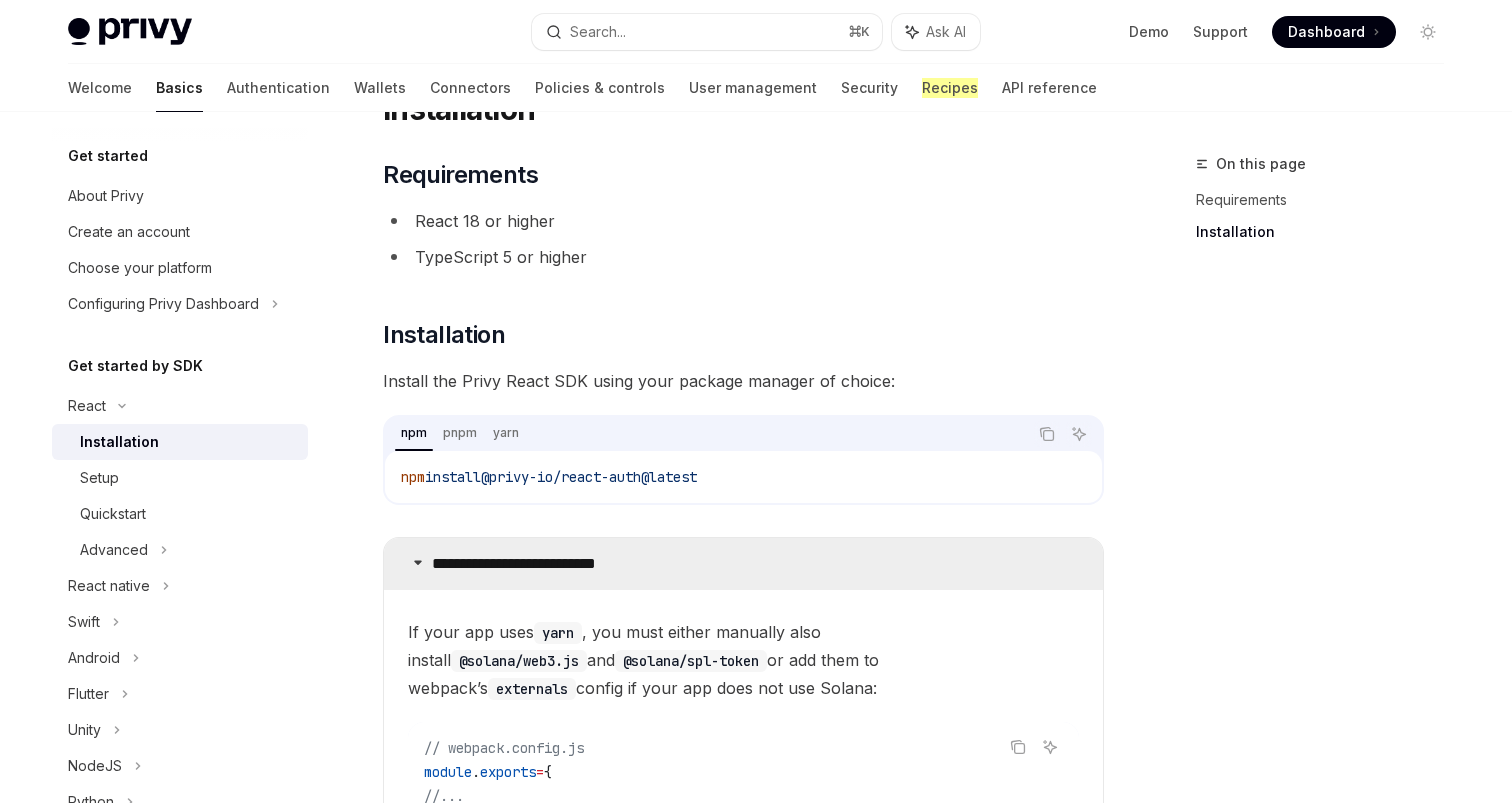 scroll, scrollTop: 0, scrollLeft: 0, axis: both 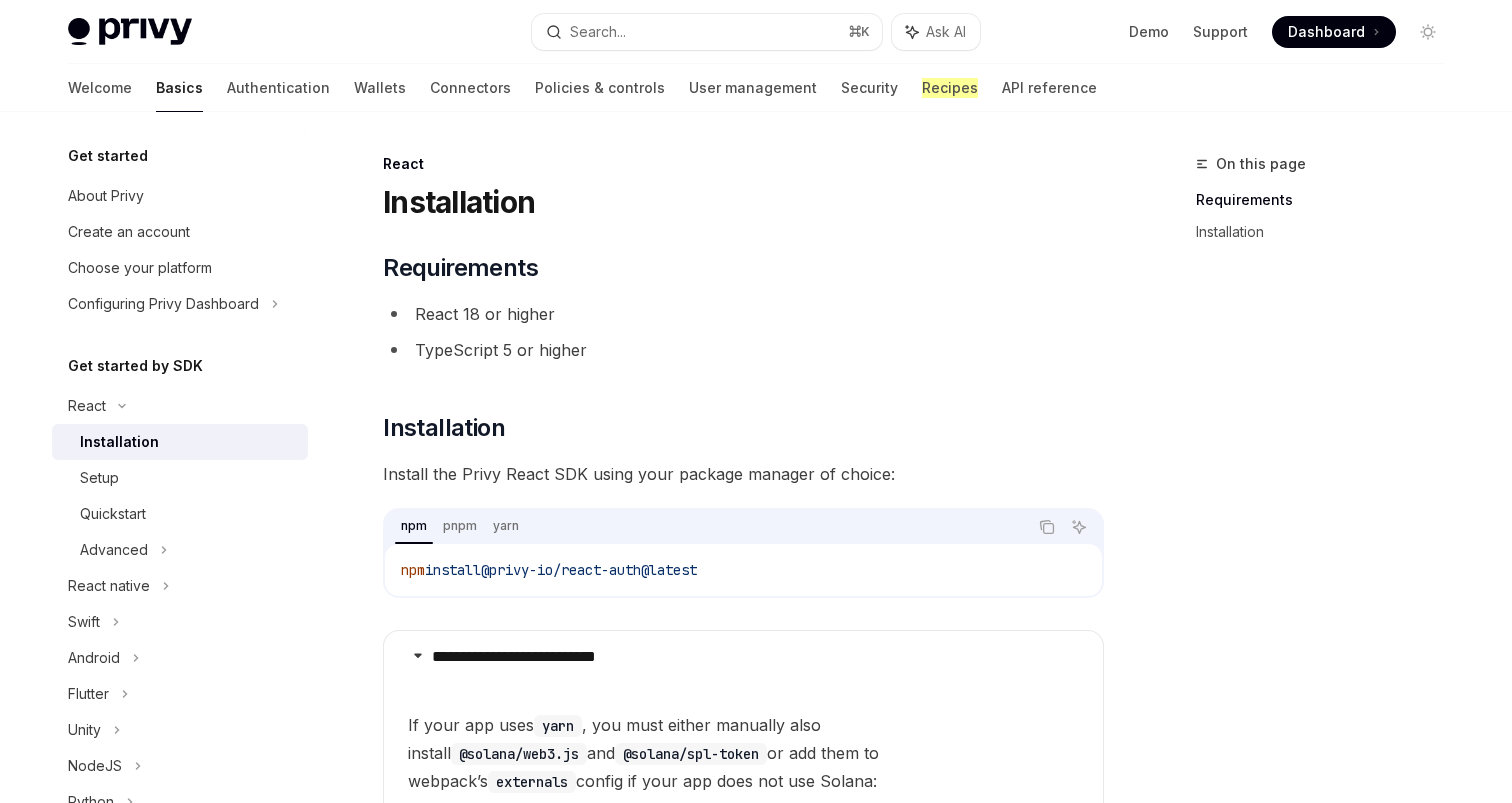drag, startPoint x: 412, startPoint y: 574, endPoint x: 749, endPoint y: 563, distance: 337.17947 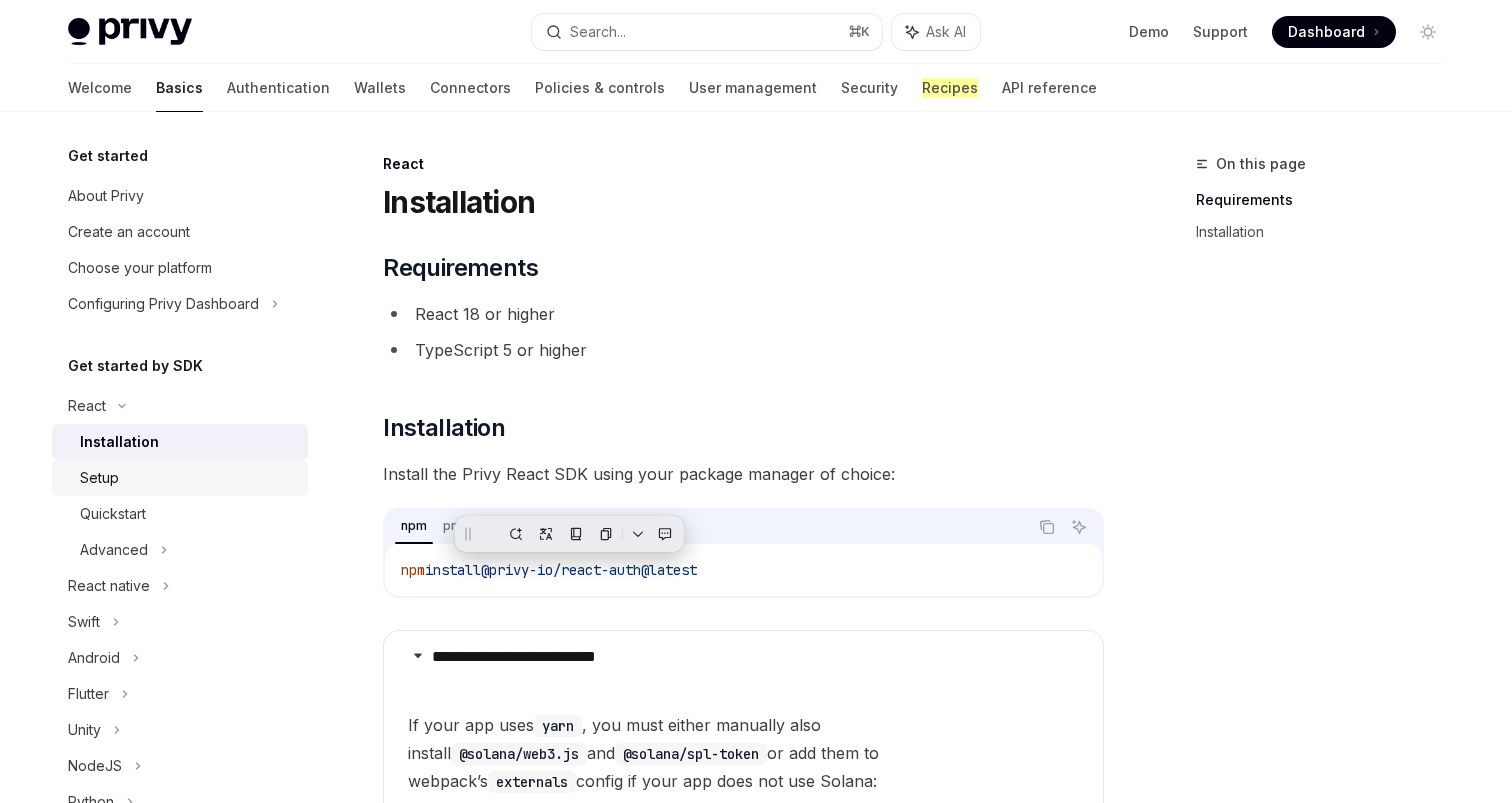 click on "Setup" at bounding box center (188, 478) 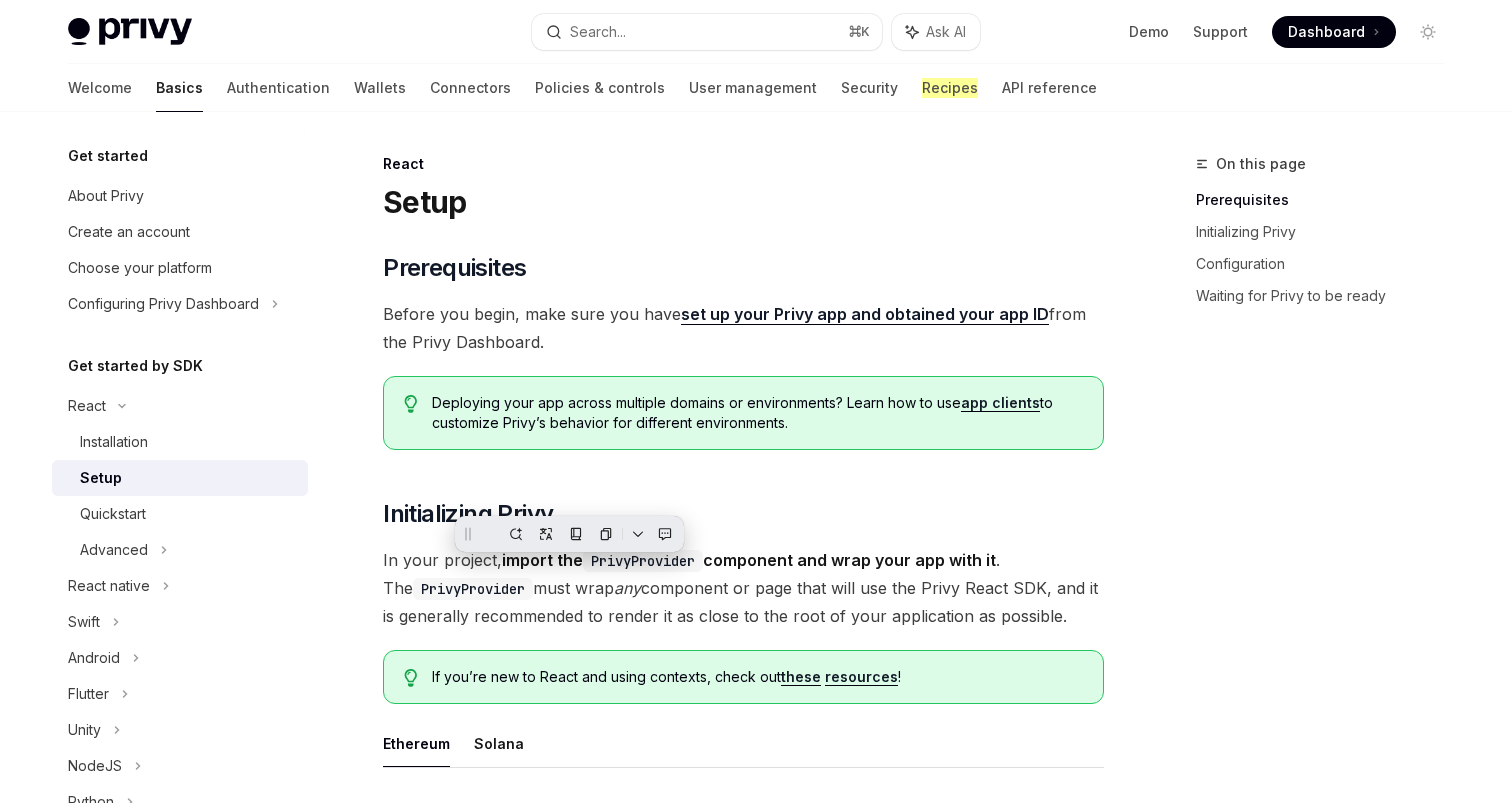 click on "Before you begin, make sure you have  set up your Privy app and obtained your app ID  from the Privy Dashboard." at bounding box center [743, 328] 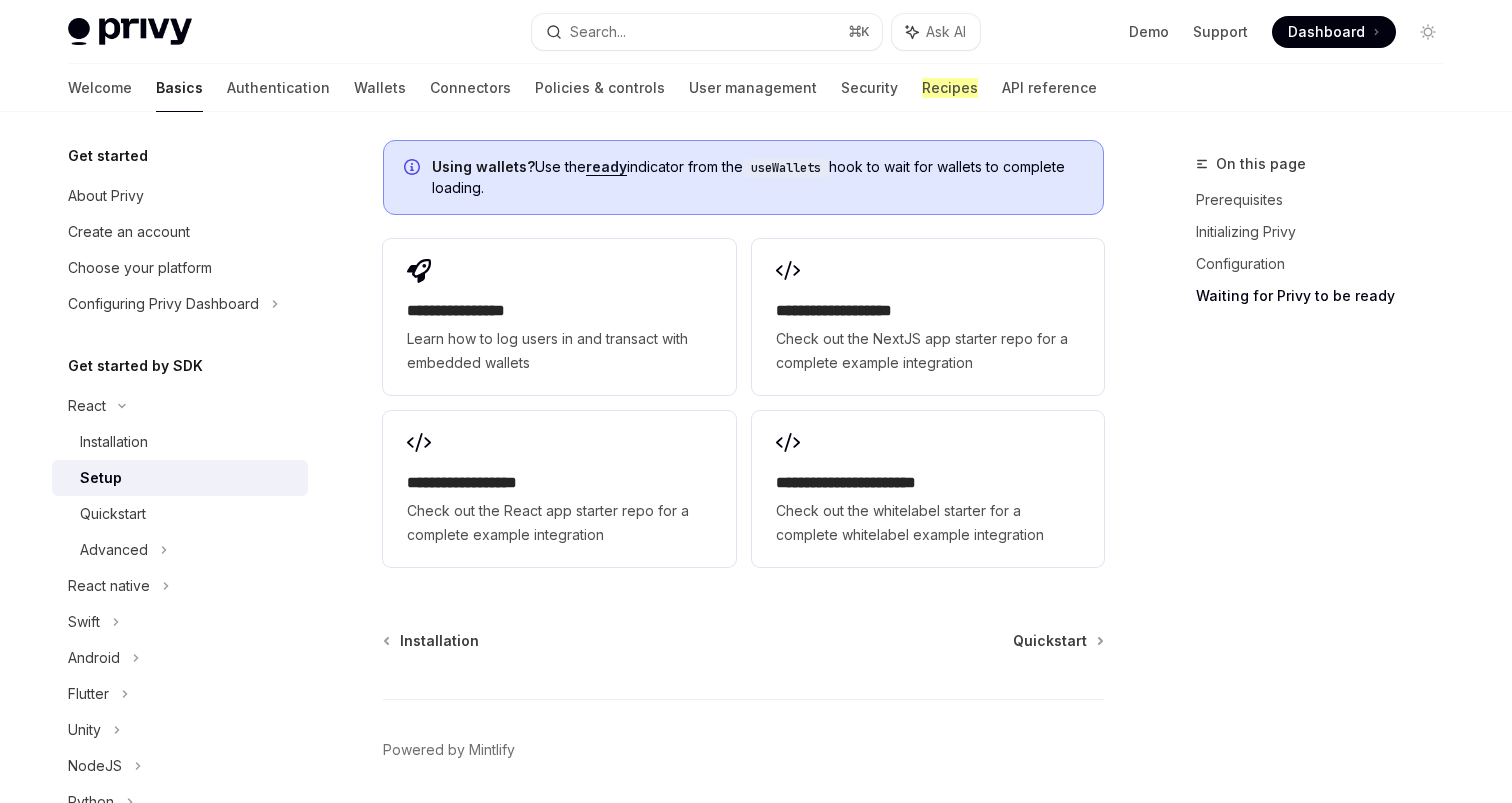 scroll, scrollTop: 2600, scrollLeft: 0, axis: vertical 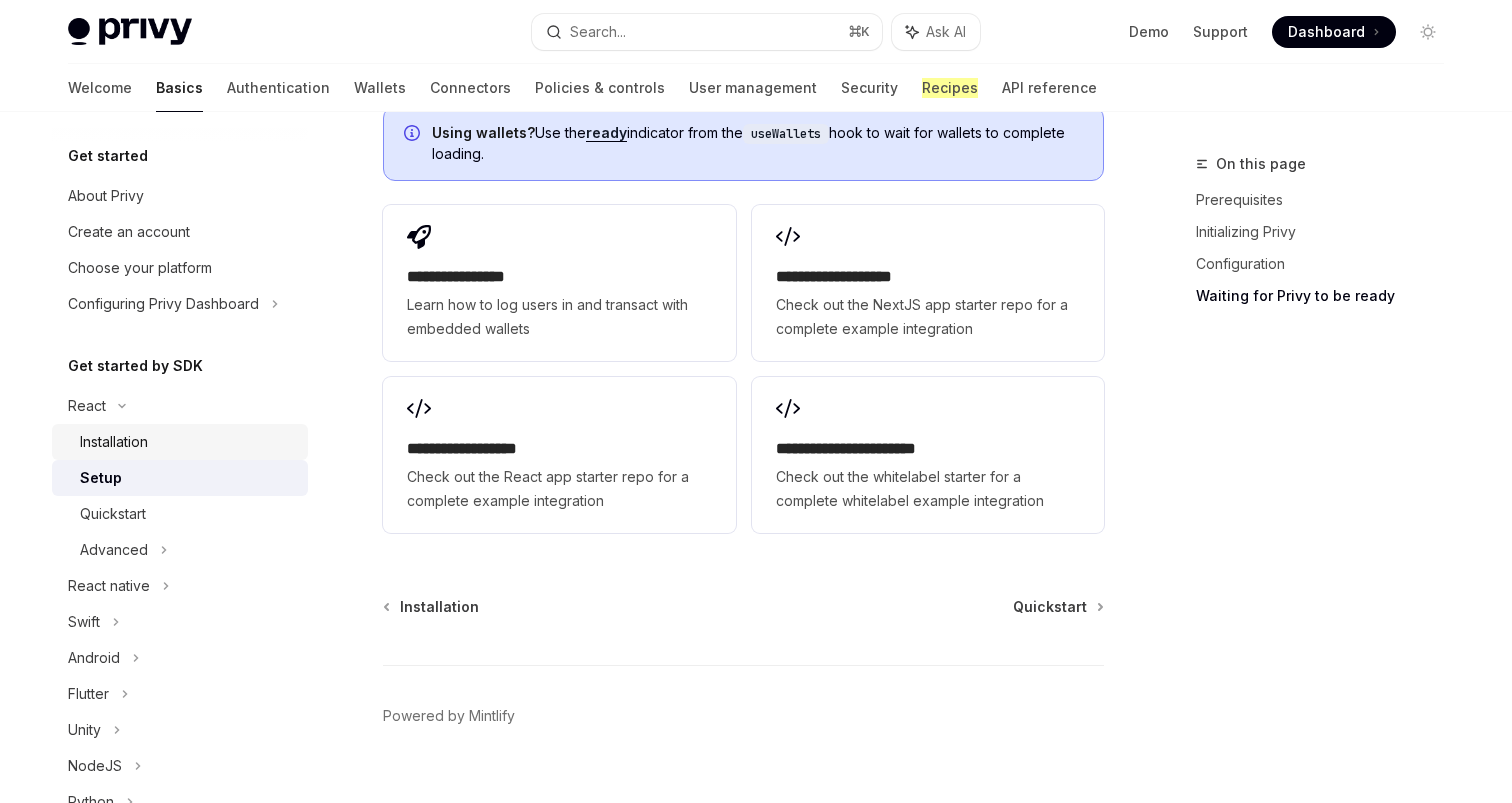 click on "Installation" at bounding box center (188, 442) 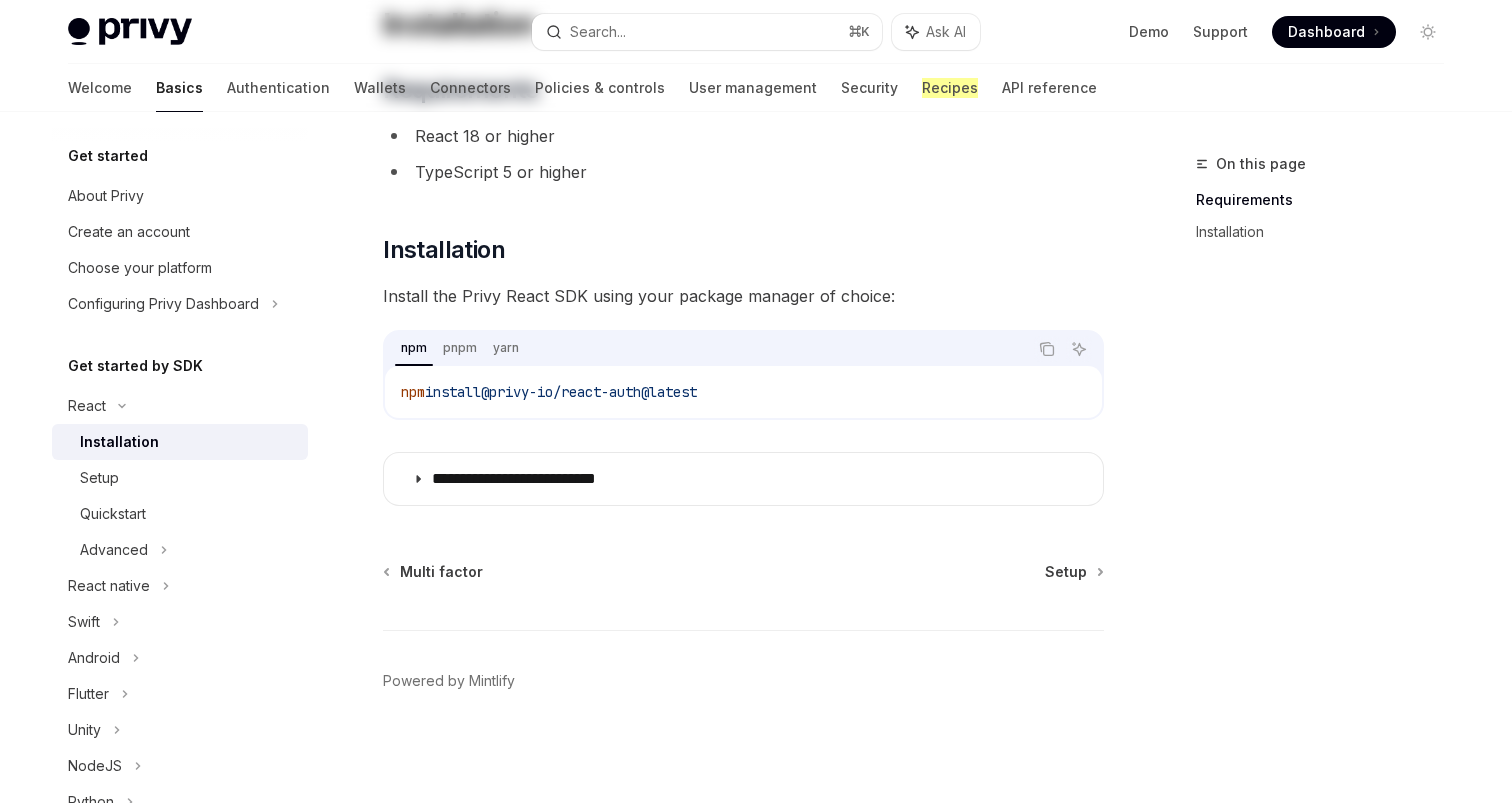 scroll, scrollTop: 0, scrollLeft: 0, axis: both 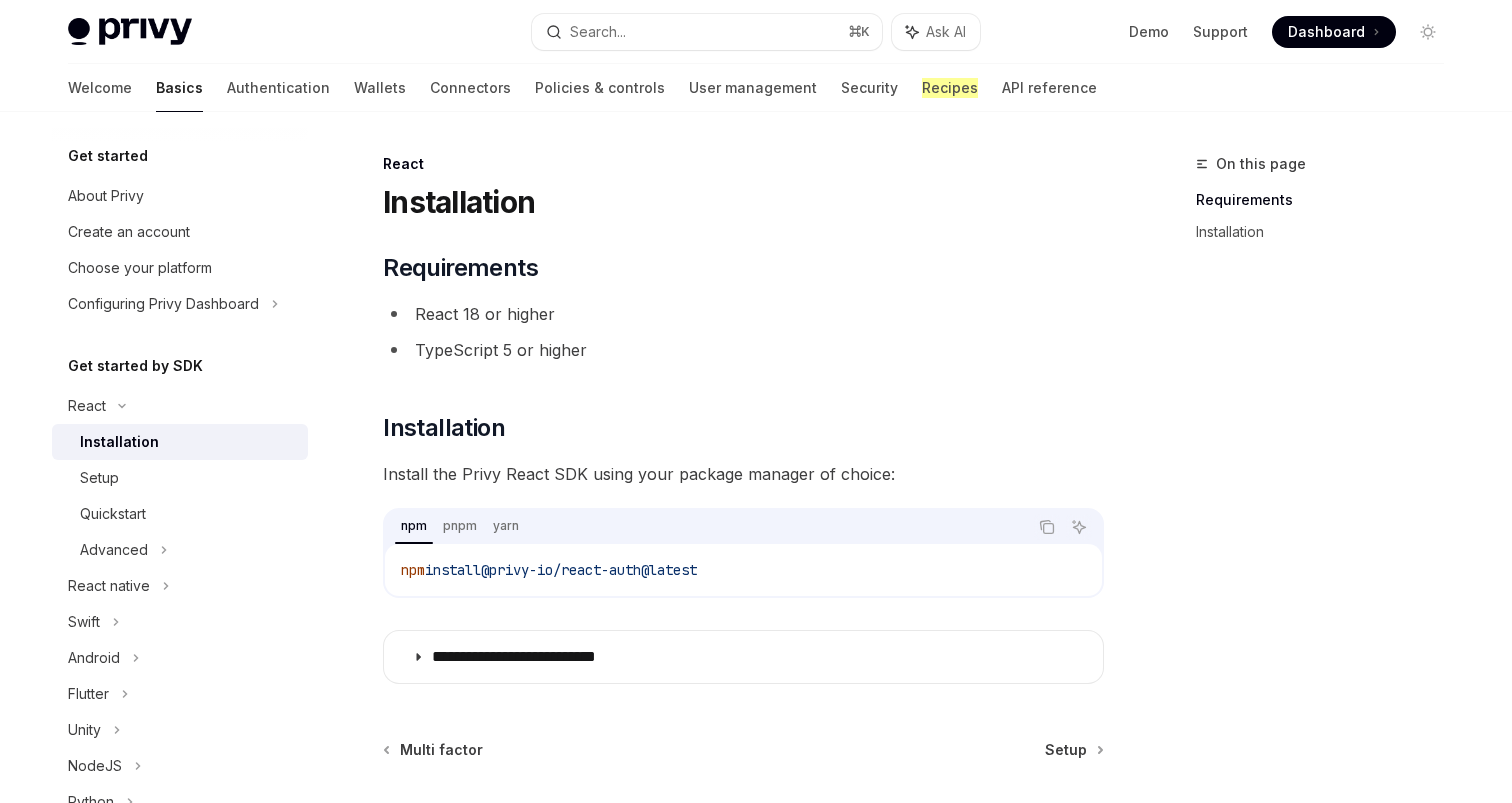 drag, startPoint x: 435, startPoint y: 572, endPoint x: 801, endPoint y: 569, distance: 366.0123 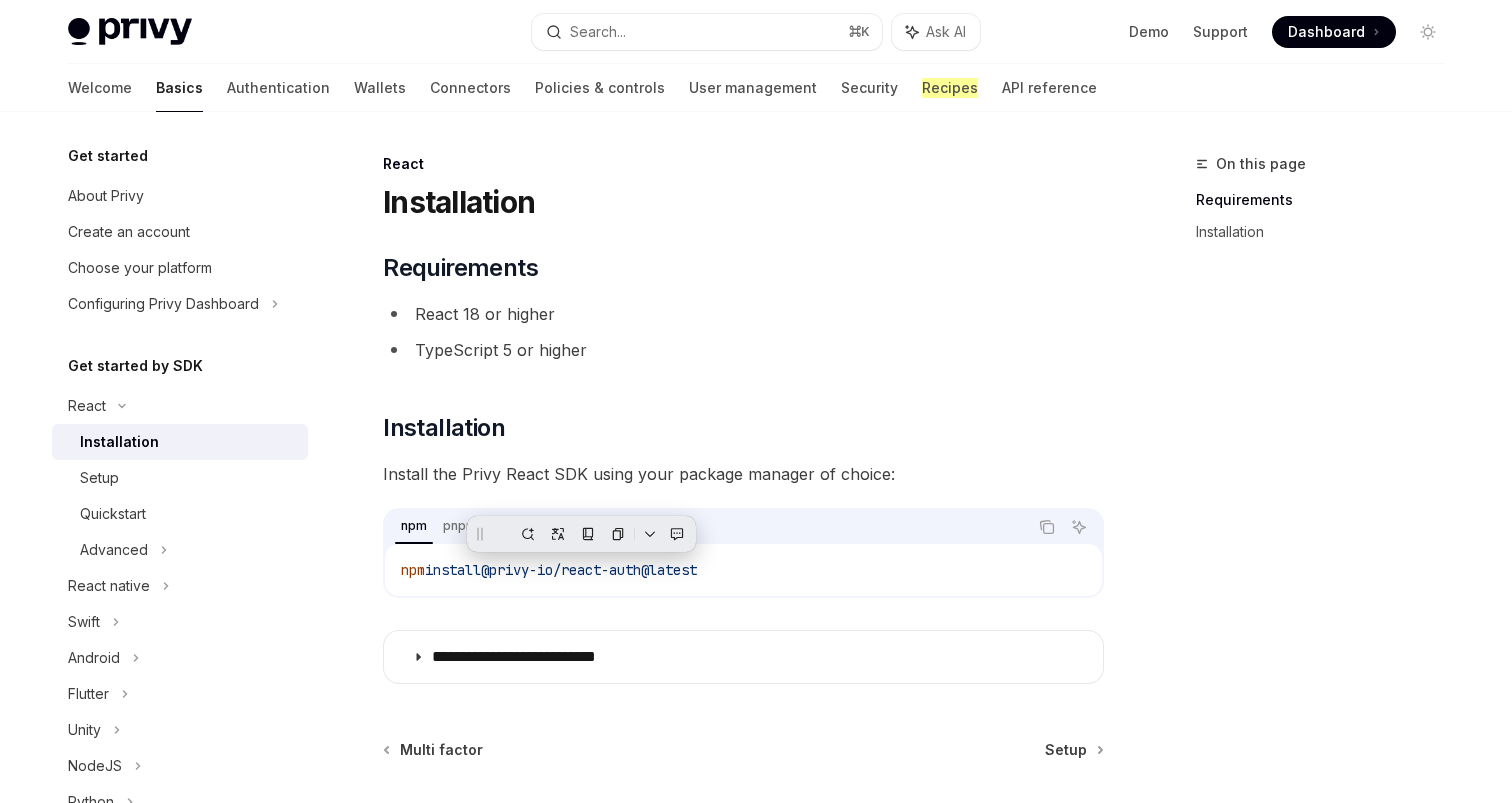 copy on "install  @privy-io/react-auth@latest" 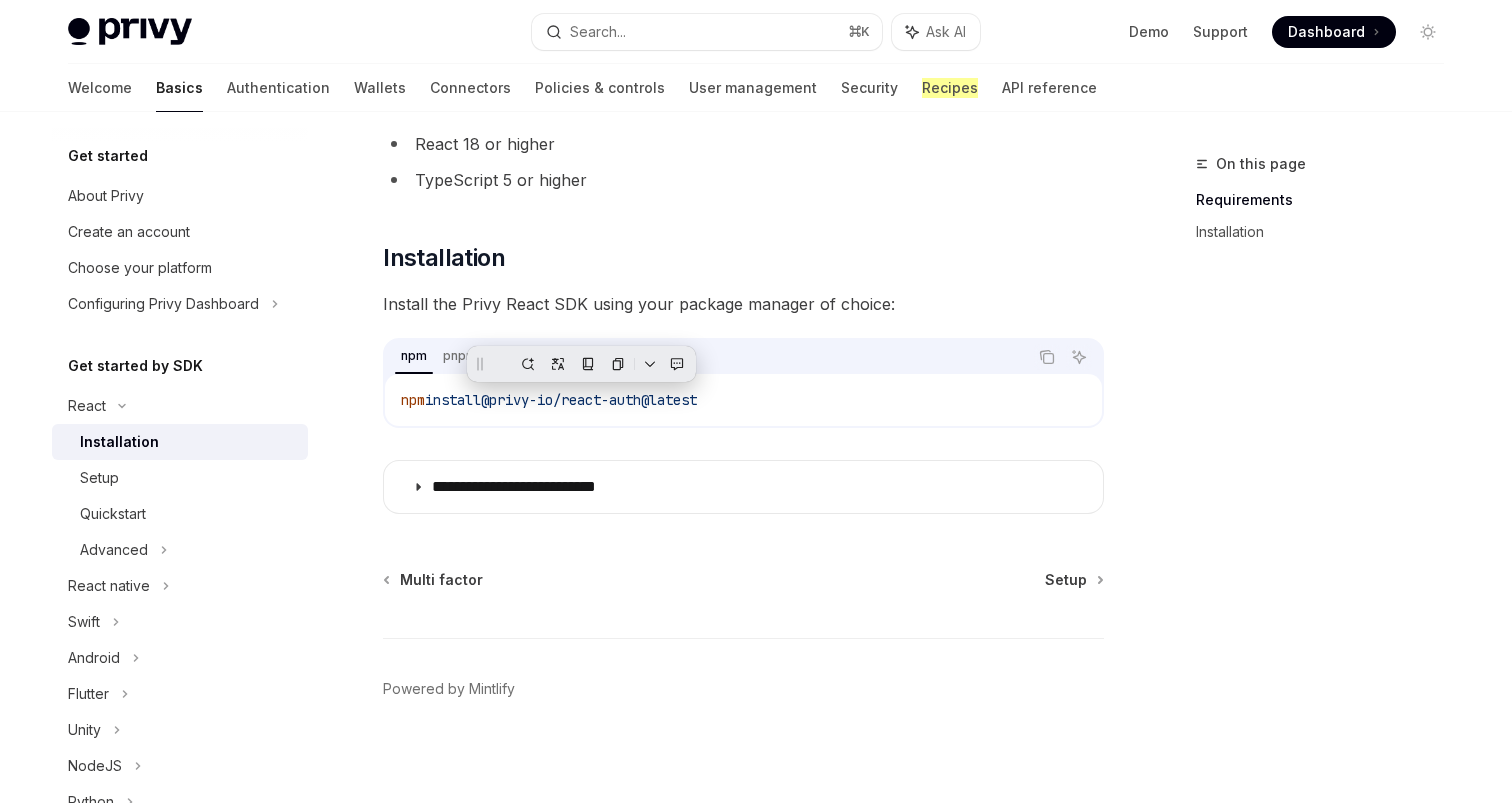 scroll, scrollTop: 178, scrollLeft: 0, axis: vertical 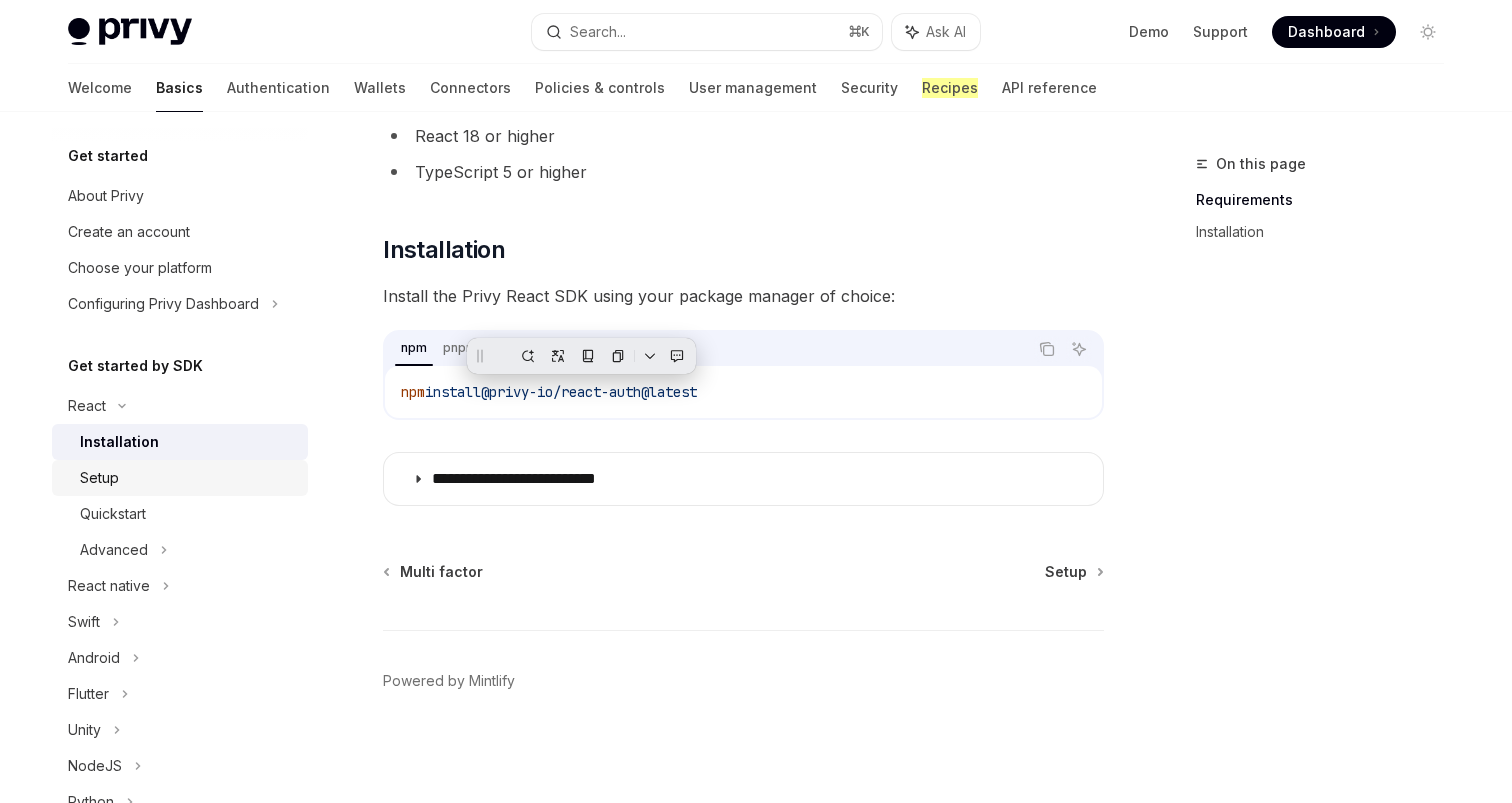 click on "Setup" at bounding box center (188, 478) 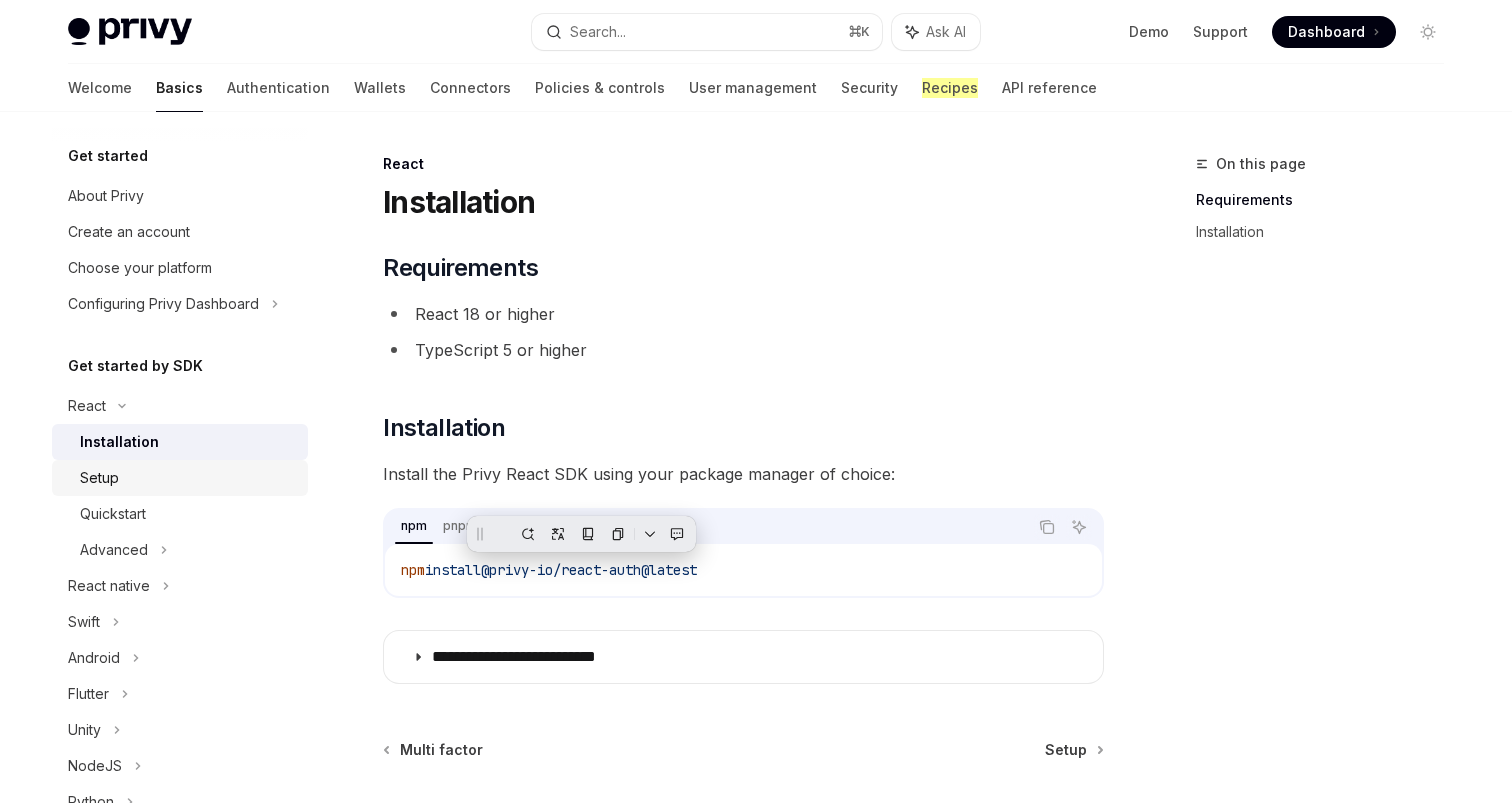 type on "*" 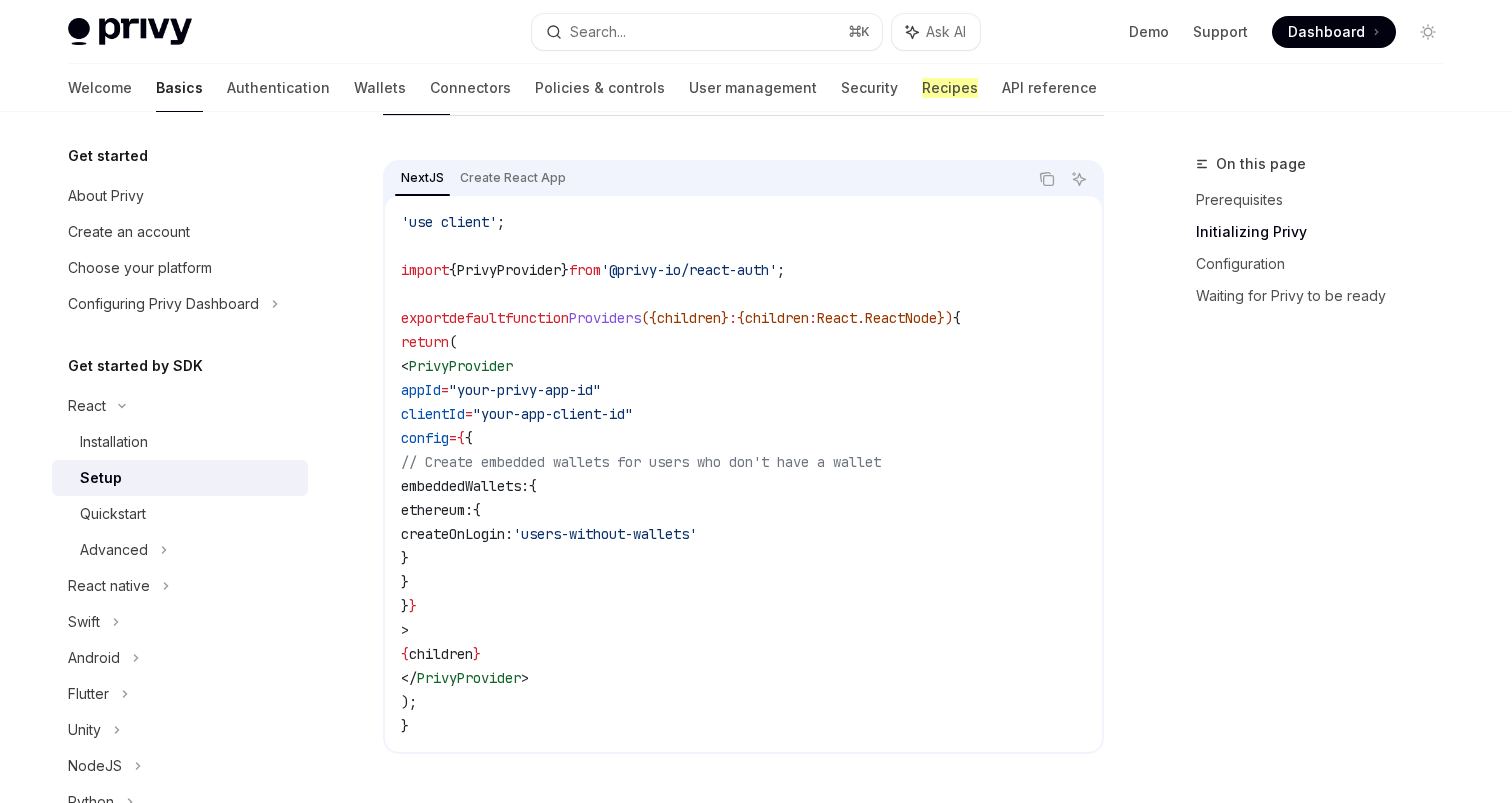 scroll, scrollTop: 645, scrollLeft: 0, axis: vertical 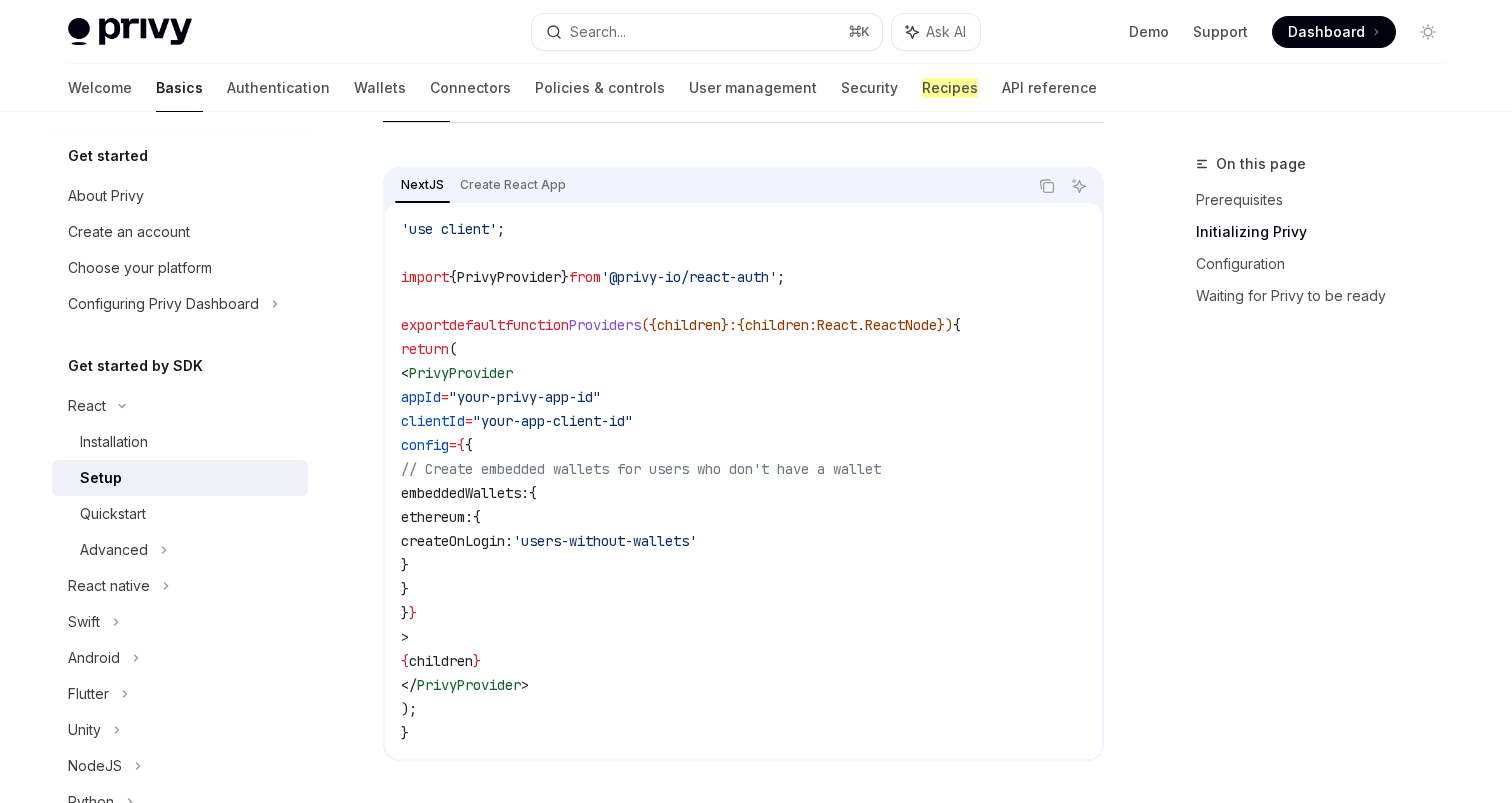 drag, startPoint x: 391, startPoint y: 224, endPoint x: 461, endPoint y: 700, distance: 481.11954 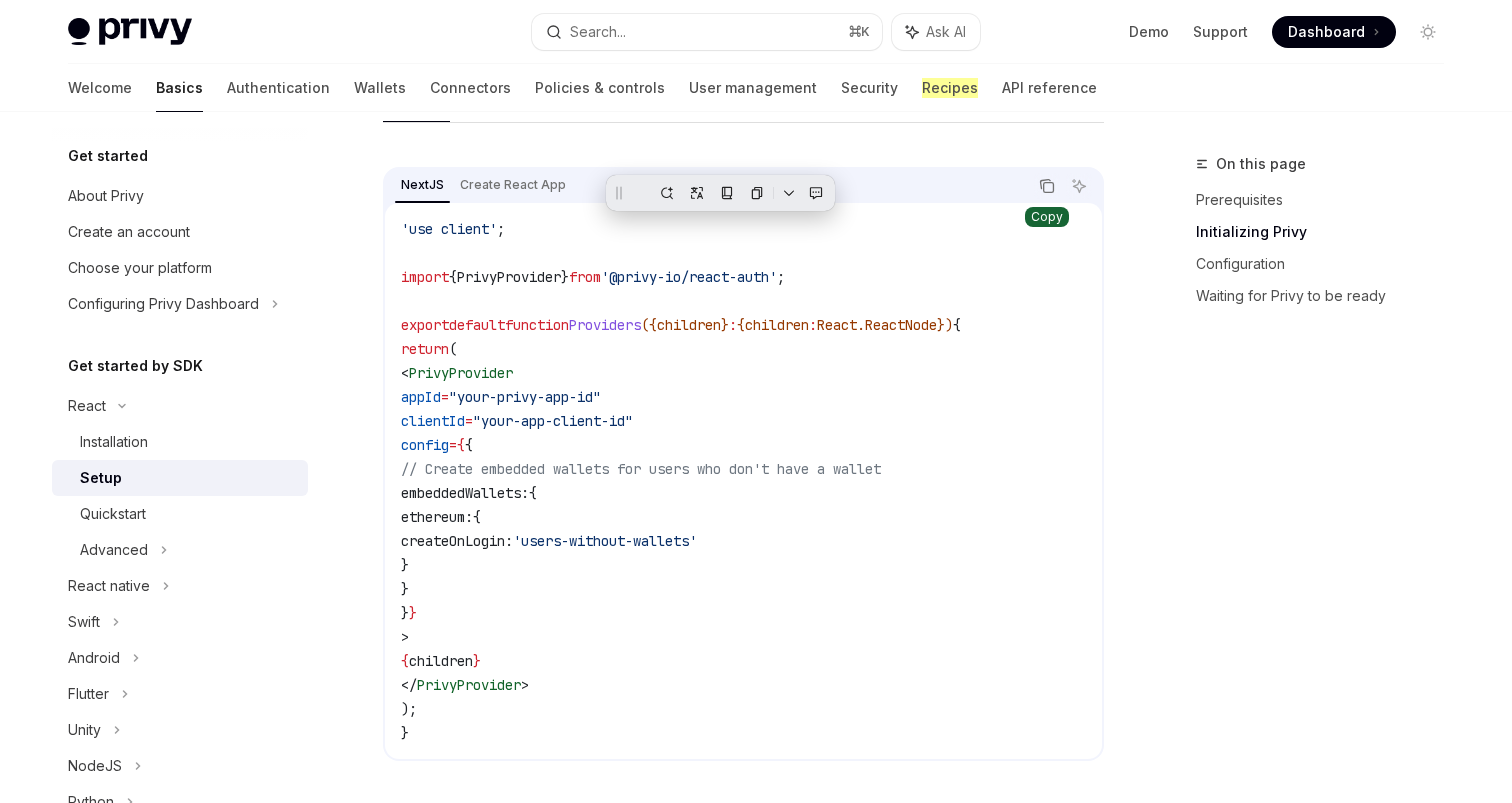 click 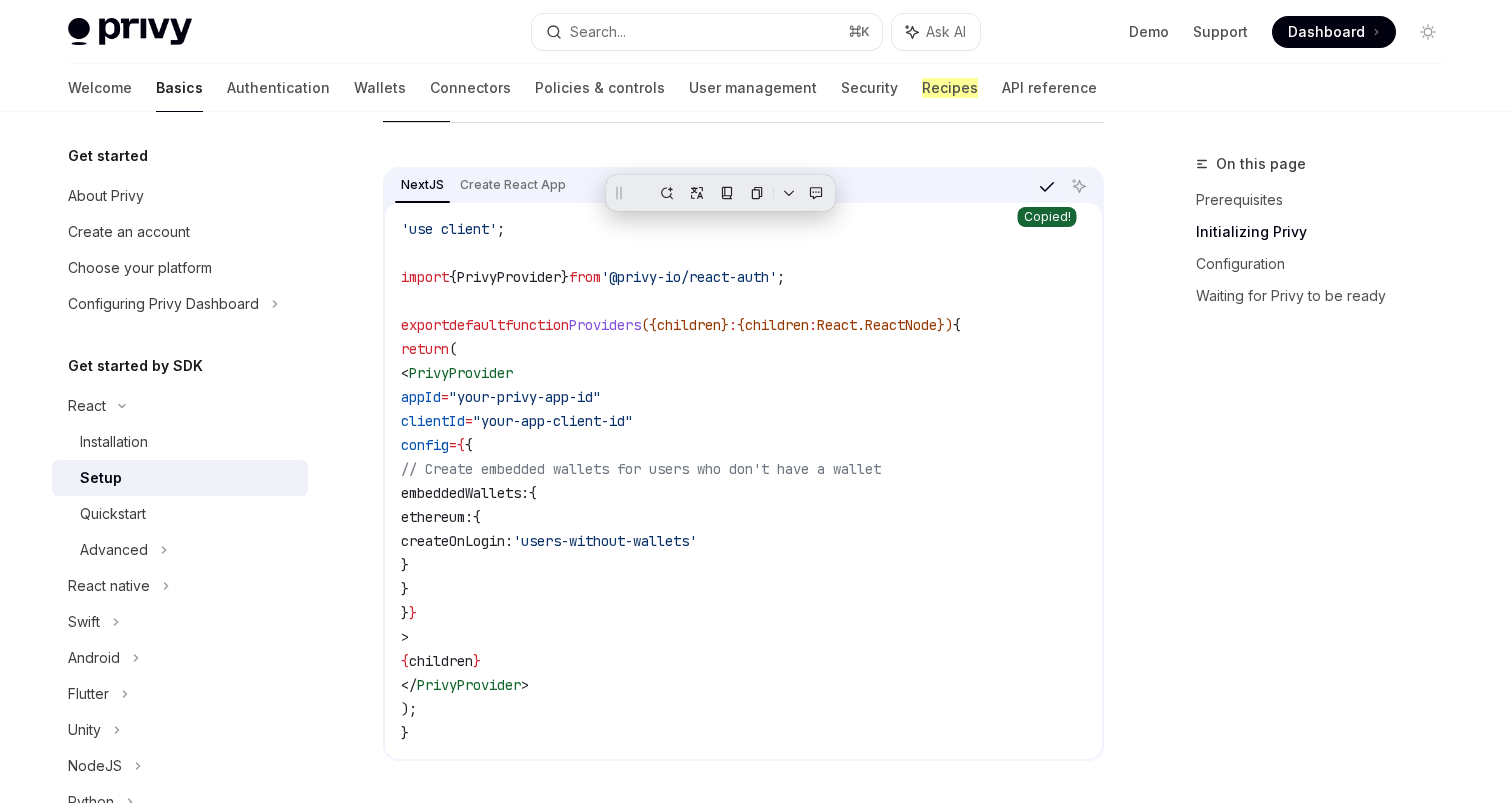 type 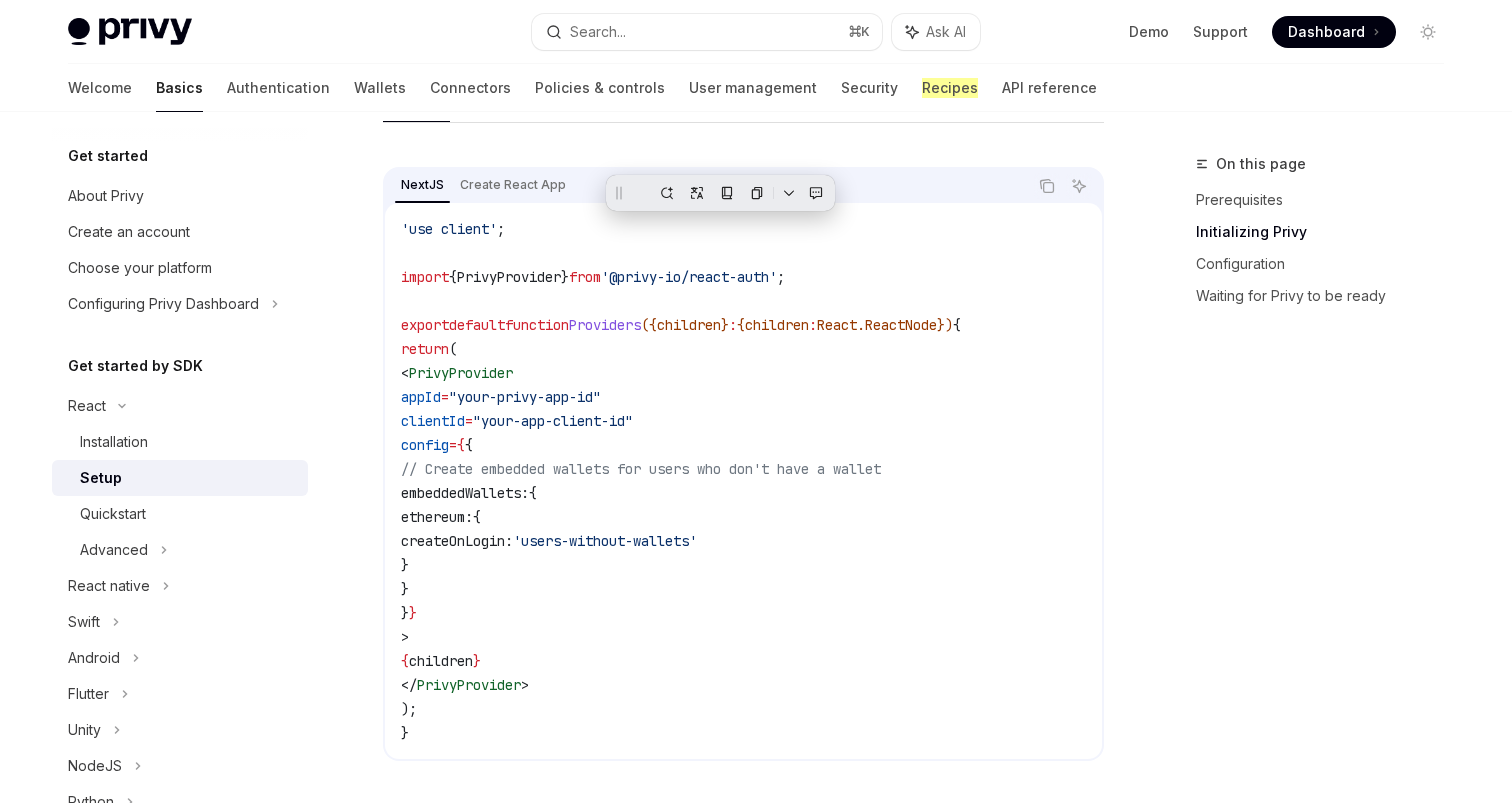 click on "createOnLogin:" at bounding box center [457, 541] 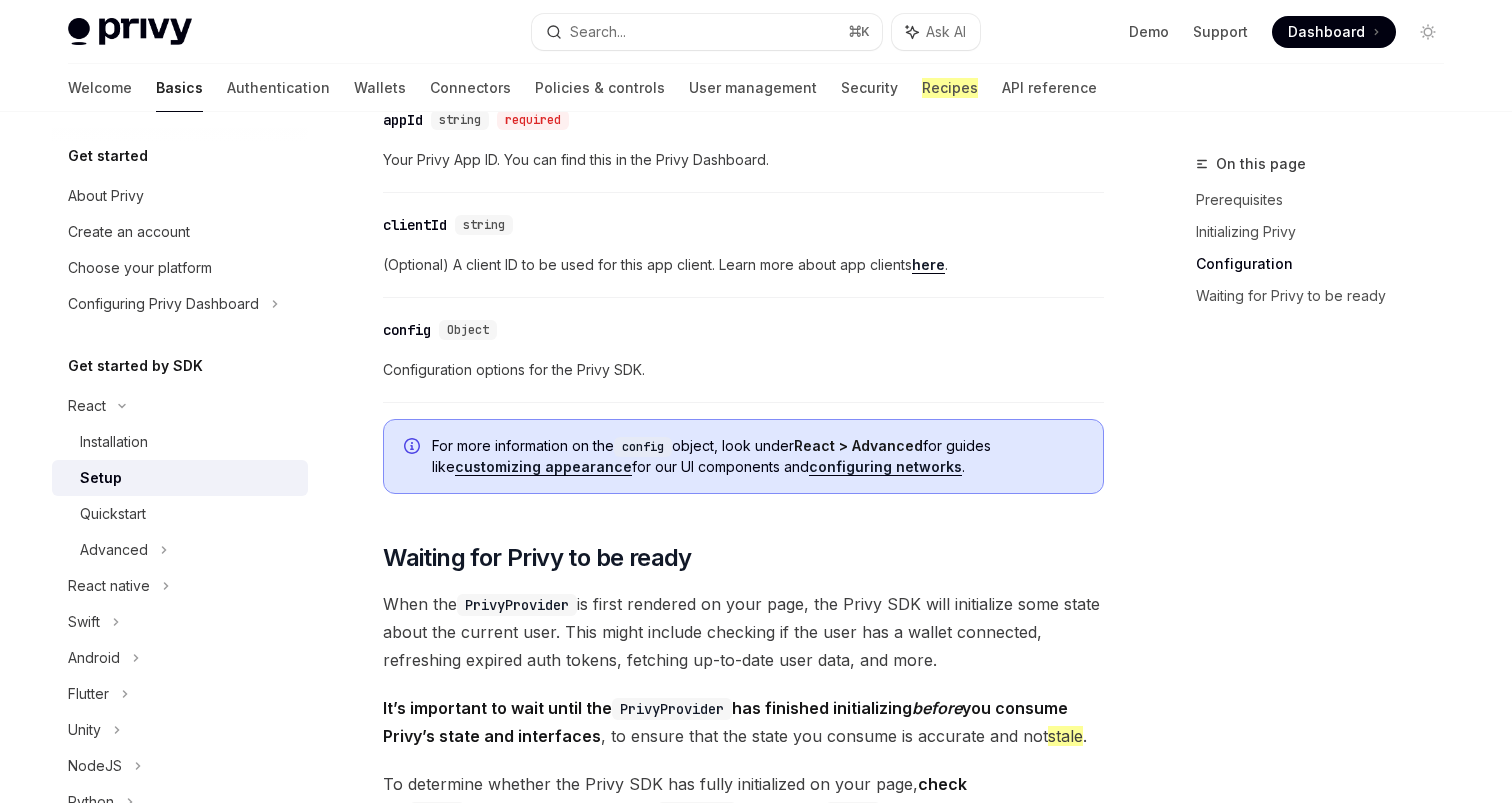 scroll, scrollTop: 1456, scrollLeft: 0, axis: vertical 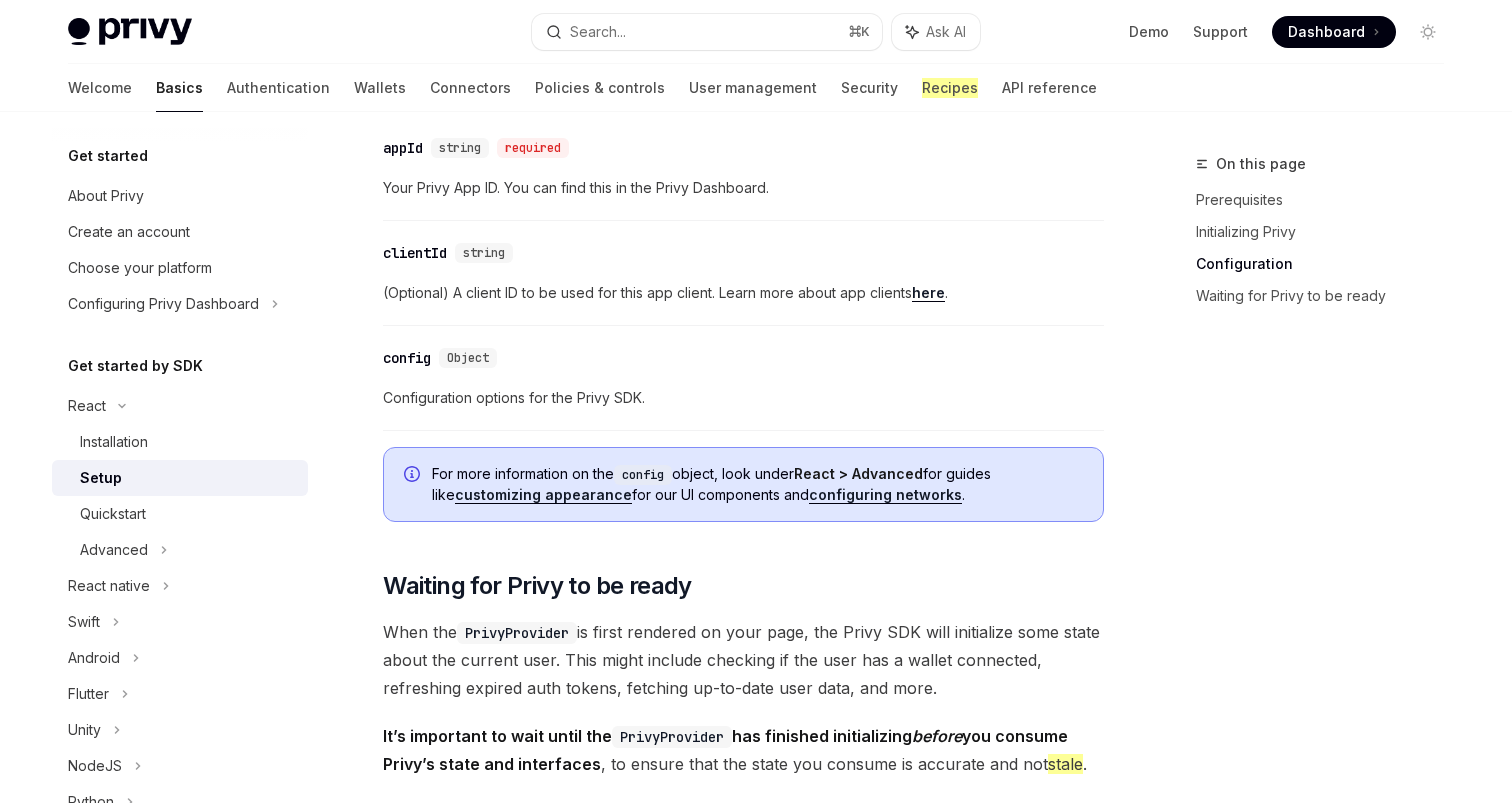 click on "here" at bounding box center [928, 293] 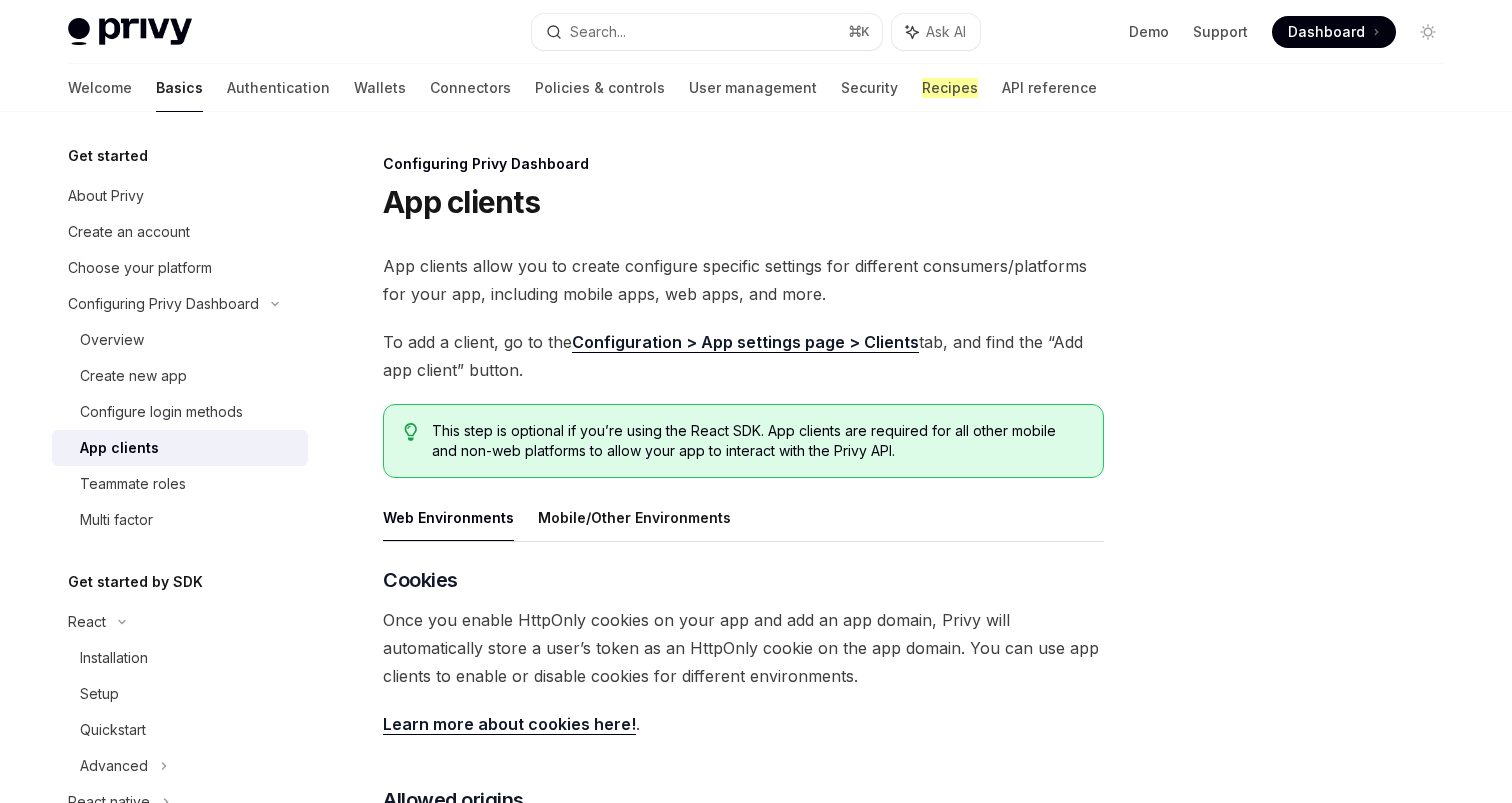 click on "Configuration > App settings page > Clients" at bounding box center (745, 342) 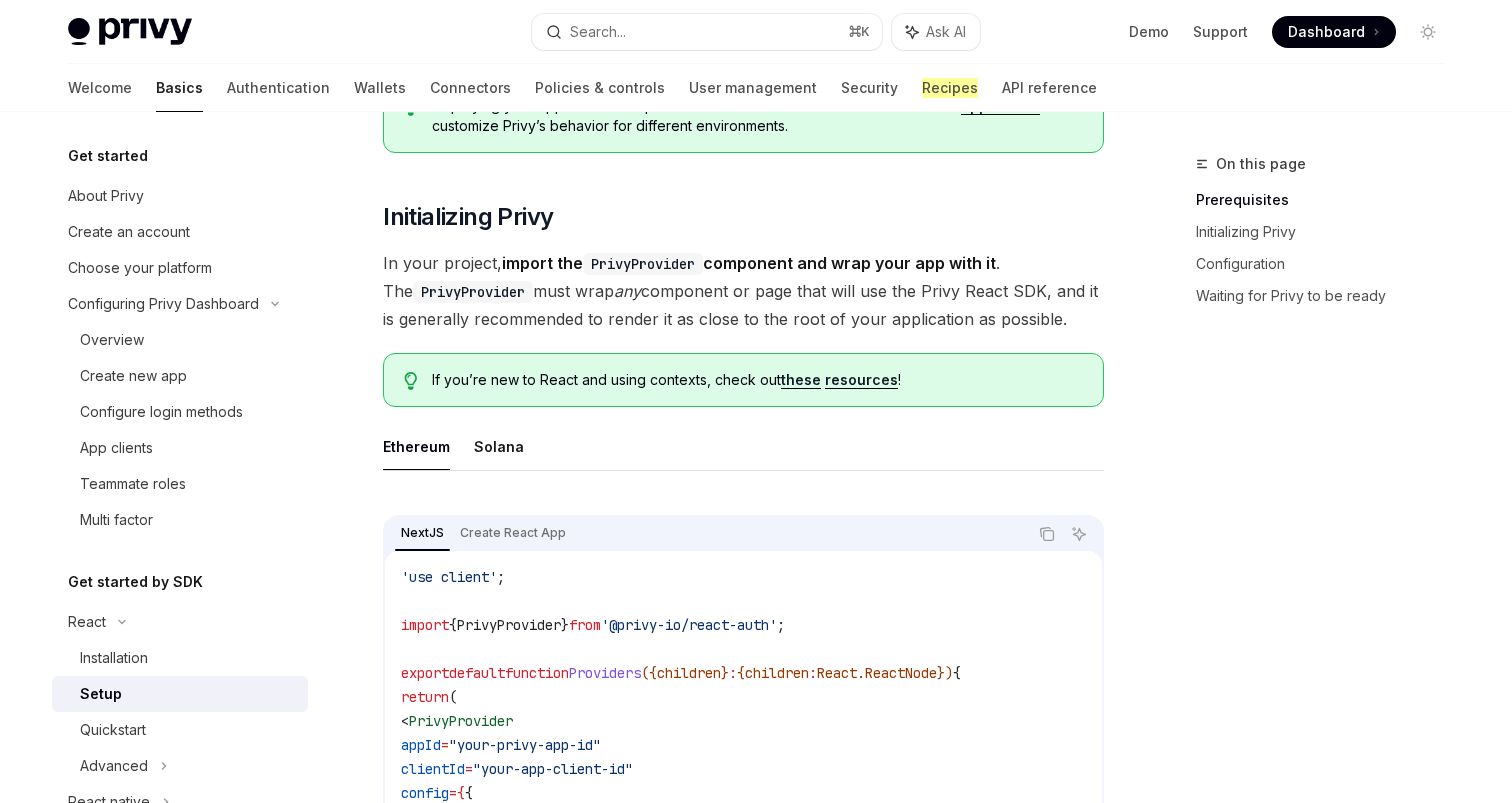 scroll, scrollTop: 301, scrollLeft: 0, axis: vertical 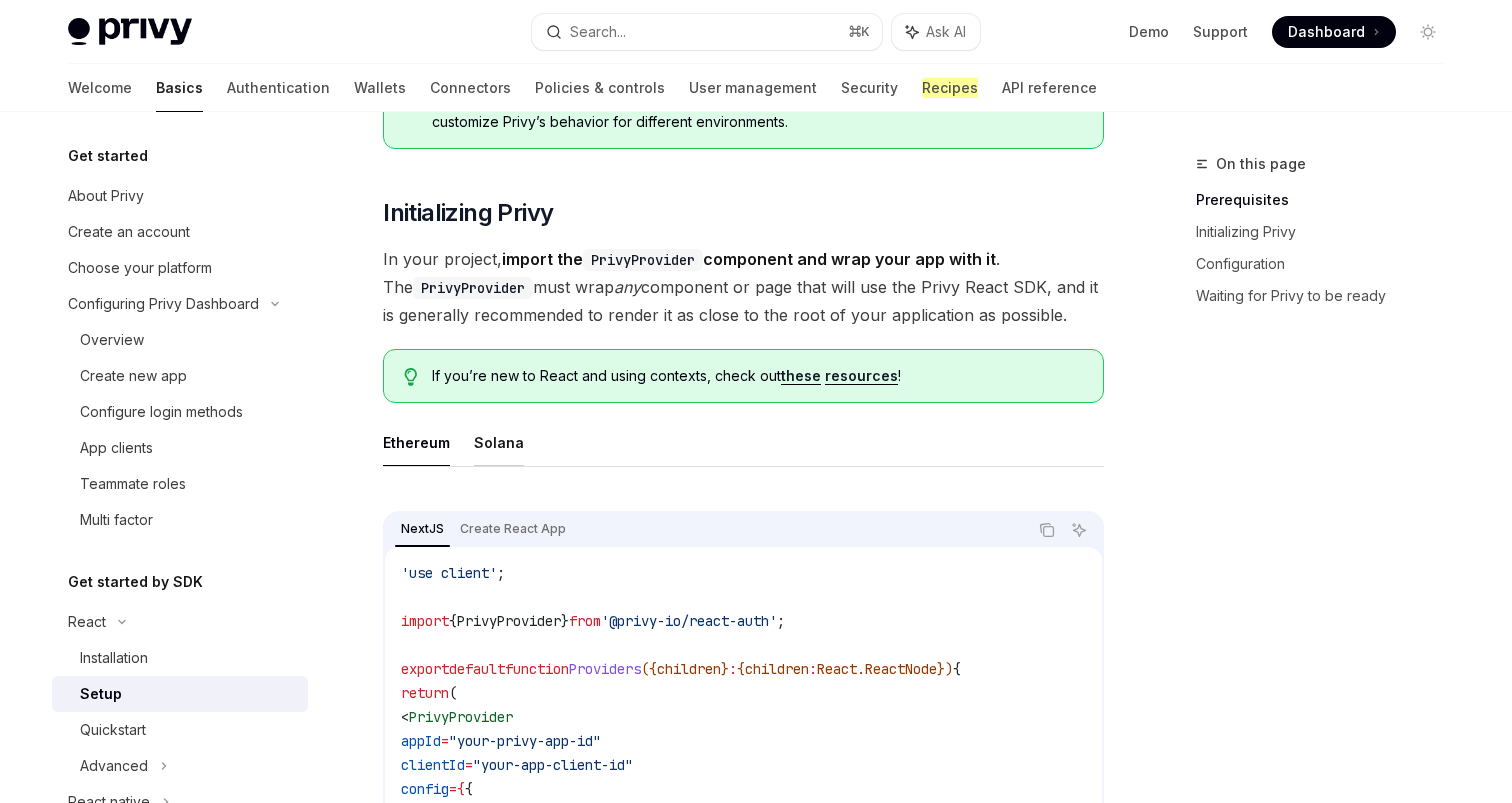 click on "Solana" at bounding box center (499, 442) 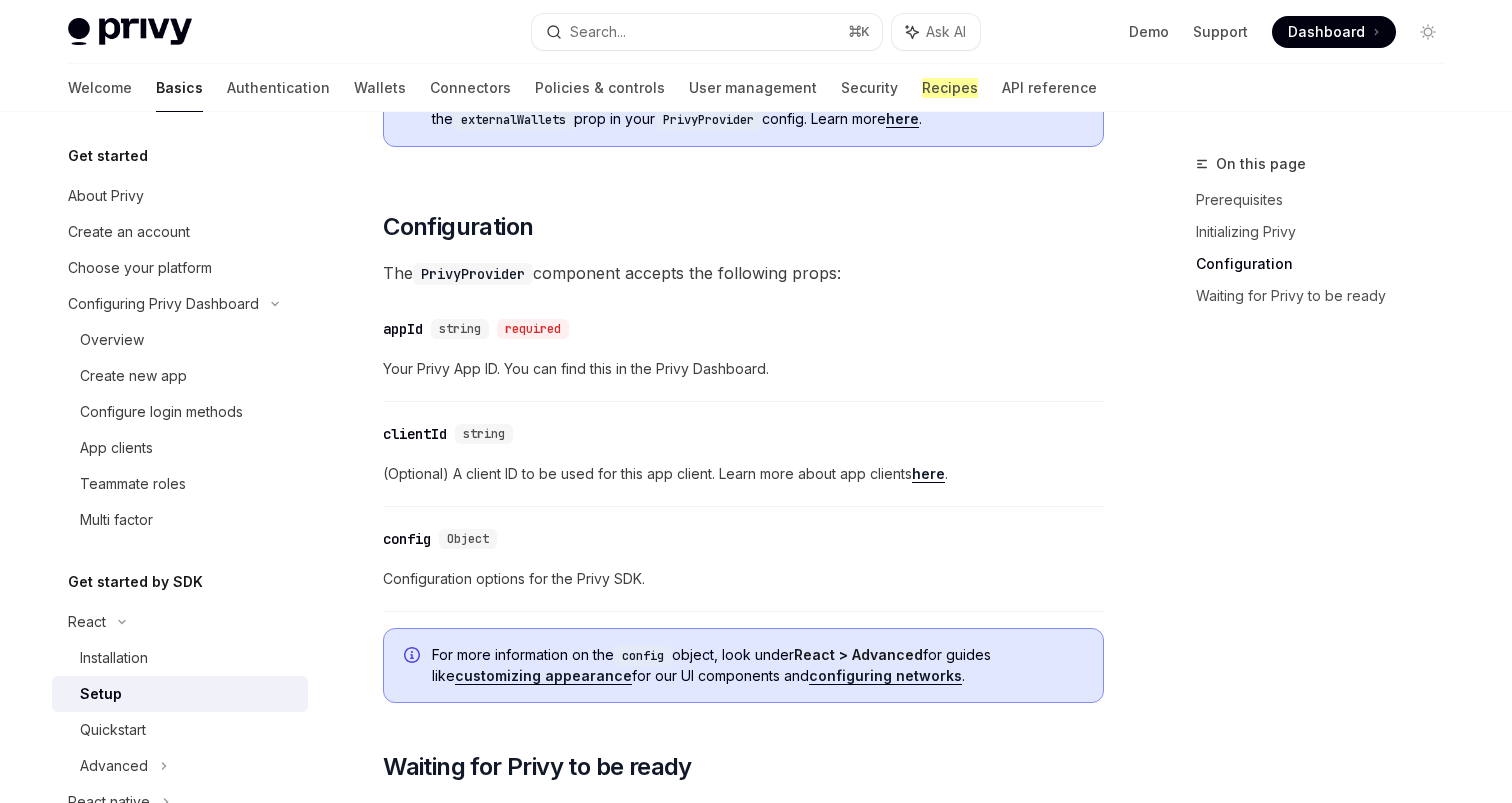 scroll, scrollTop: 1368, scrollLeft: 0, axis: vertical 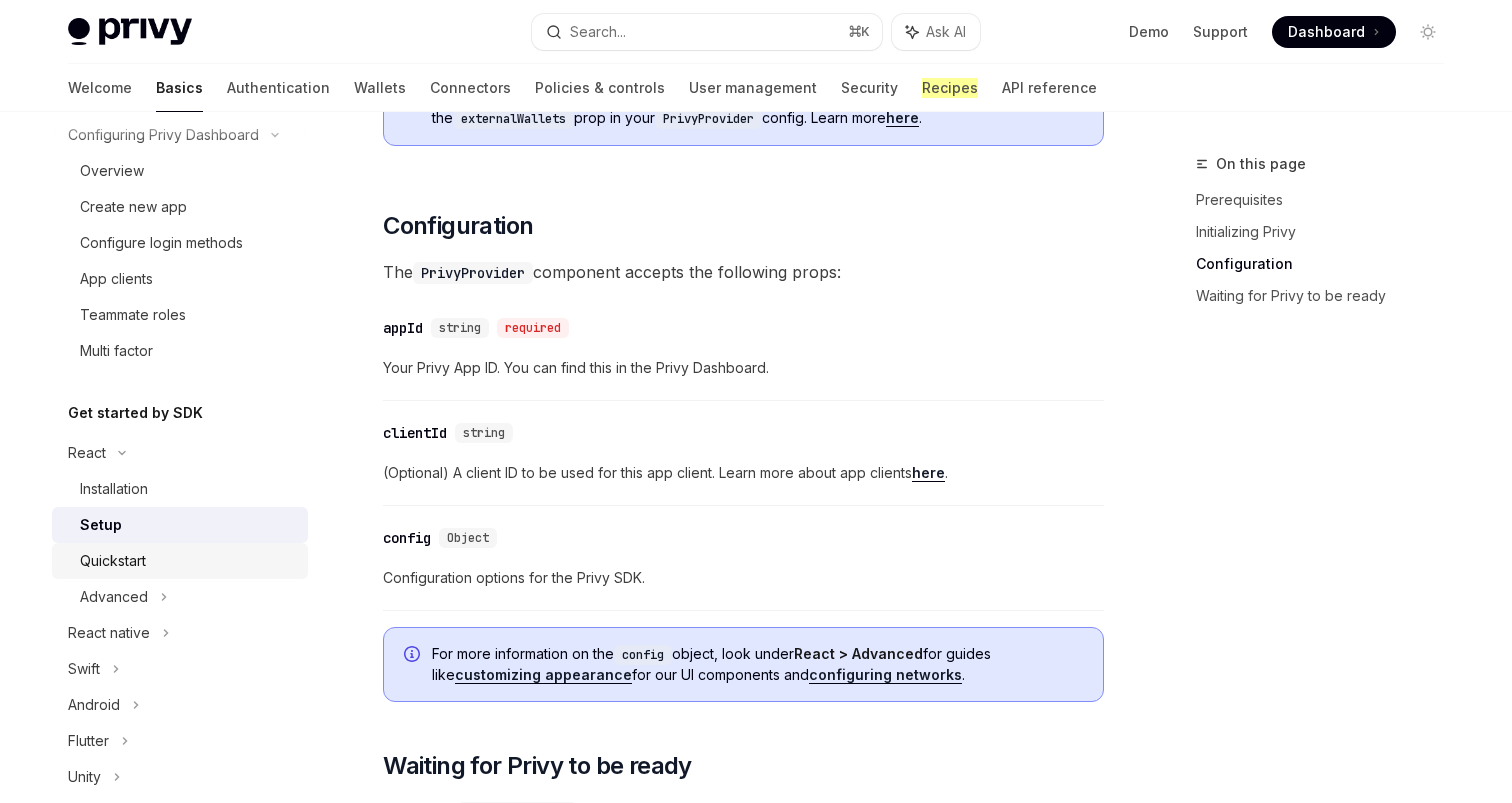 click on "Quickstart" at bounding box center (113, 561) 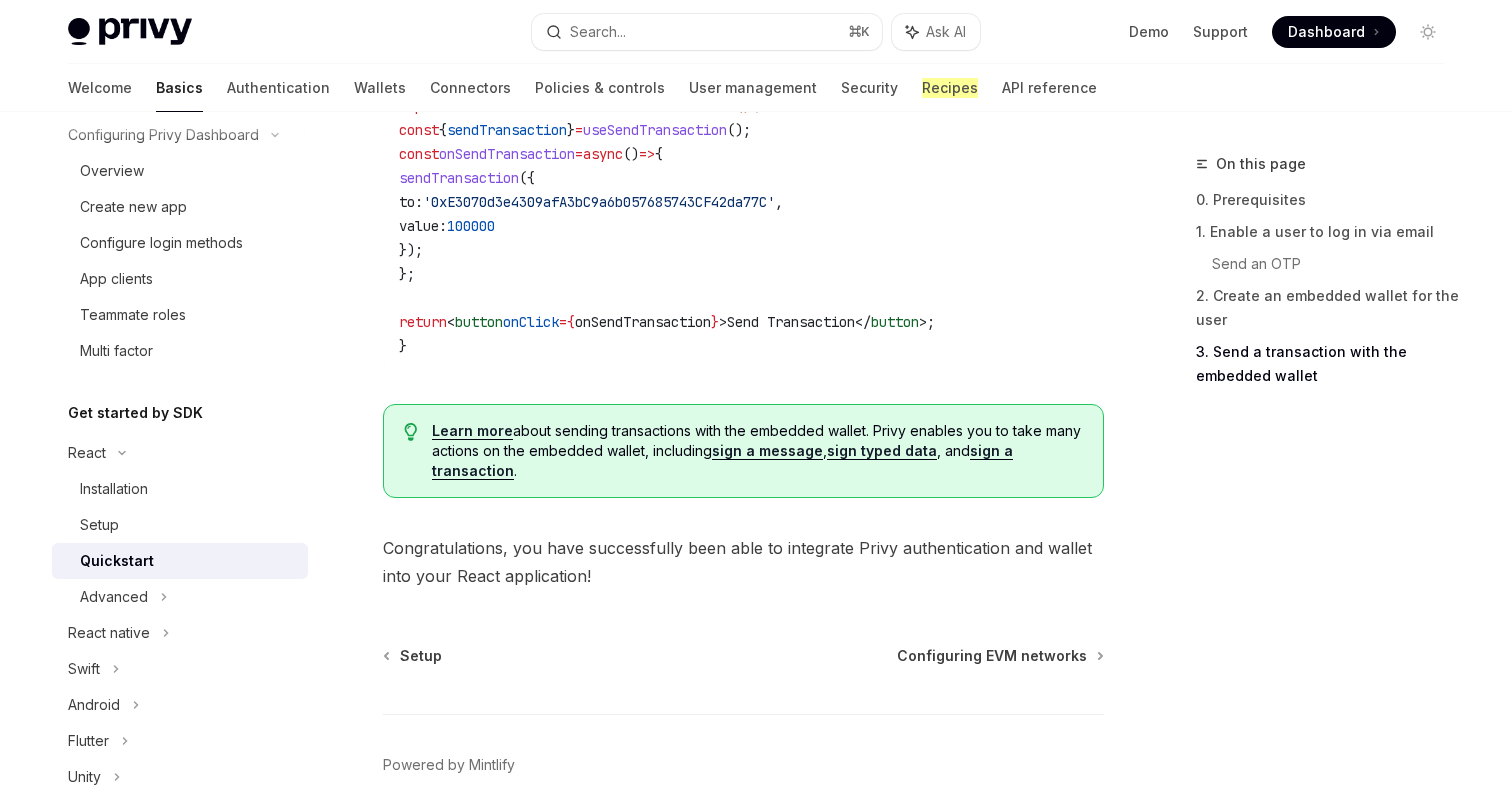 scroll, scrollTop: 2098, scrollLeft: 0, axis: vertical 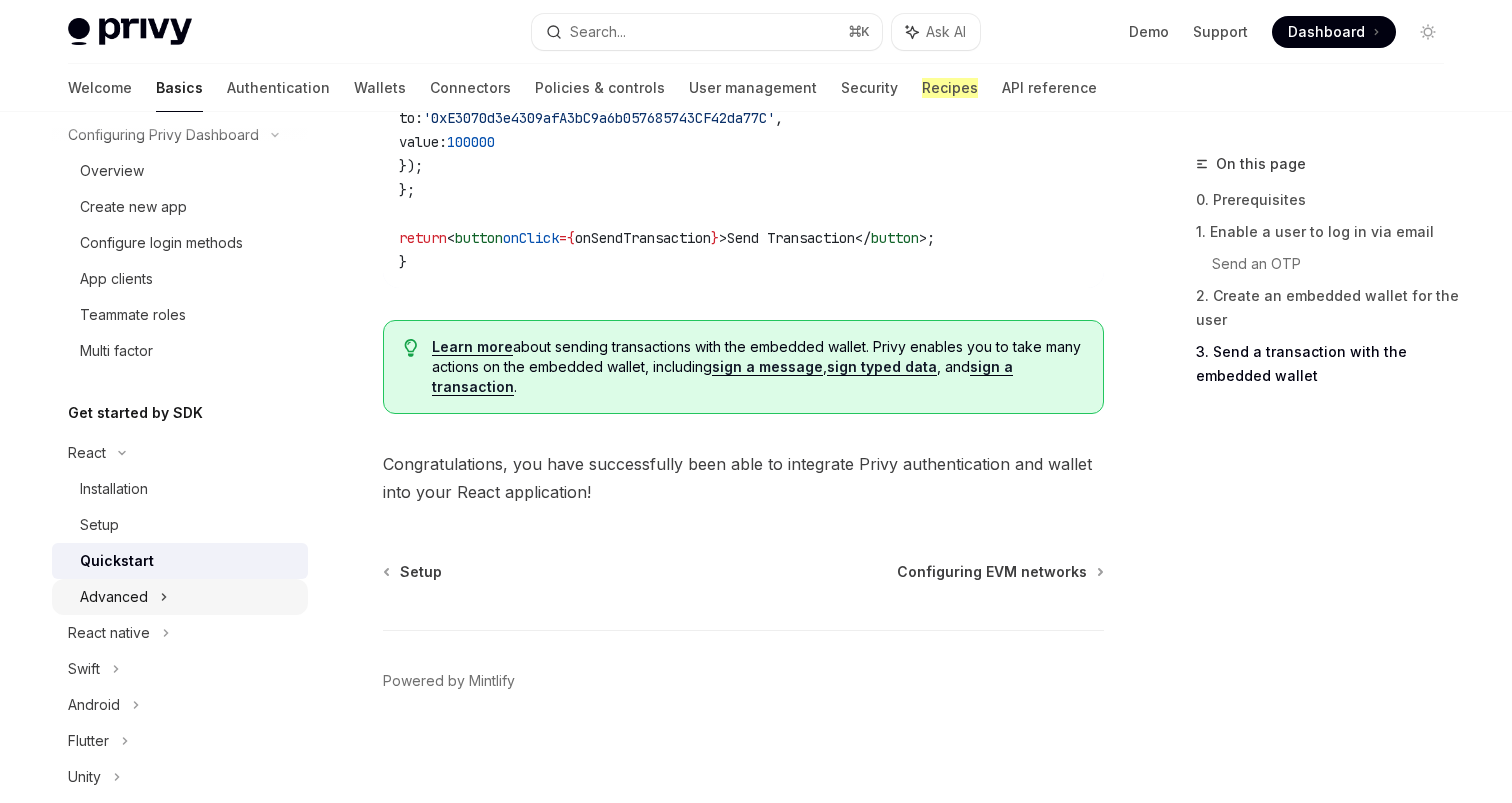 click on "Advanced" at bounding box center [180, 597] 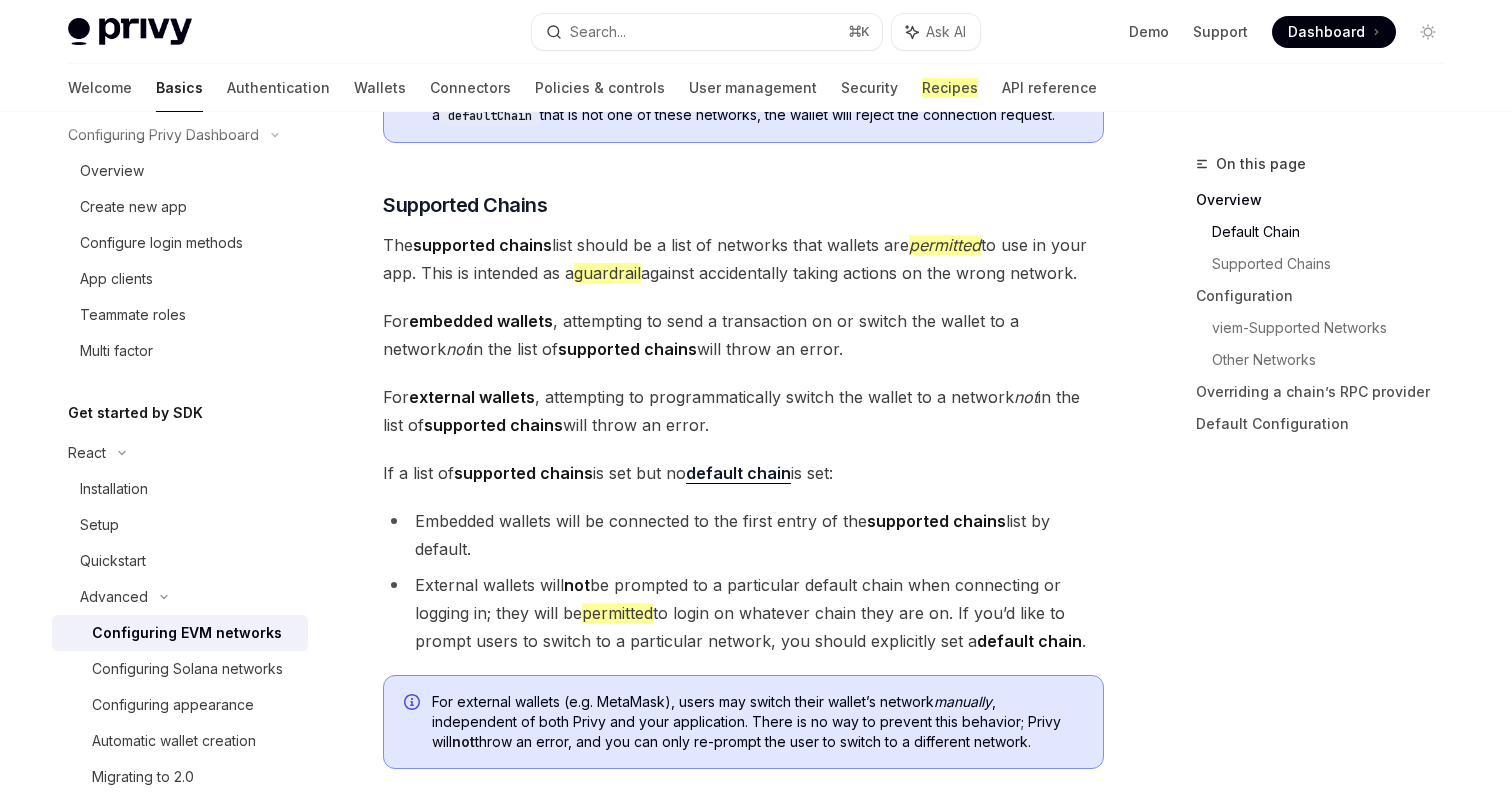 scroll, scrollTop: 1198, scrollLeft: 0, axis: vertical 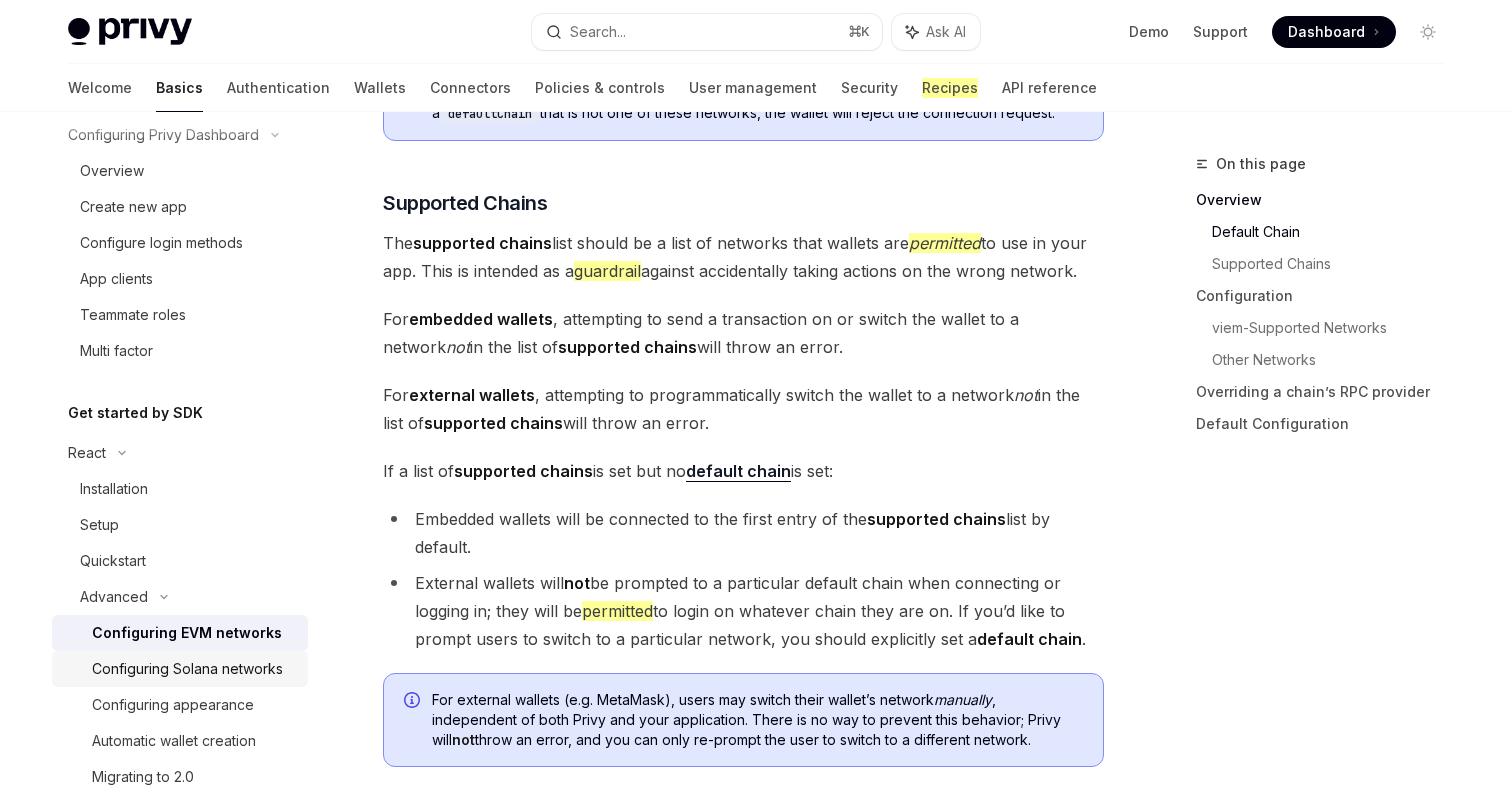 click on "Configuring Solana networks" at bounding box center [187, 669] 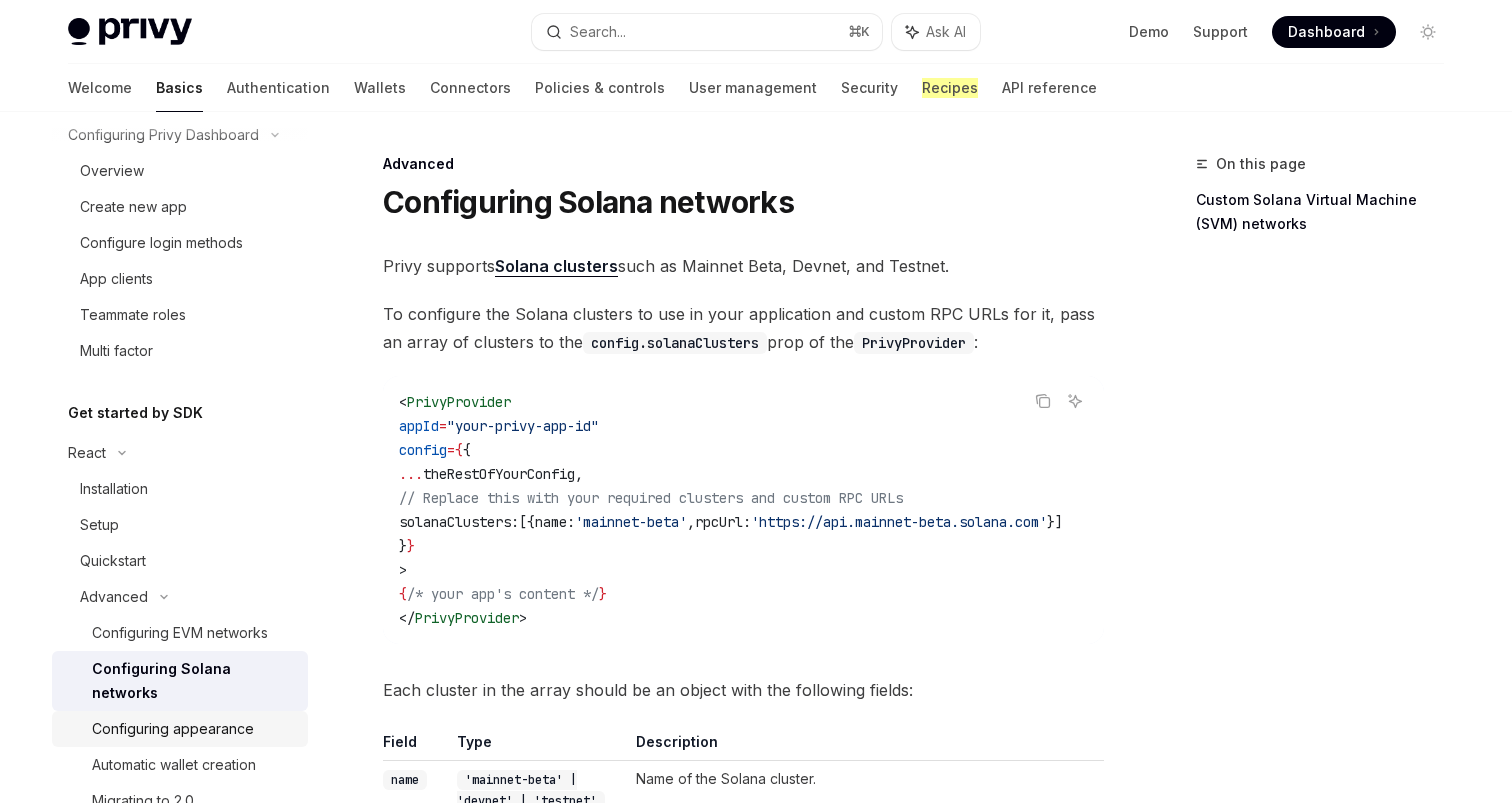 click on "Configuring appearance" at bounding box center [173, 729] 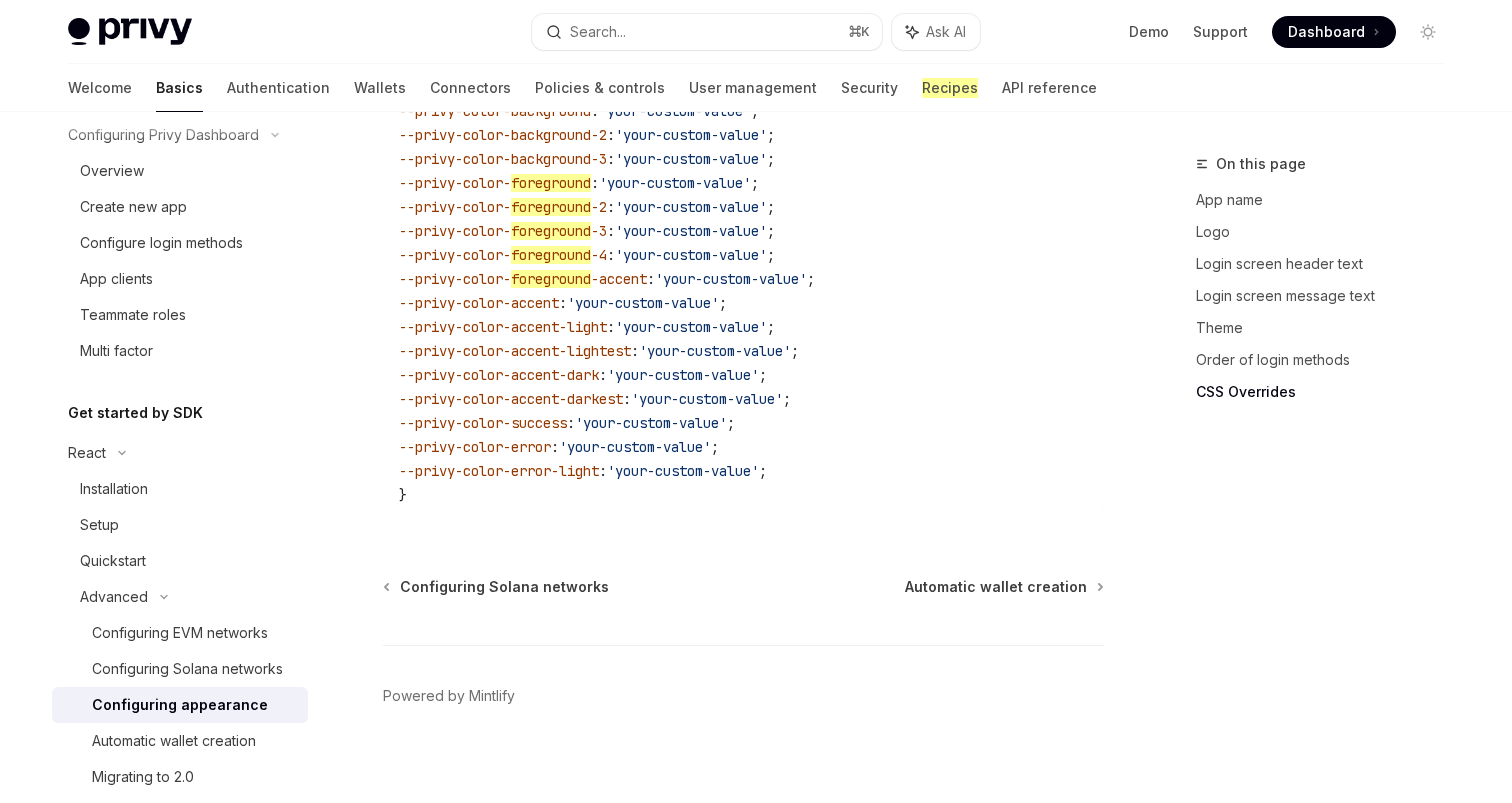 scroll, scrollTop: 5154, scrollLeft: 0, axis: vertical 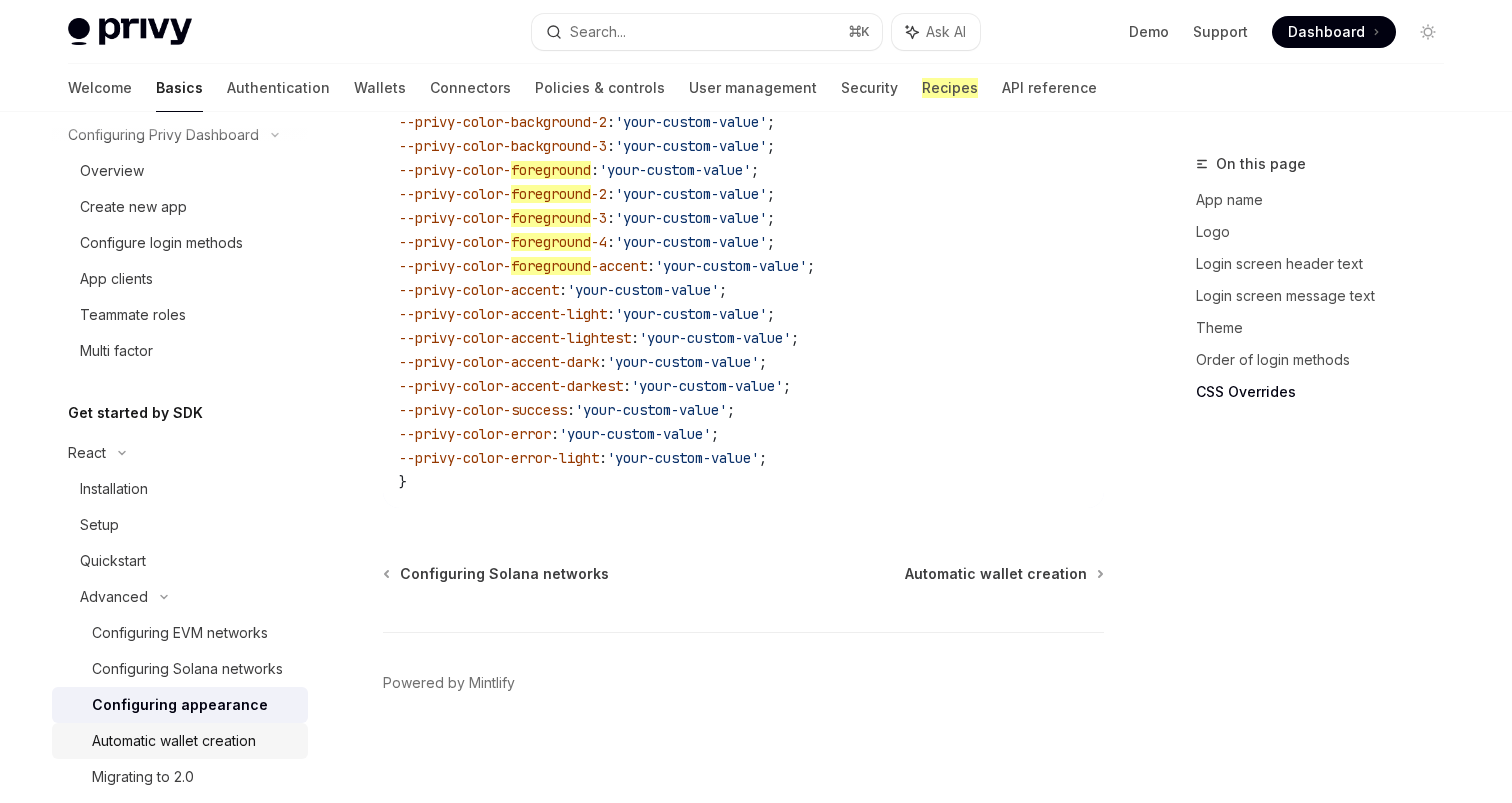 click on "Automatic wallet creation" at bounding box center [174, 741] 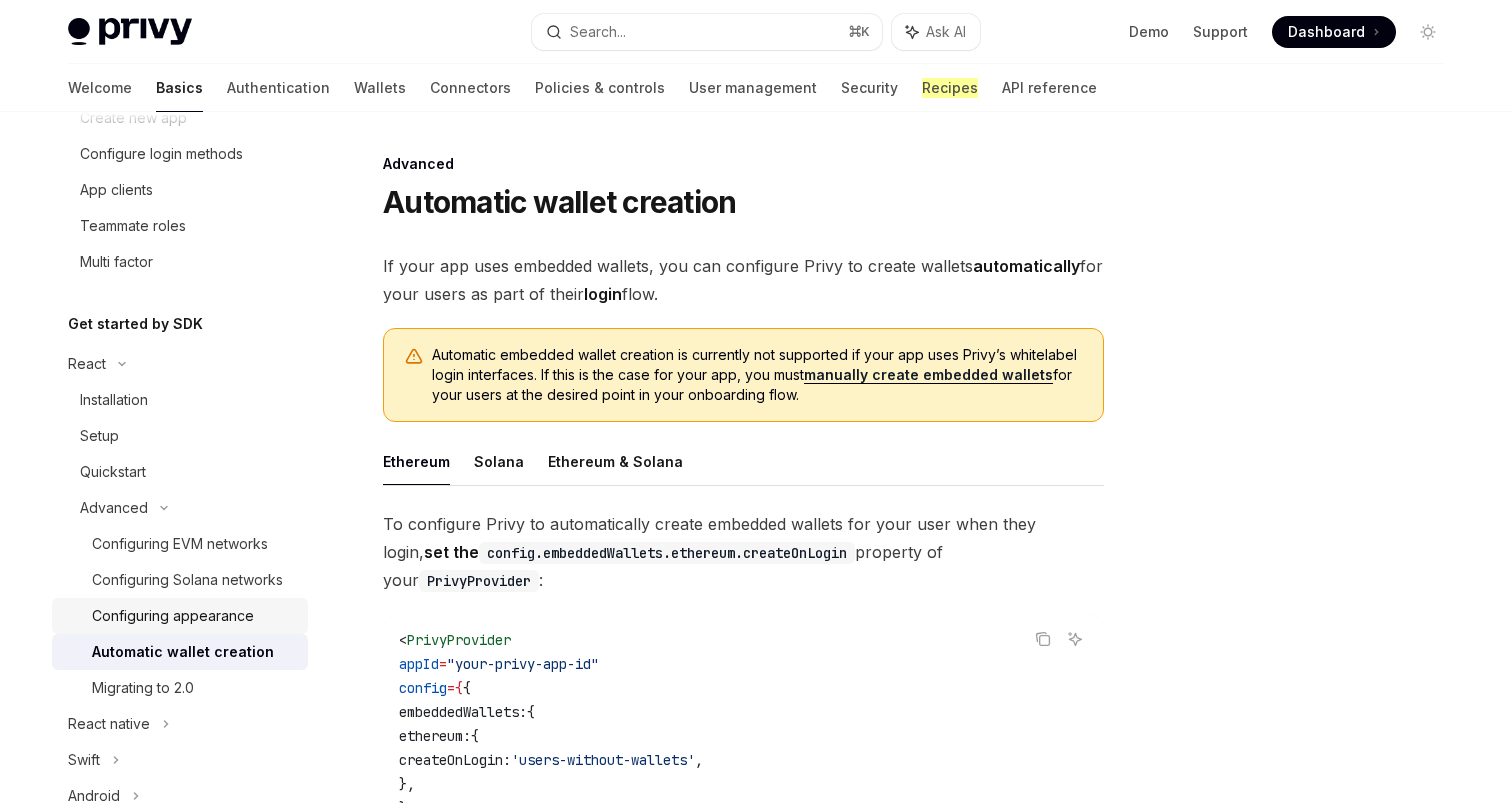 scroll, scrollTop: 274, scrollLeft: 0, axis: vertical 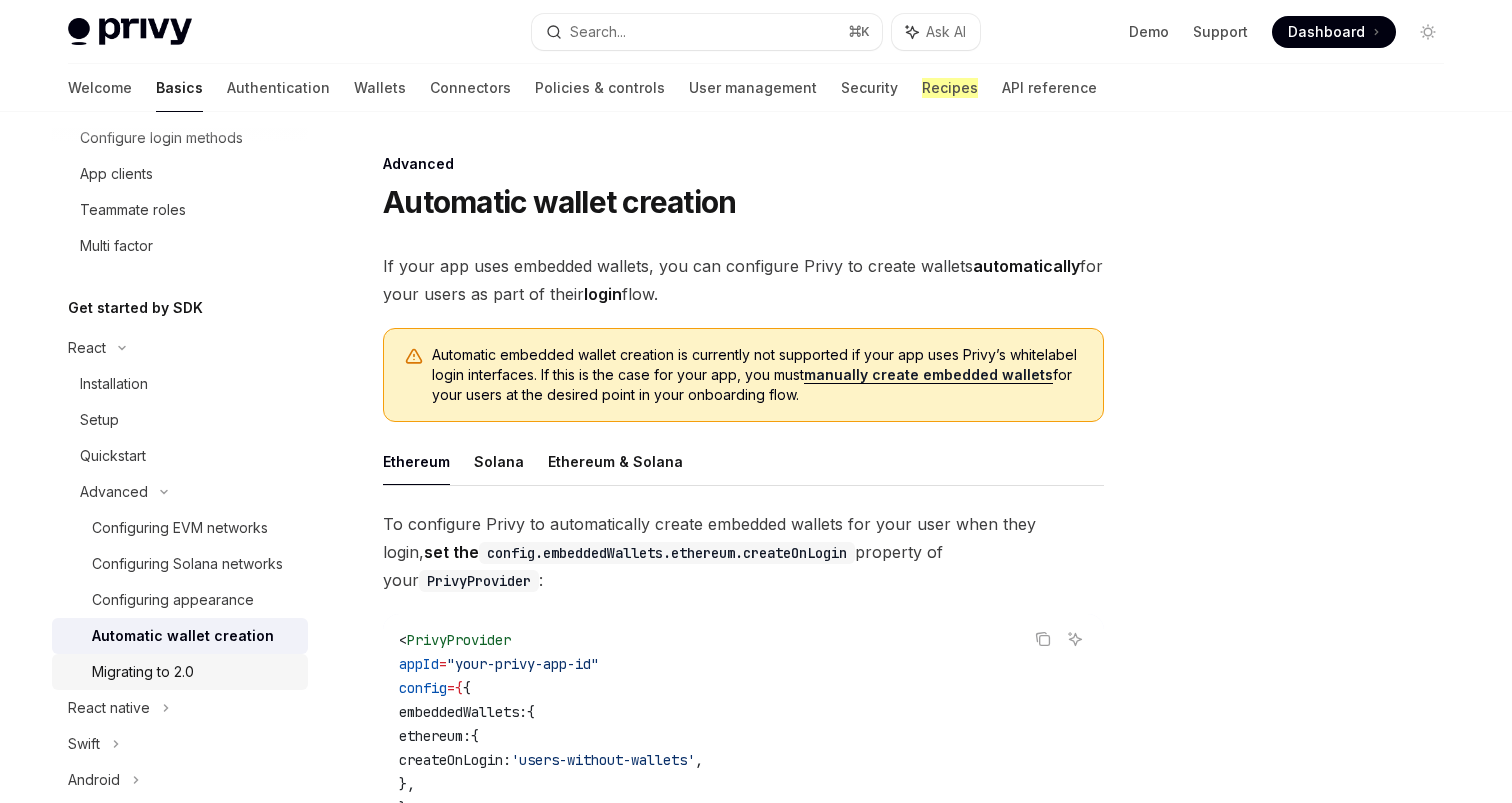 click on "Migrating to 2.0" at bounding box center [143, 672] 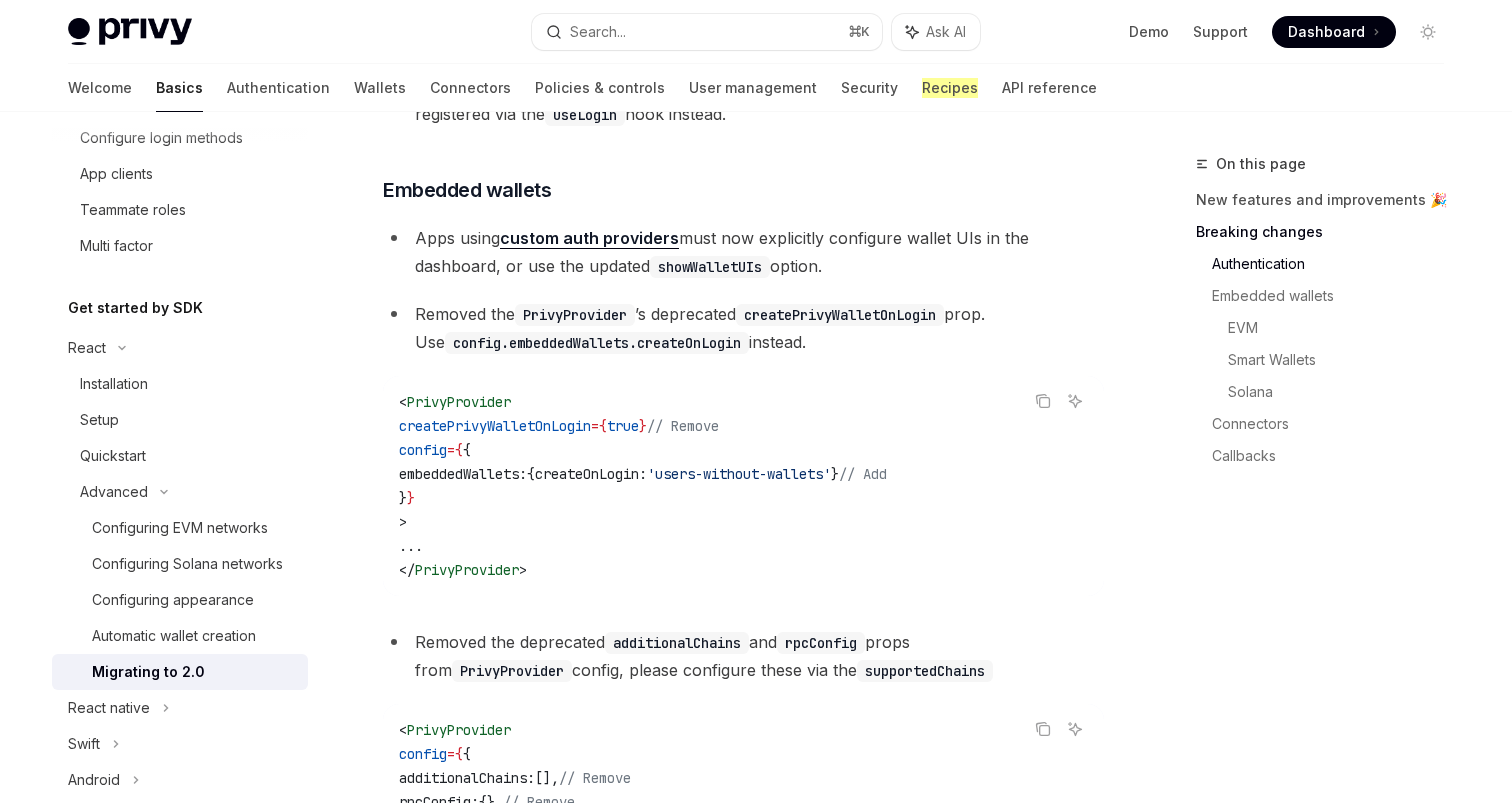 scroll, scrollTop: 843, scrollLeft: 0, axis: vertical 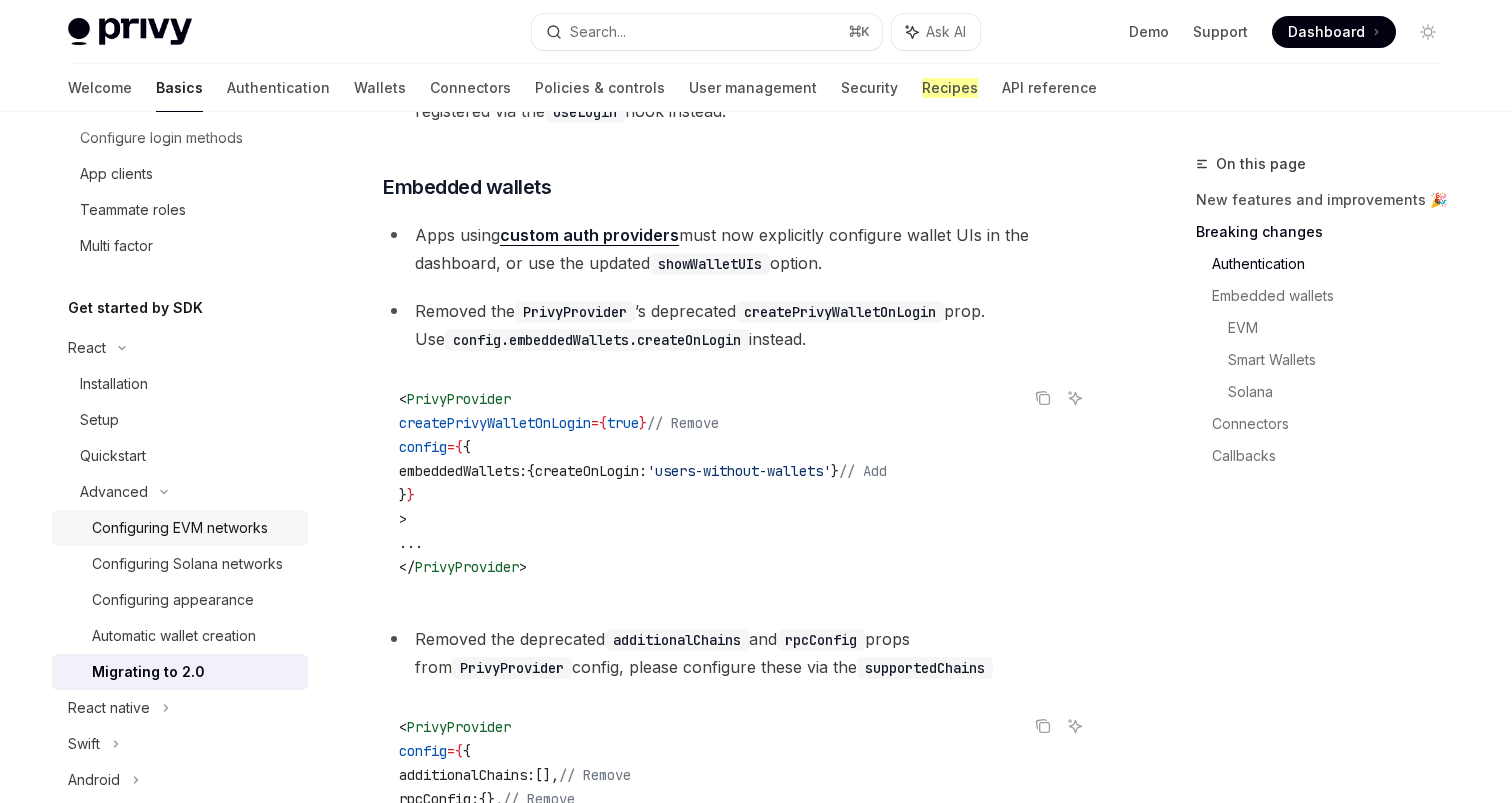 click on "Configuring EVM networks" at bounding box center [180, 528] 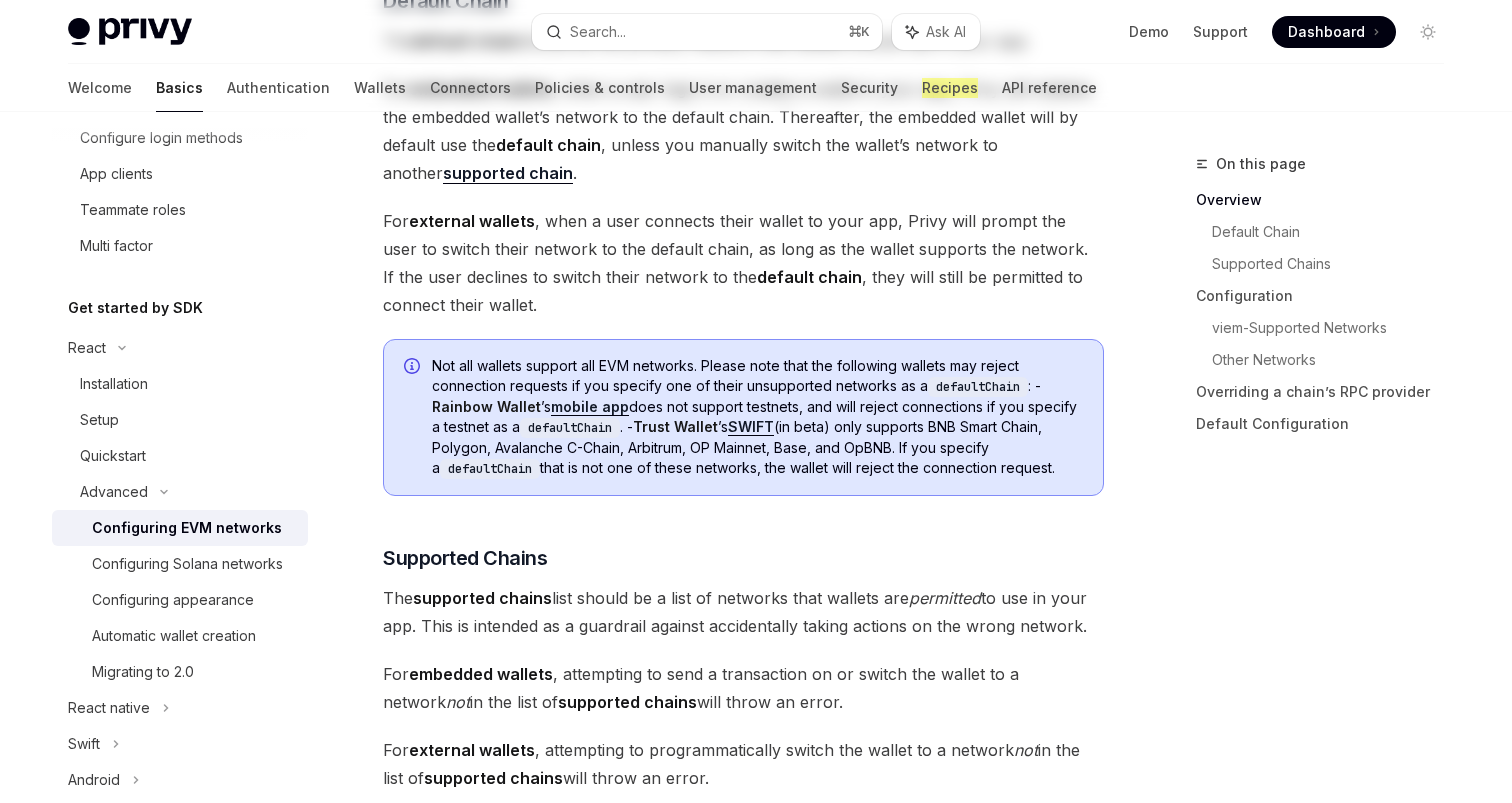 scroll, scrollTop: 0, scrollLeft: 0, axis: both 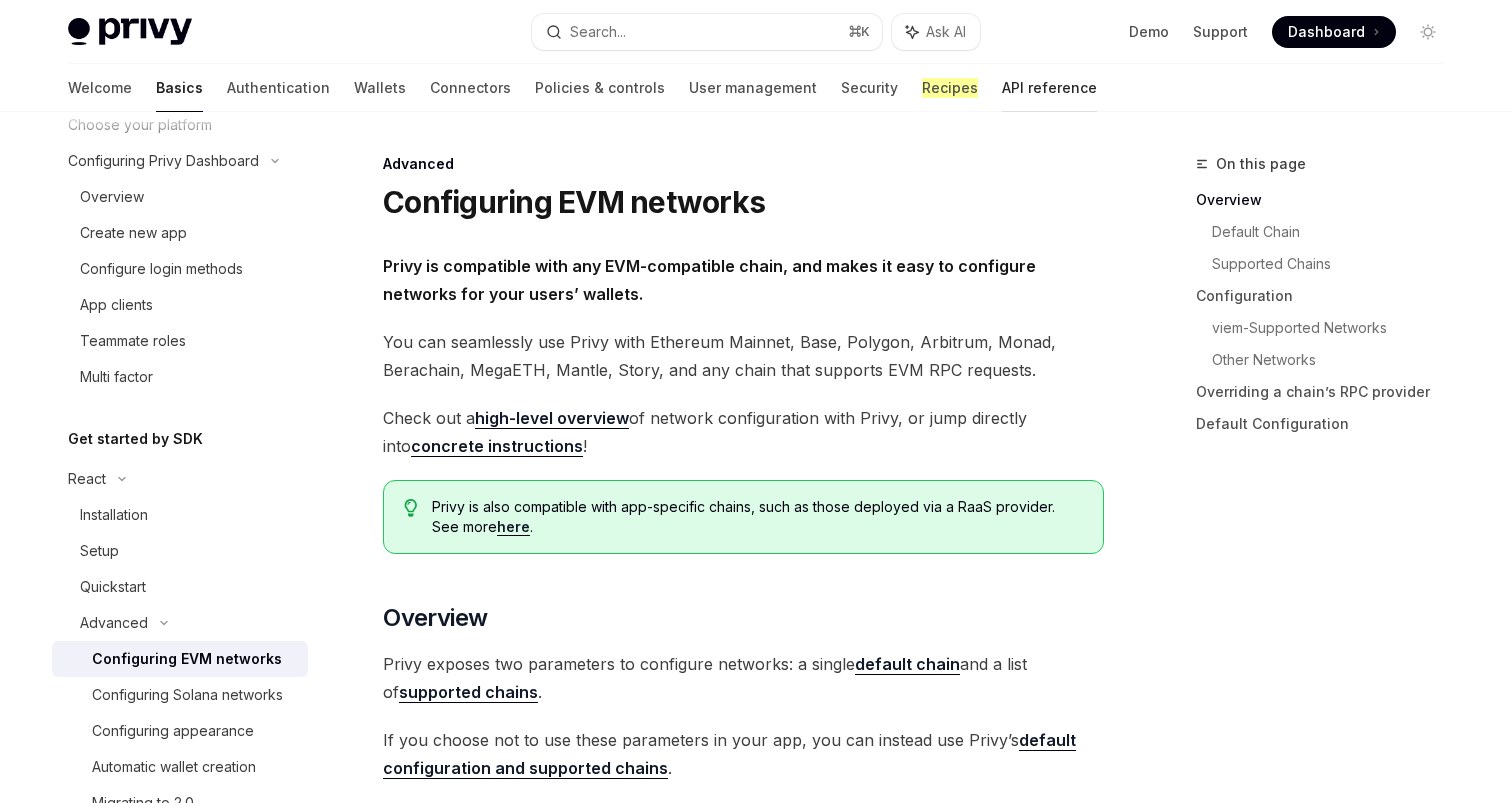 click on "API reference" at bounding box center [1049, 88] 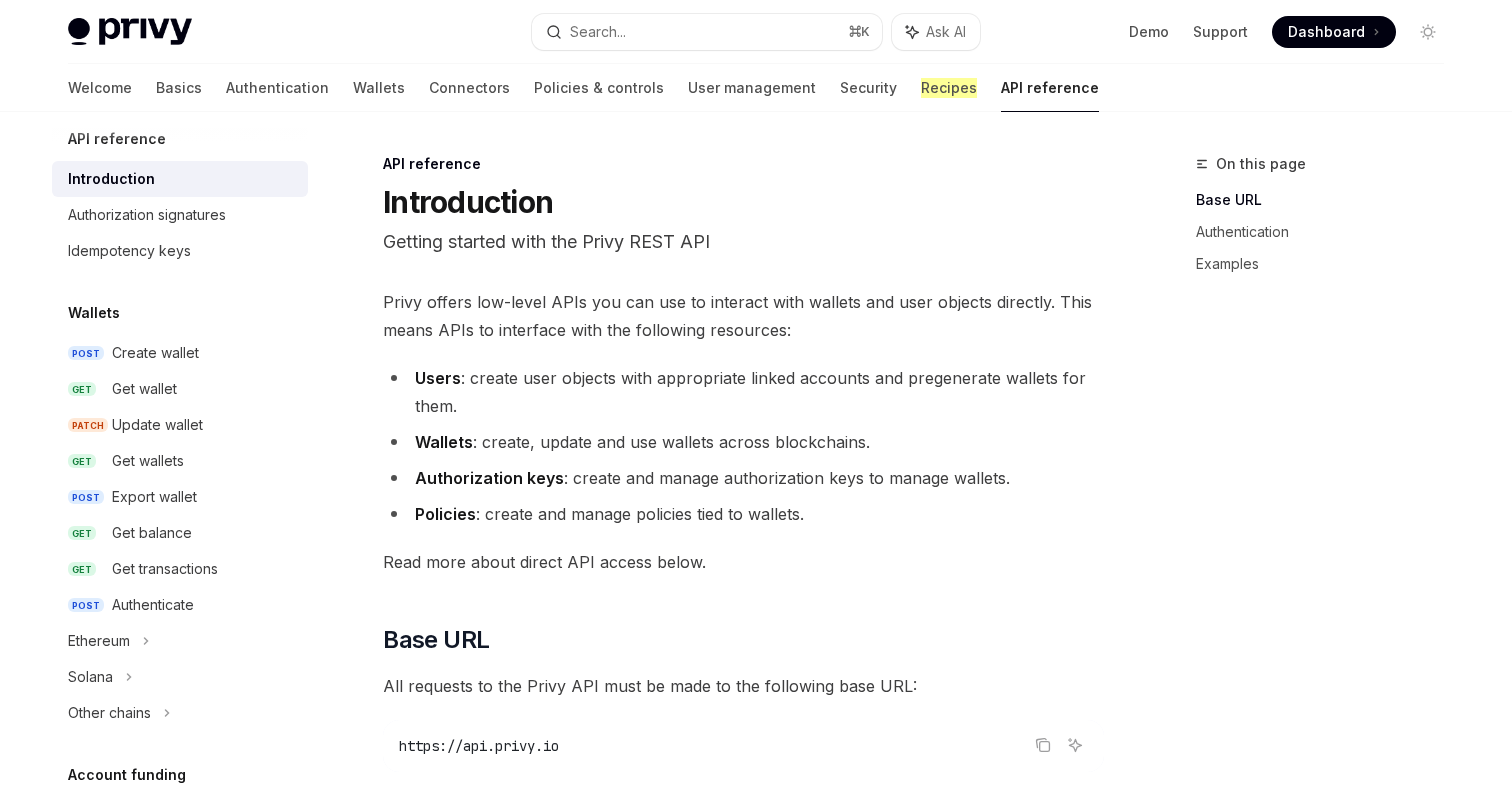 scroll, scrollTop: 0, scrollLeft: 0, axis: both 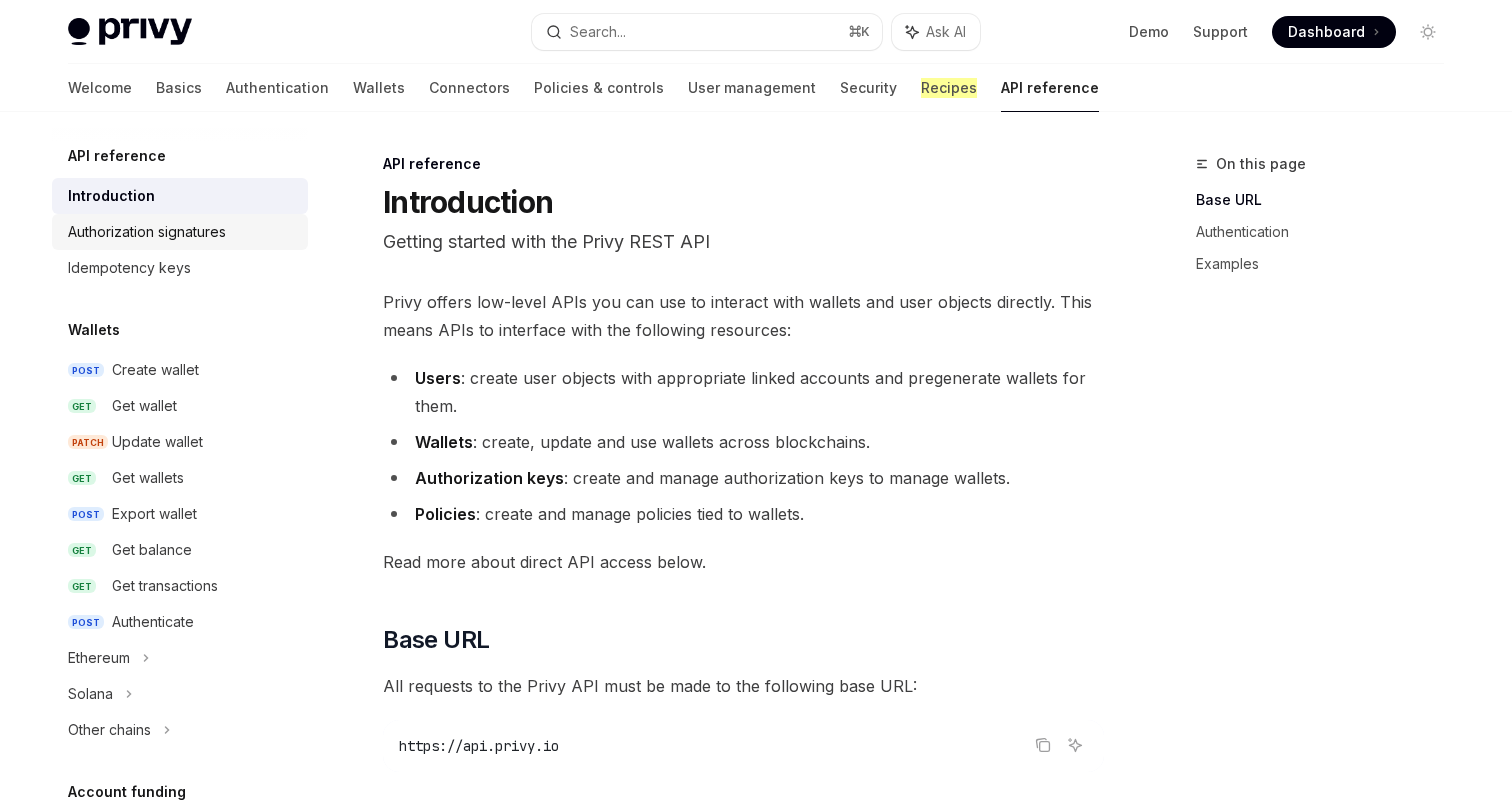click on "Authorization signatures" at bounding box center [180, 232] 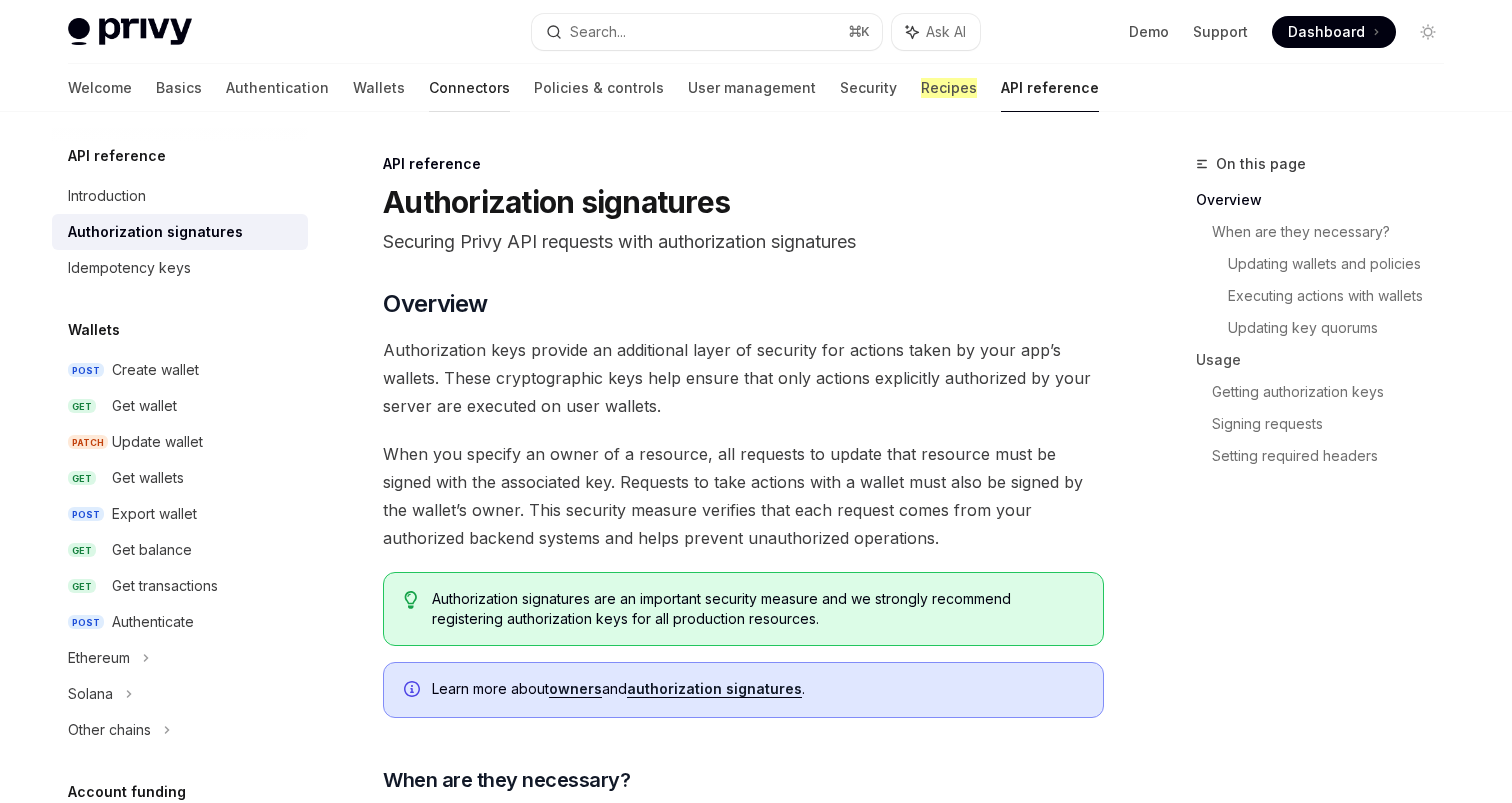 click on "Connectors" at bounding box center (469, 88) 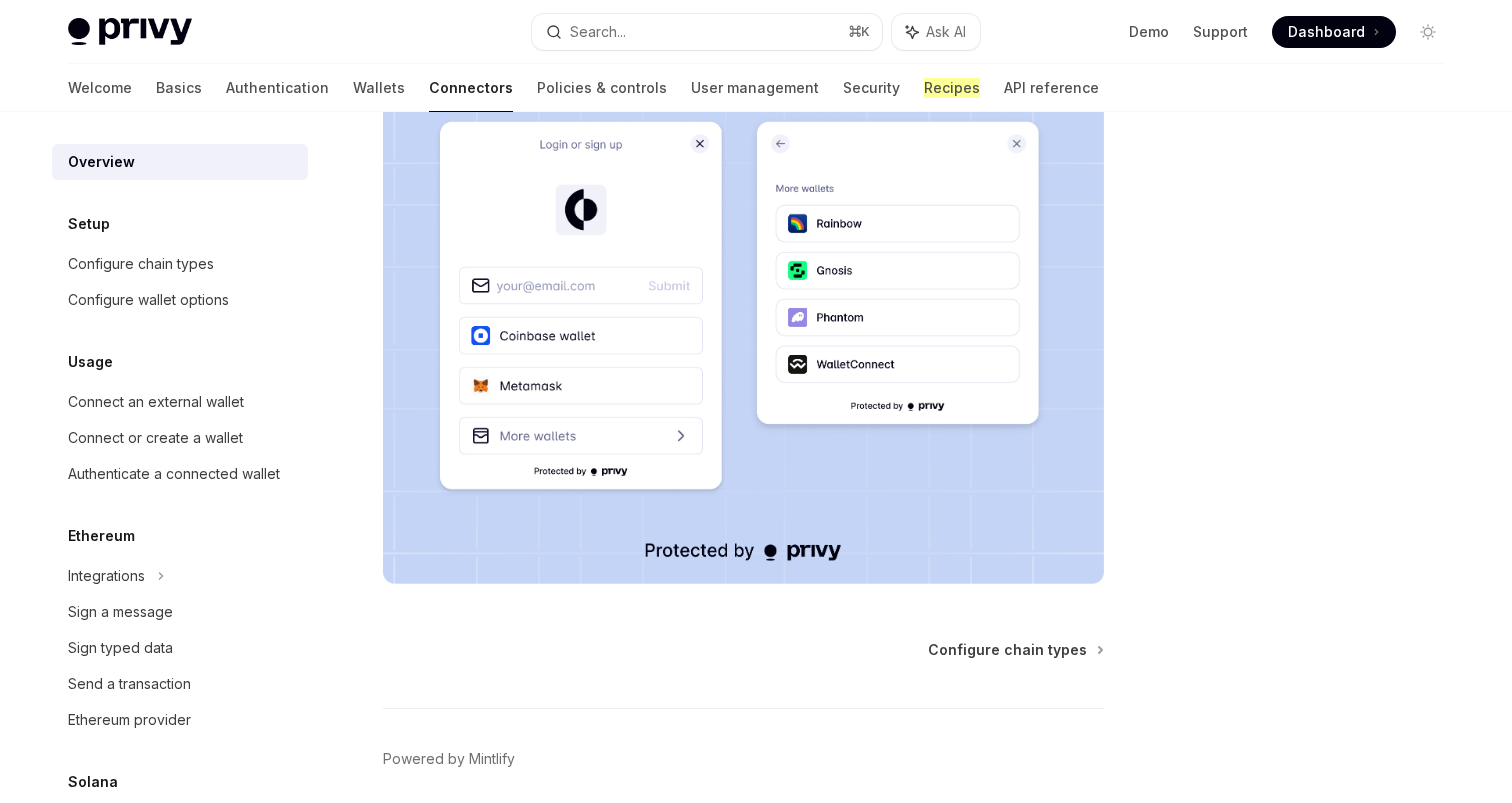 scroll, scrollTop: 479, scrollLeft: 0, axis: vertical 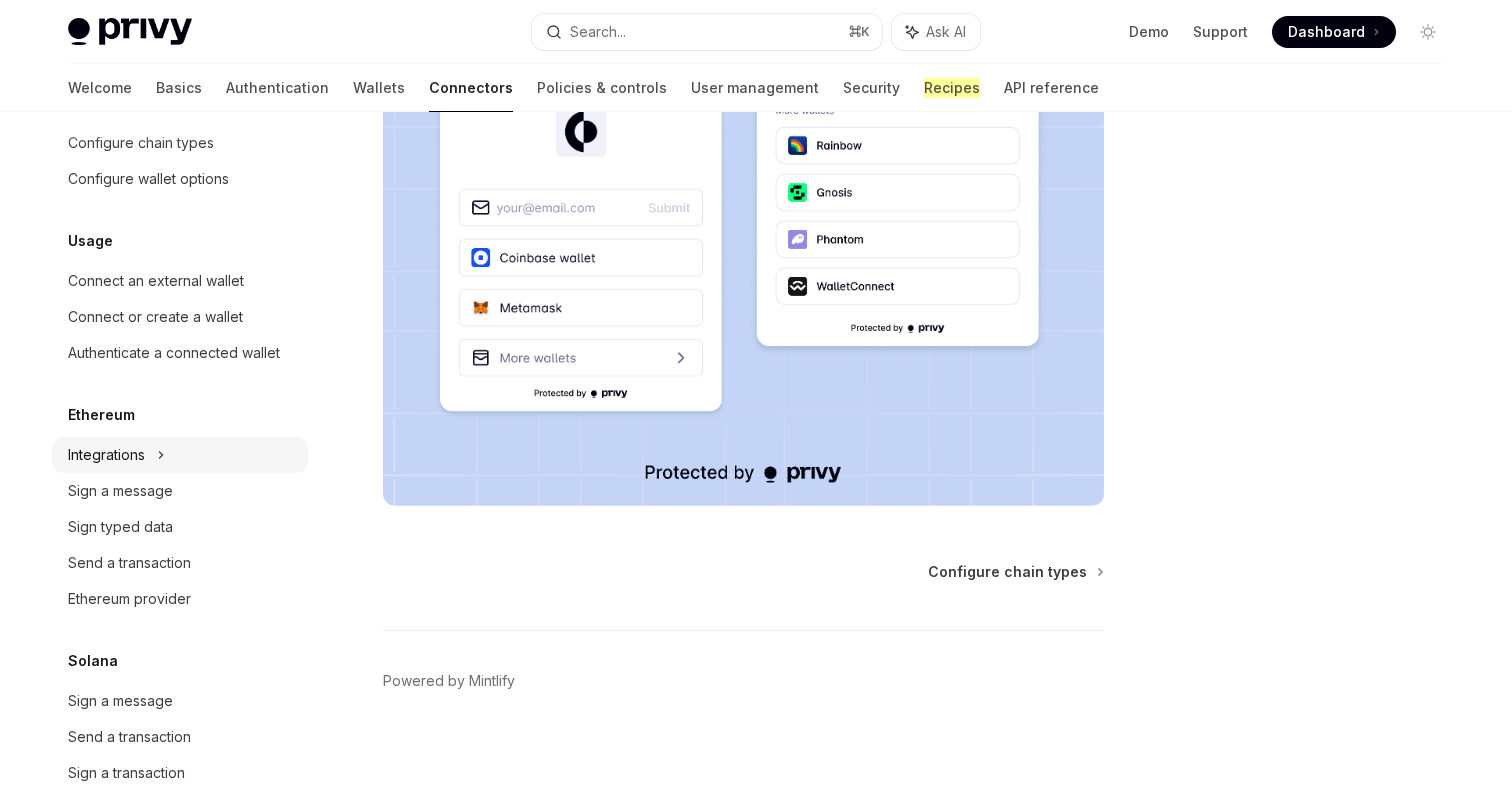 click on "Integrations" at bounding box center (180, 455) 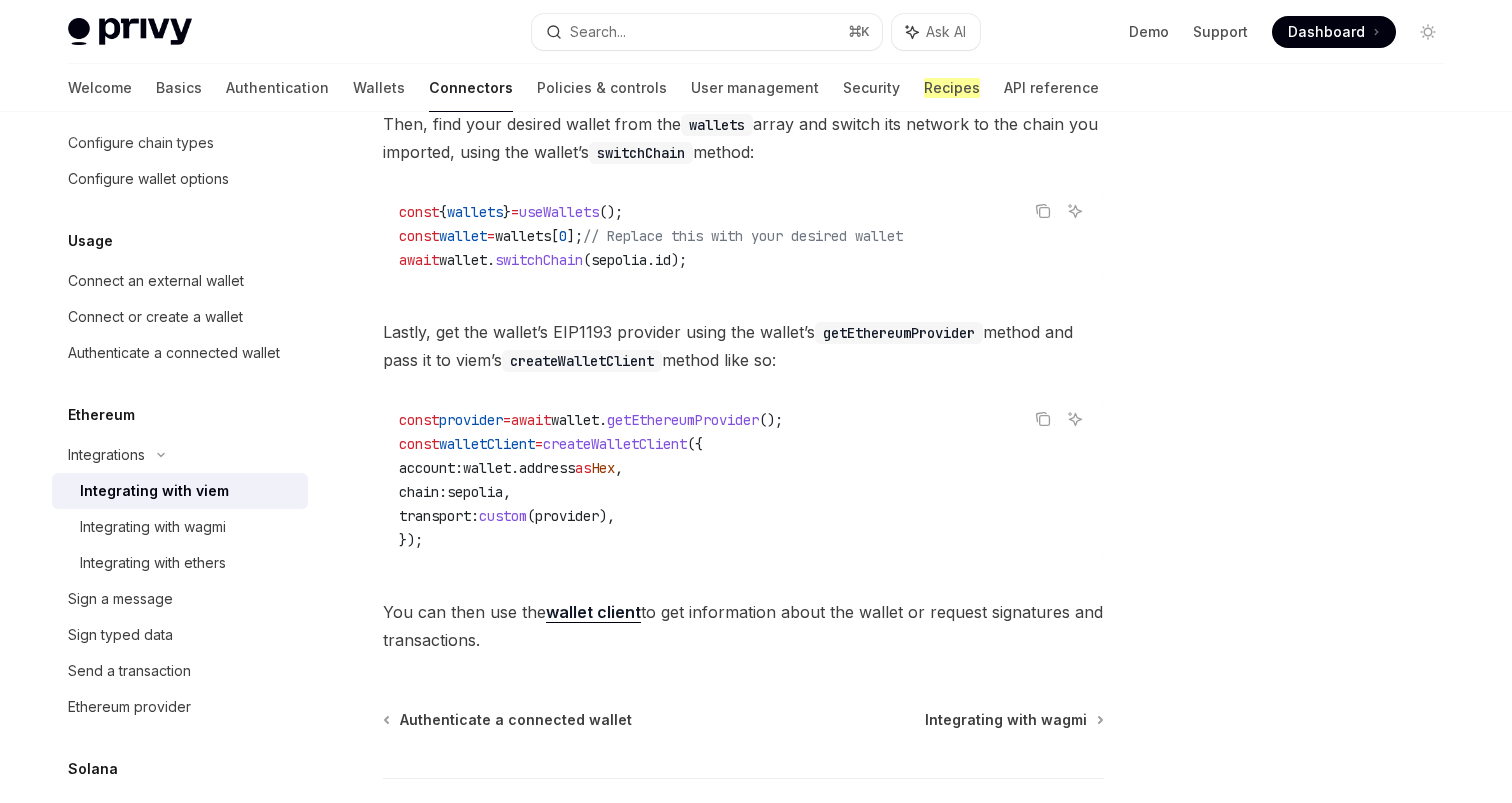 scroll, scrollTop: 466, scrollLeft: 0, axis: vertical 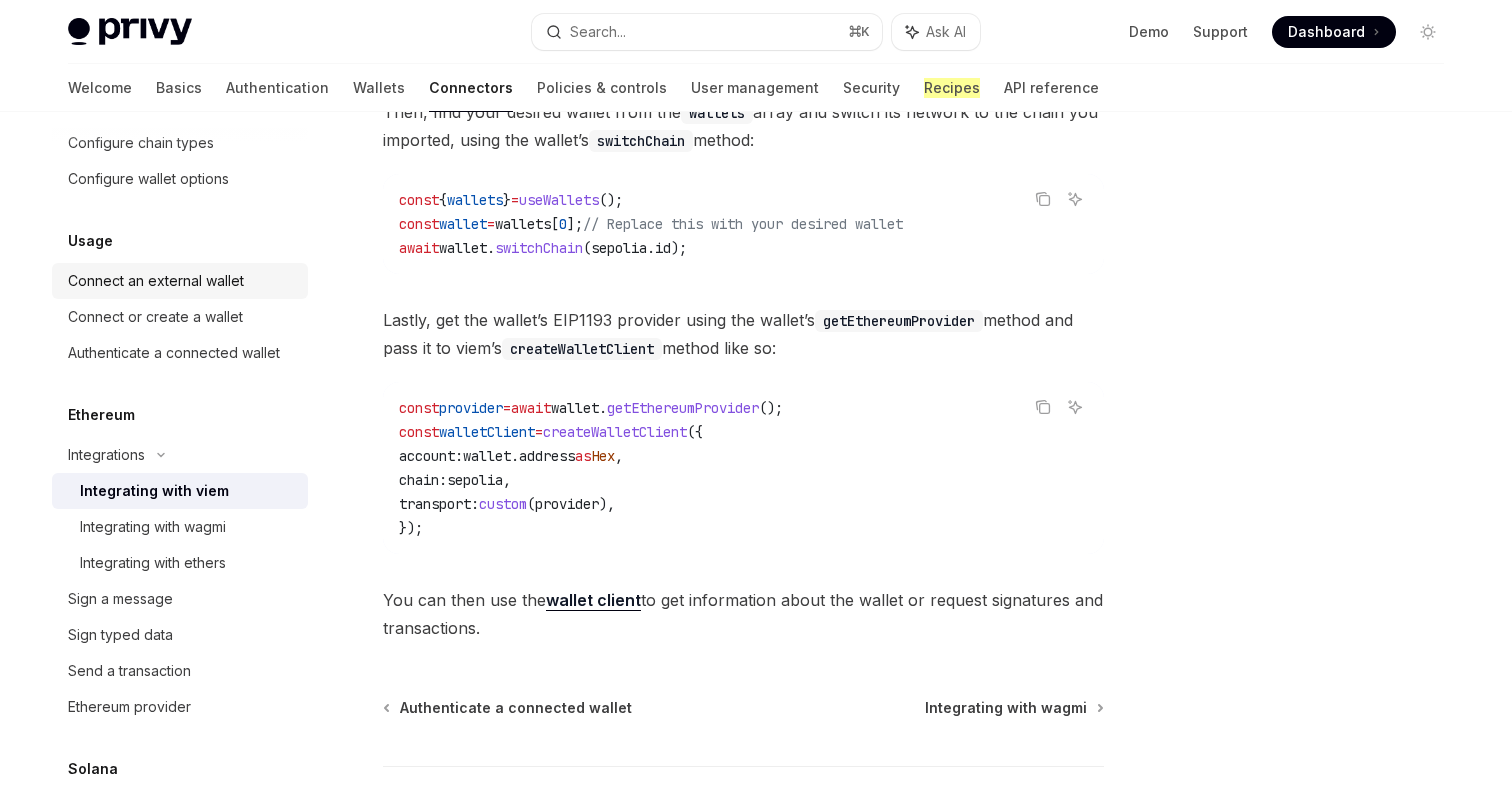 click on "Connect an external wallet" at bounding box center [156, 281] 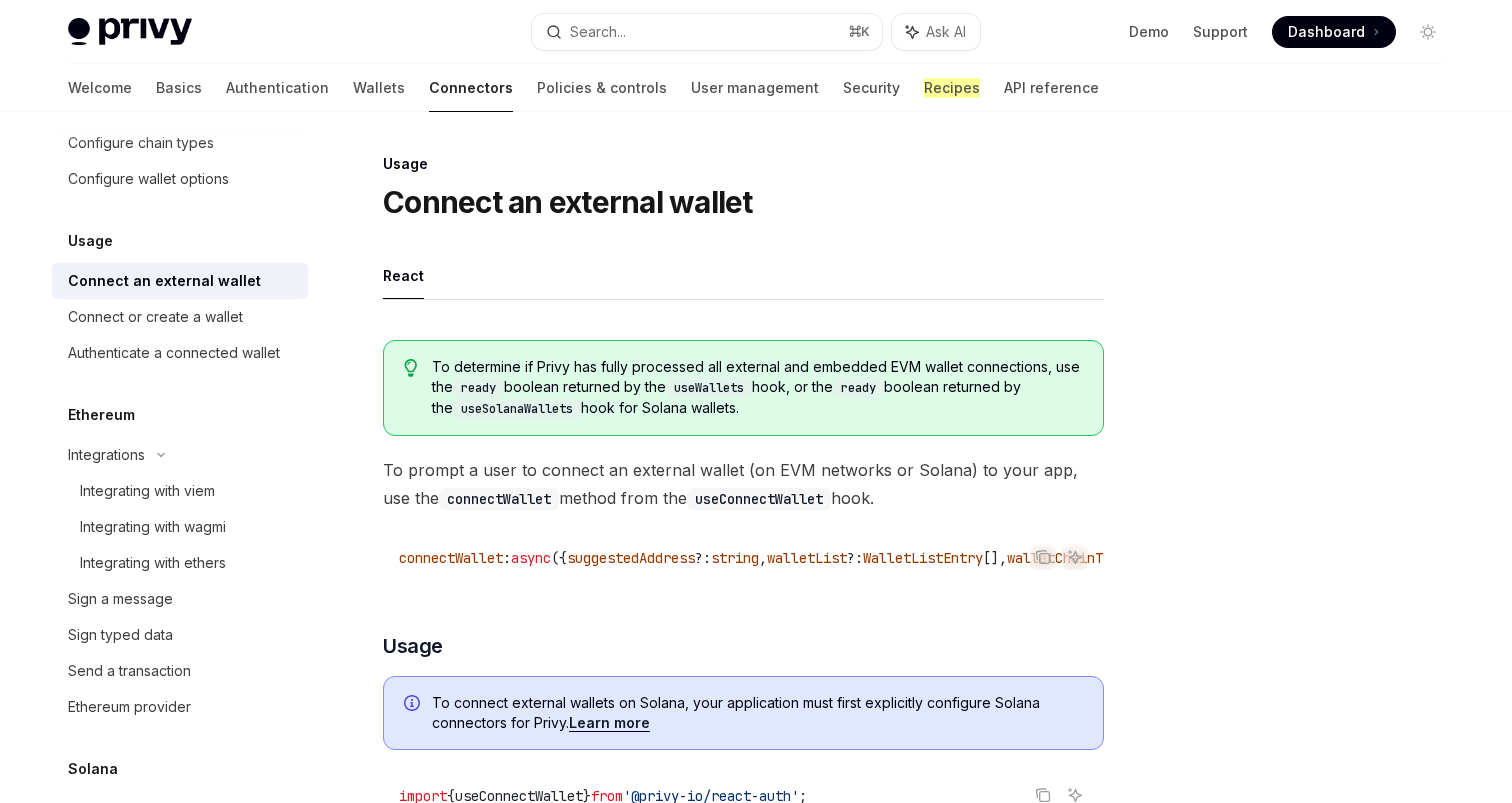 scroll, scrollTop: 0, scrollLeft: 0, axis: both 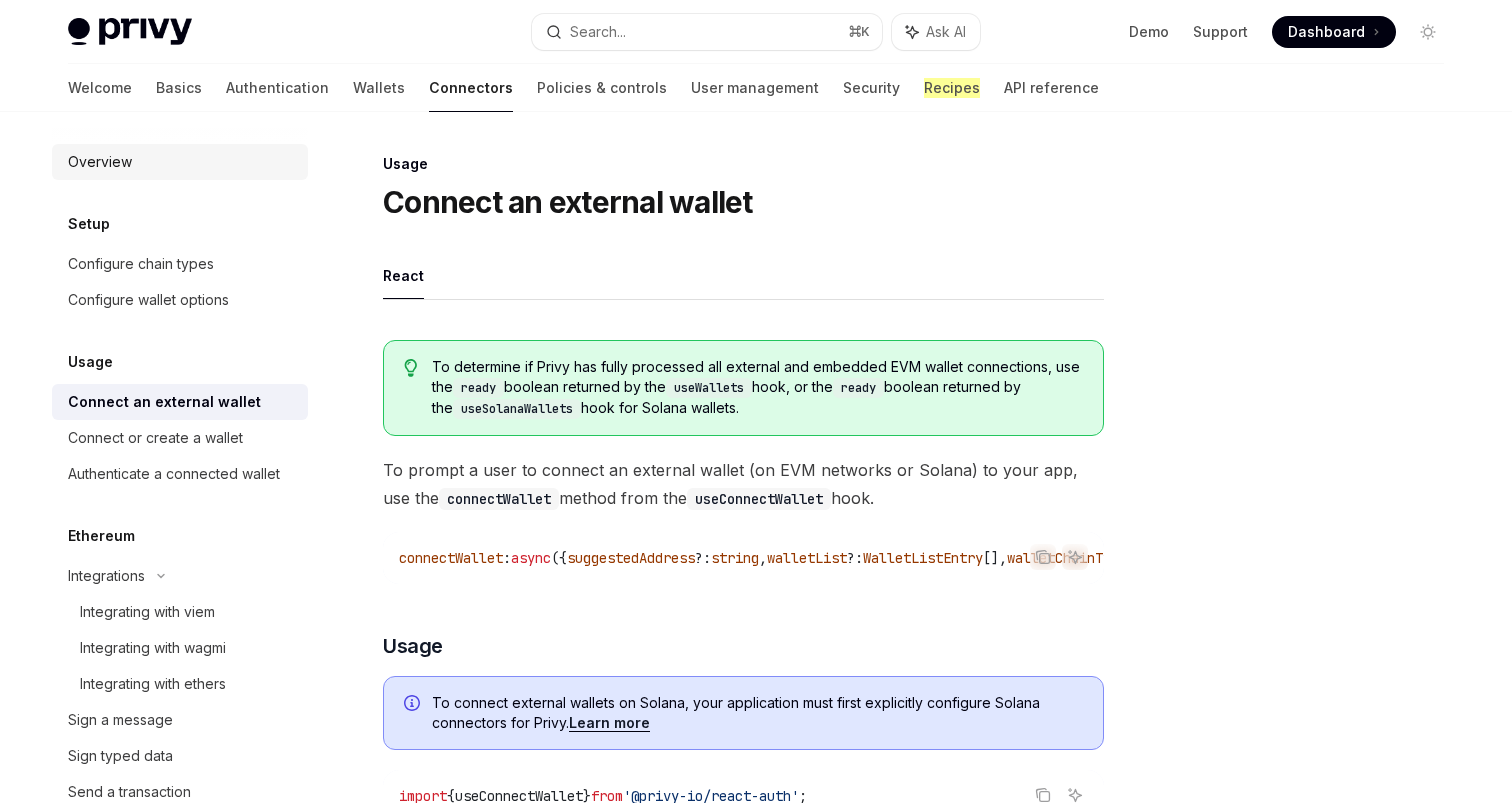 click on "Overview" at bounding box center [180, 162] 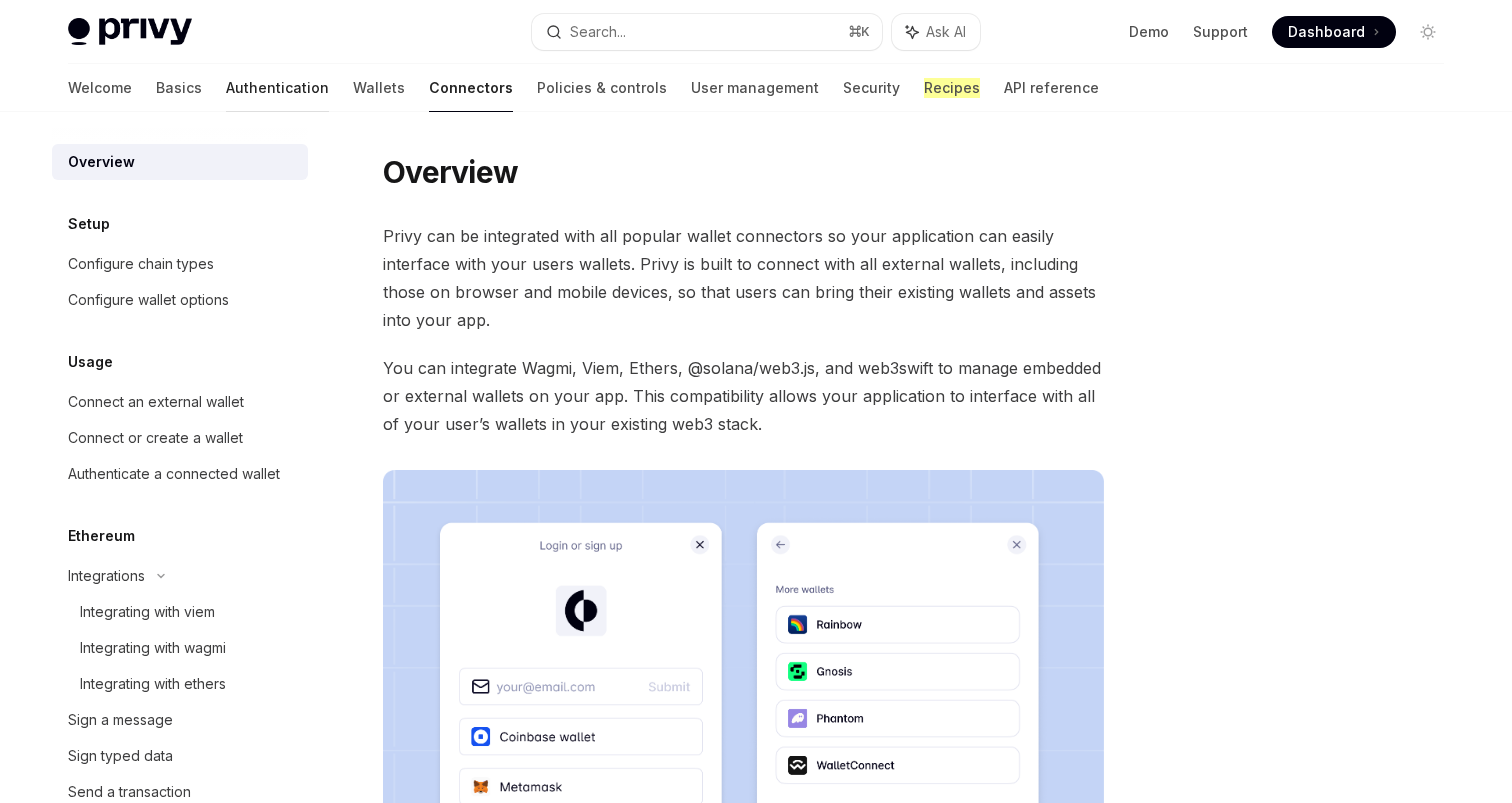 click on "Authentication" at bounding box center (277, 88) 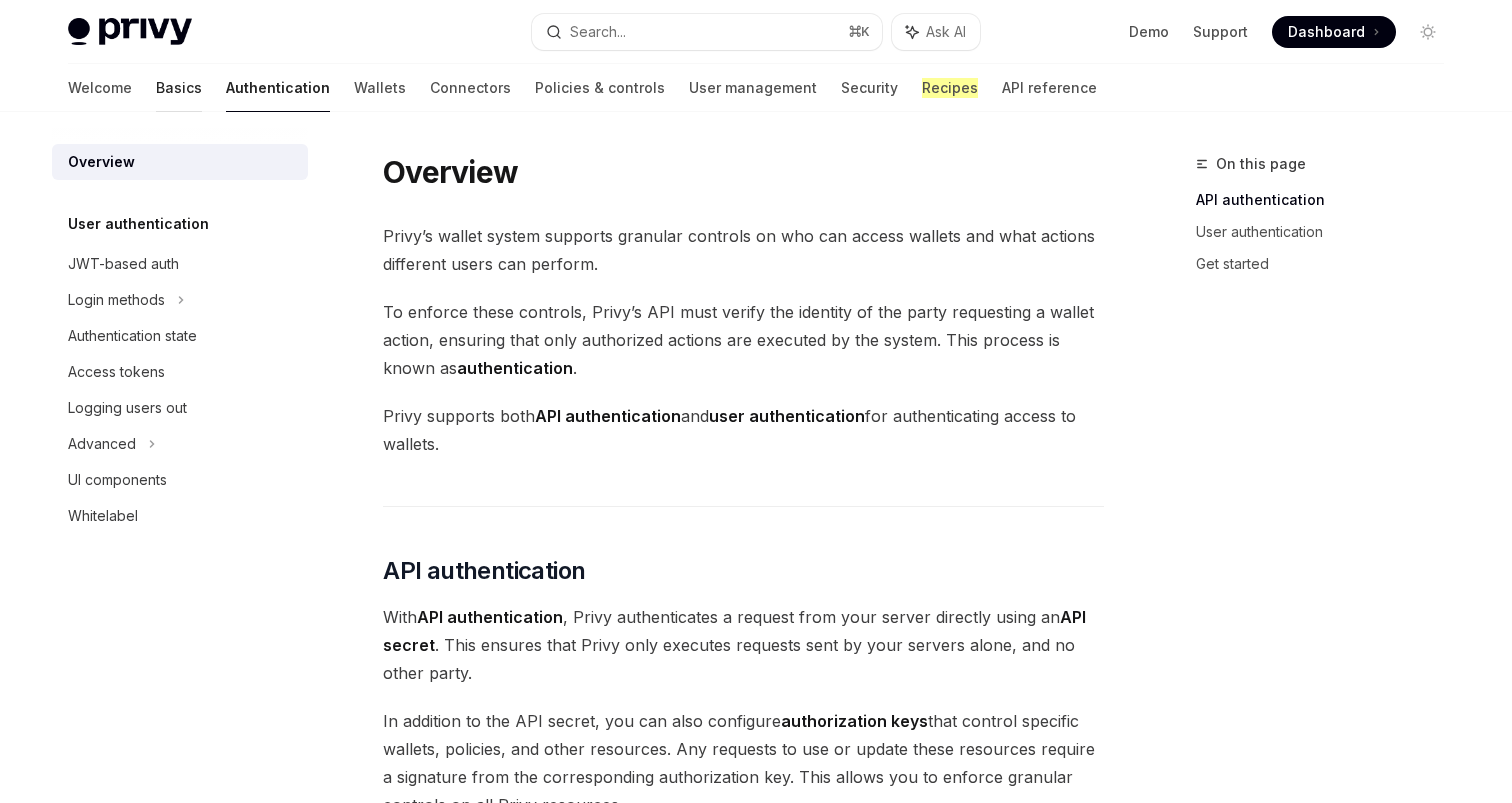 click on "Basics" at bounding box center [179, 88] 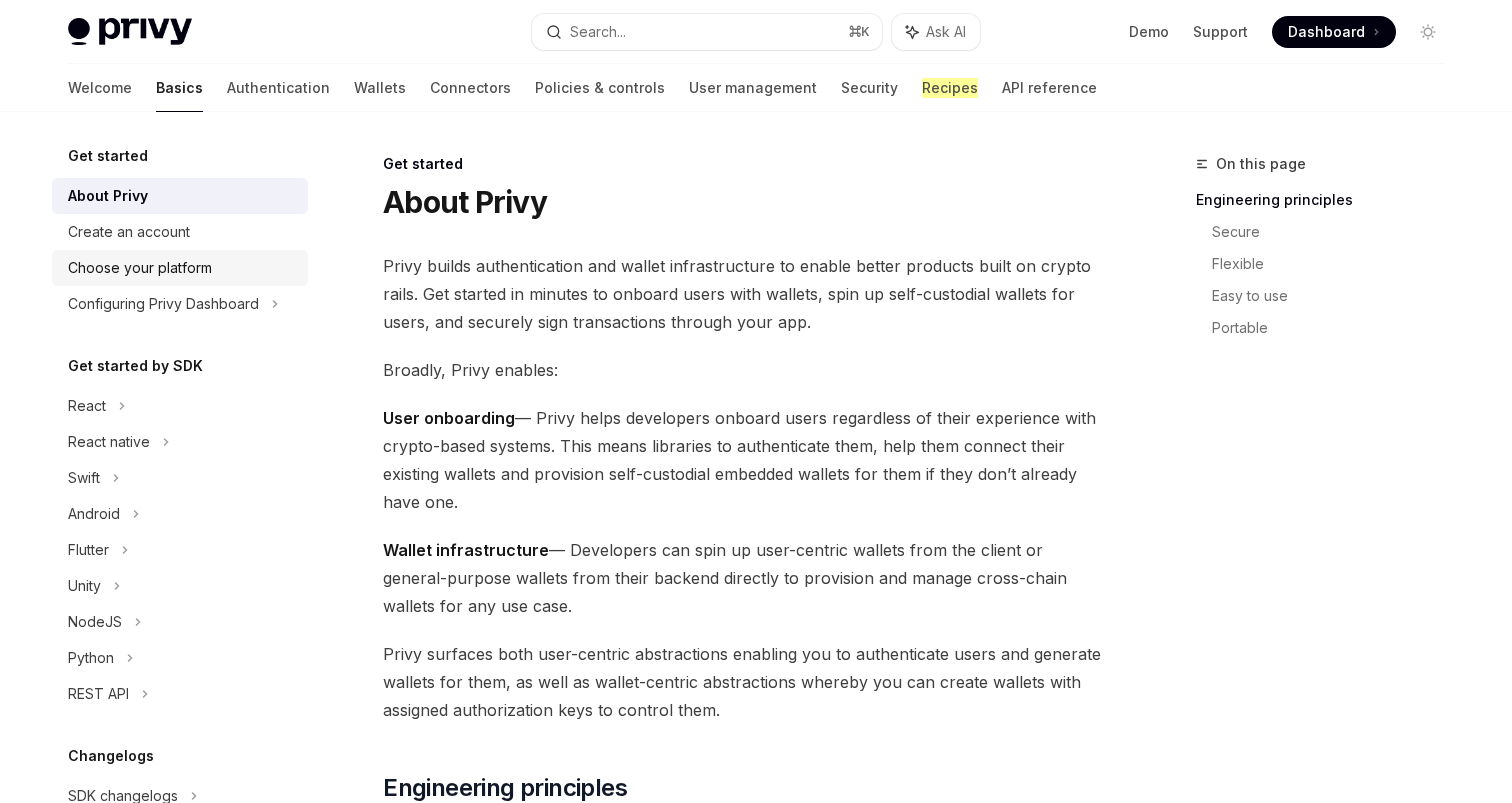 click on "Choose your platform" at bounding box center [182, 268] 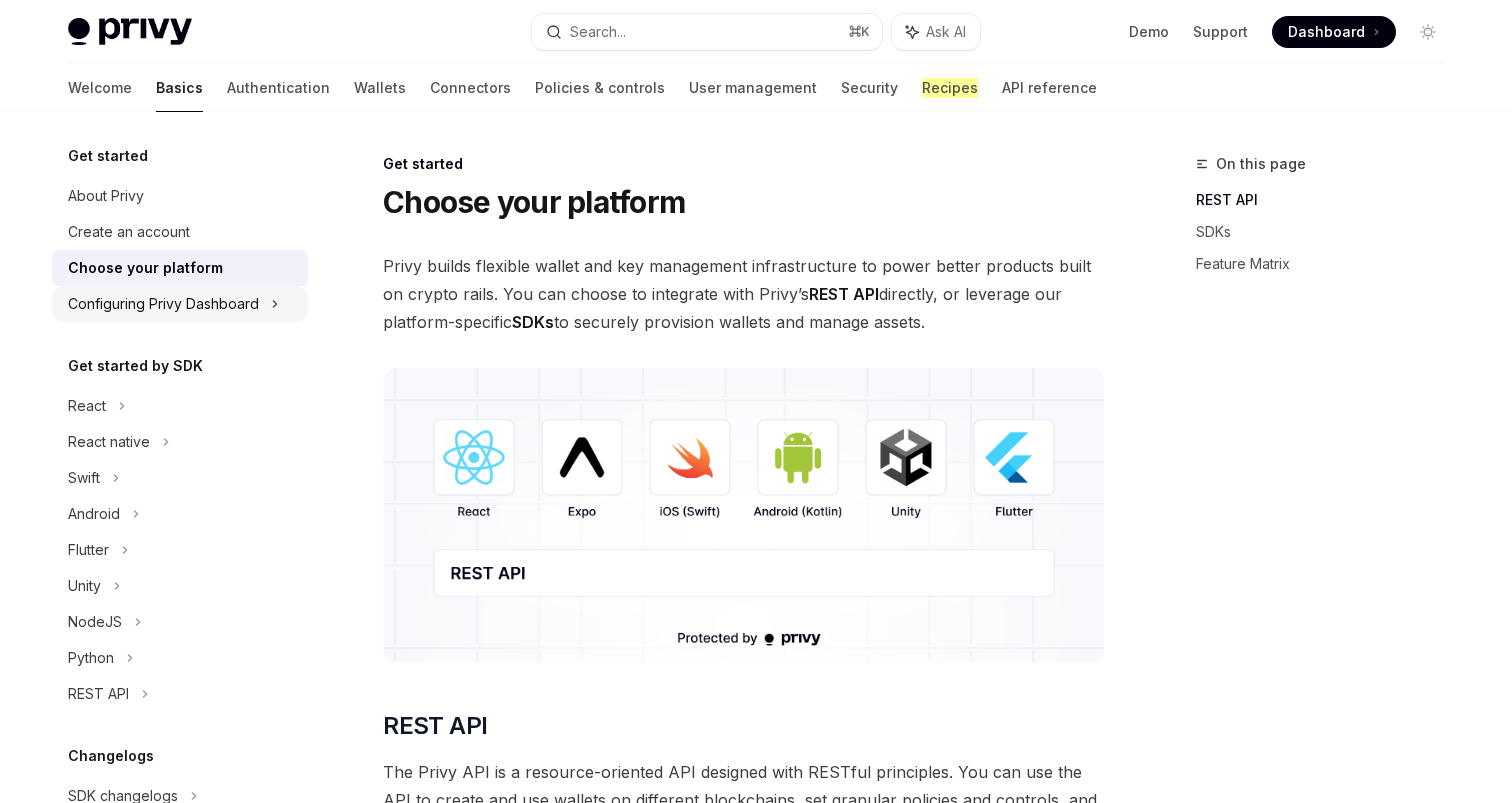 click on "Configuring Privy Dashboard" at bounding box center [163, 304] 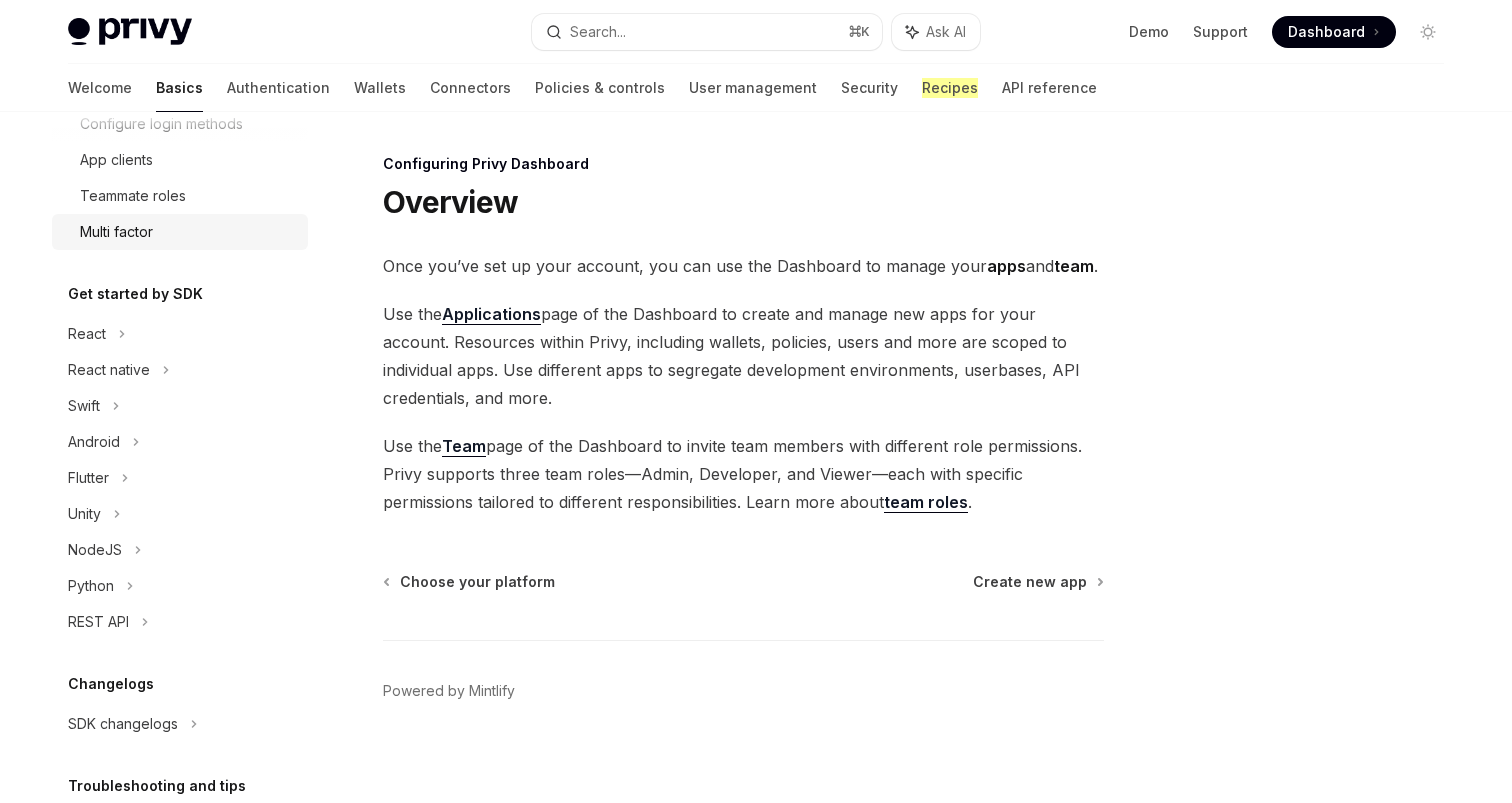scroll, scrollTop: 405, scrollLeft: 0, axis: vertical 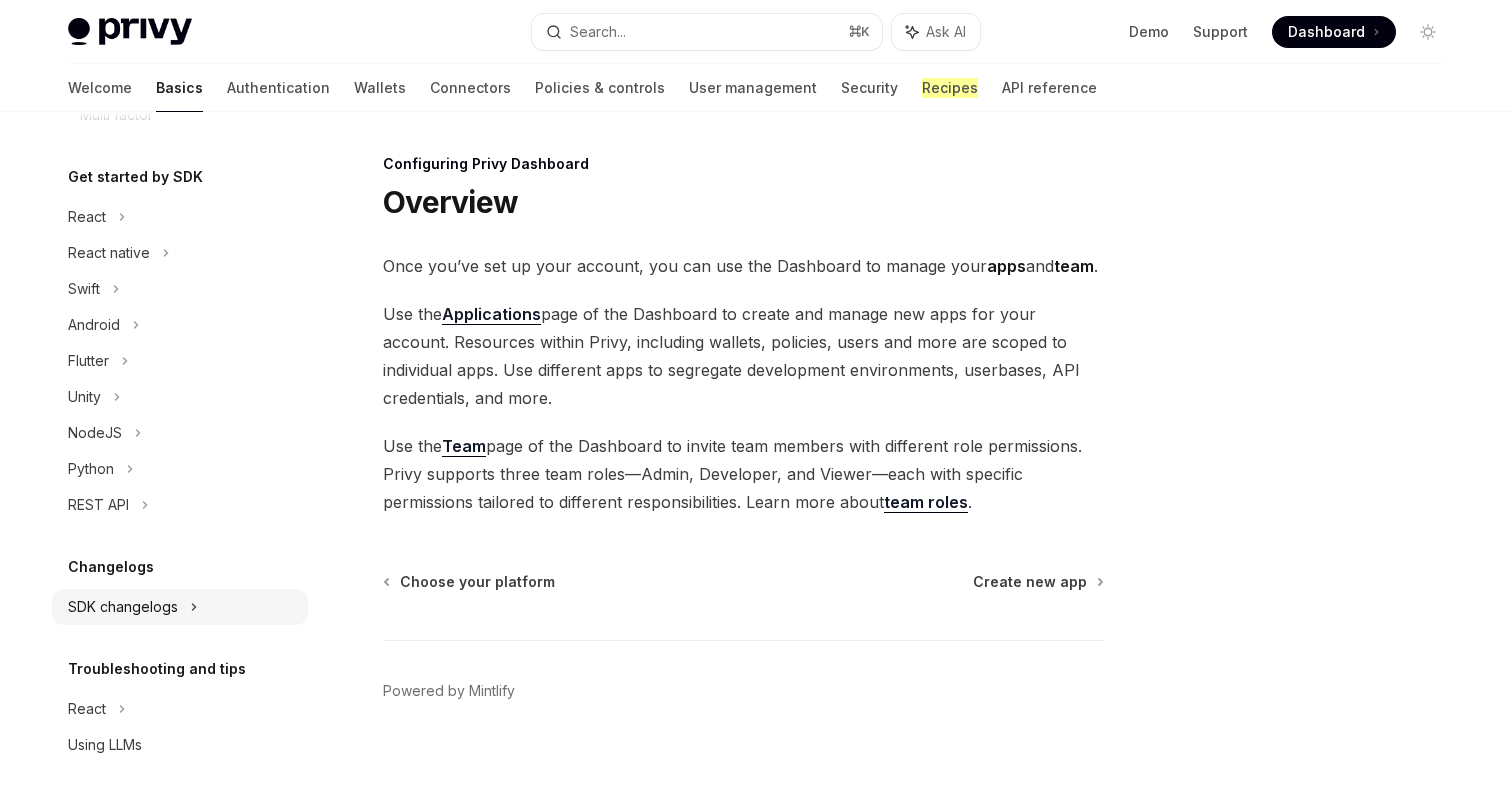 click on "SDK changelogs" at bounding box center [87, 217] 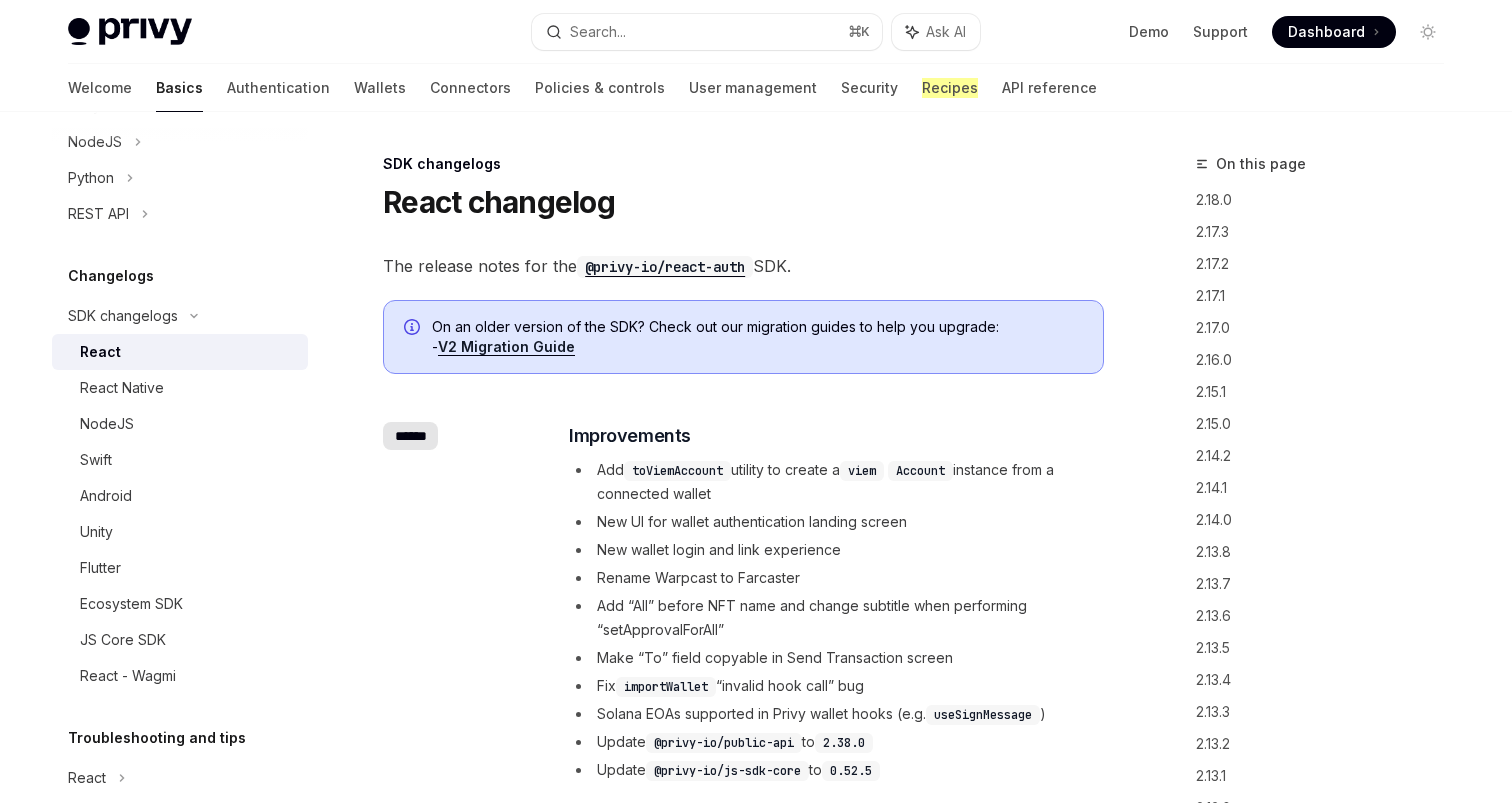 scroll, scrollTop: 765, scrollLeft: 0, axis: vertical 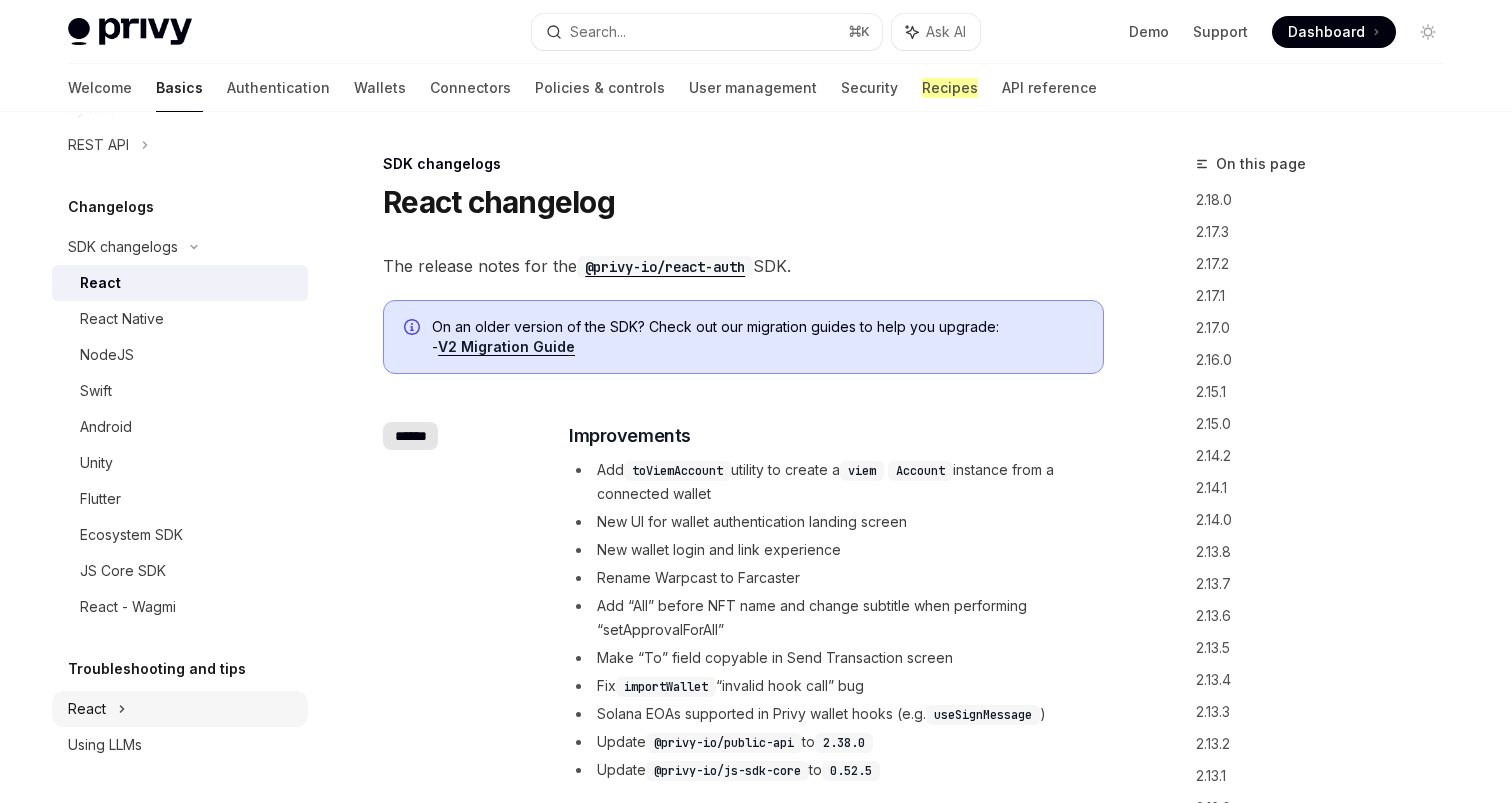 click on "React" at bounding box center [180, -143] 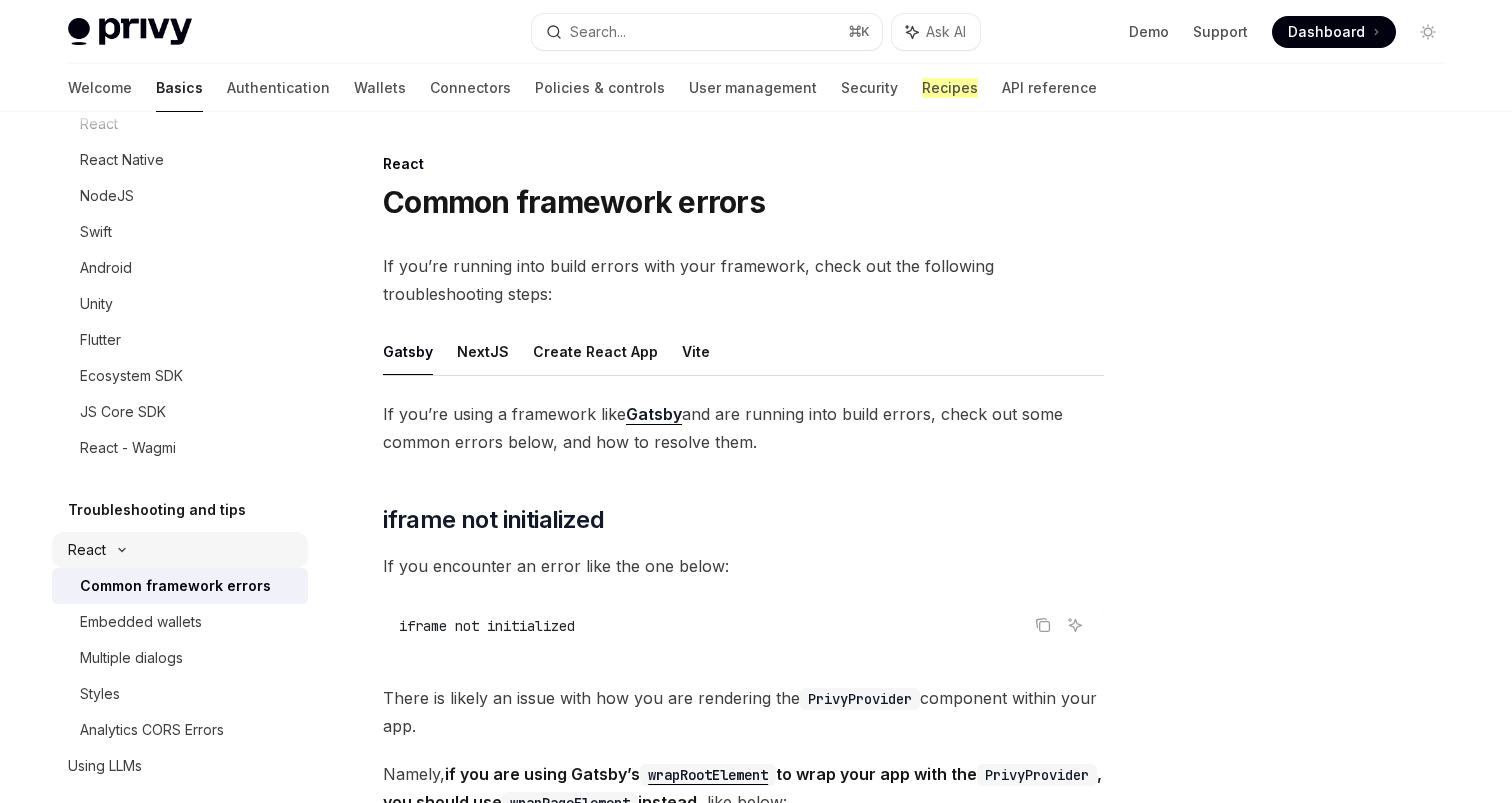 scroll, scrollTop: 945, scrollLeft: 0, axis: vertical 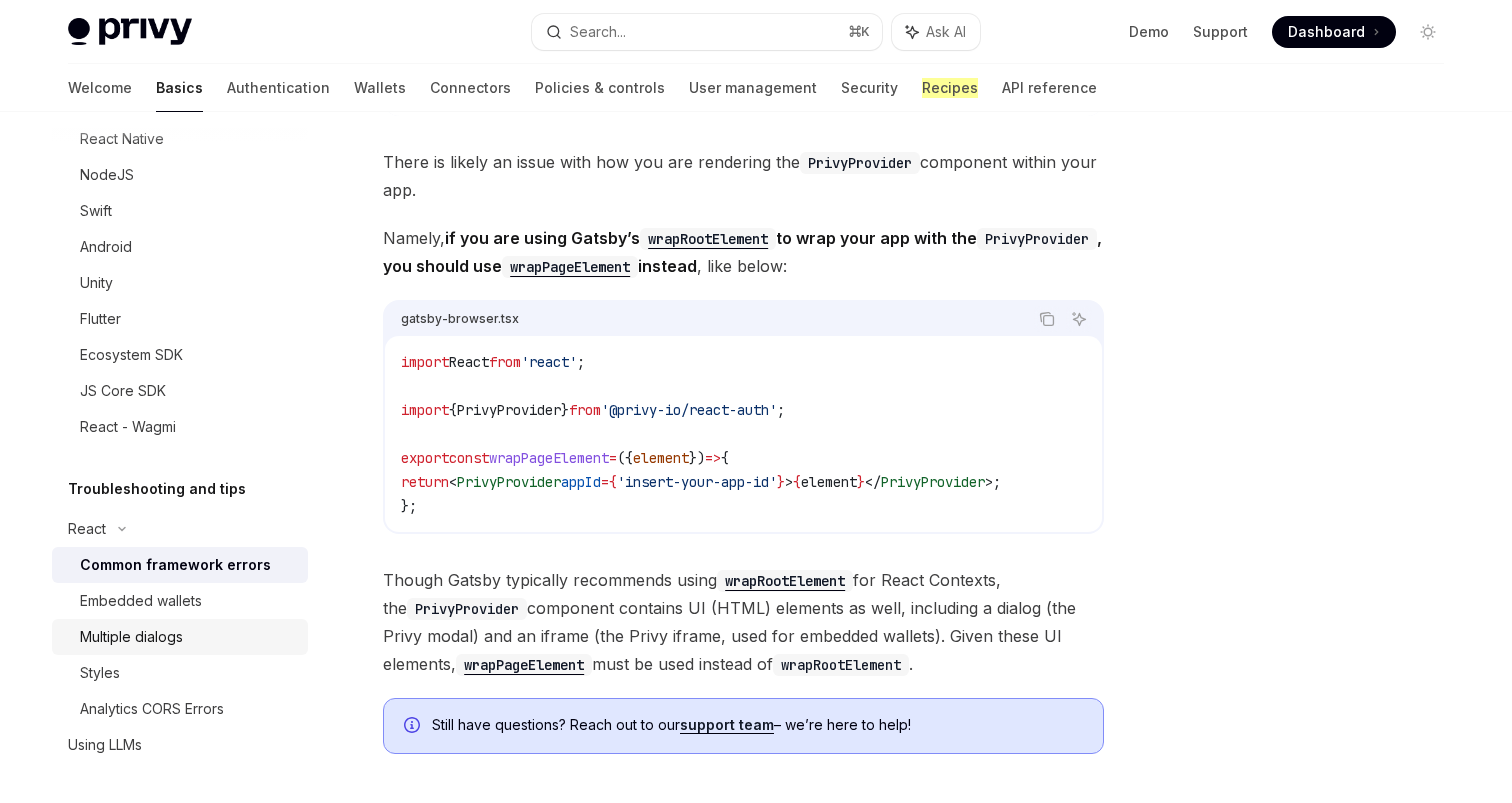 click on "Multiple dialogs" at bounding box center (188, 637) 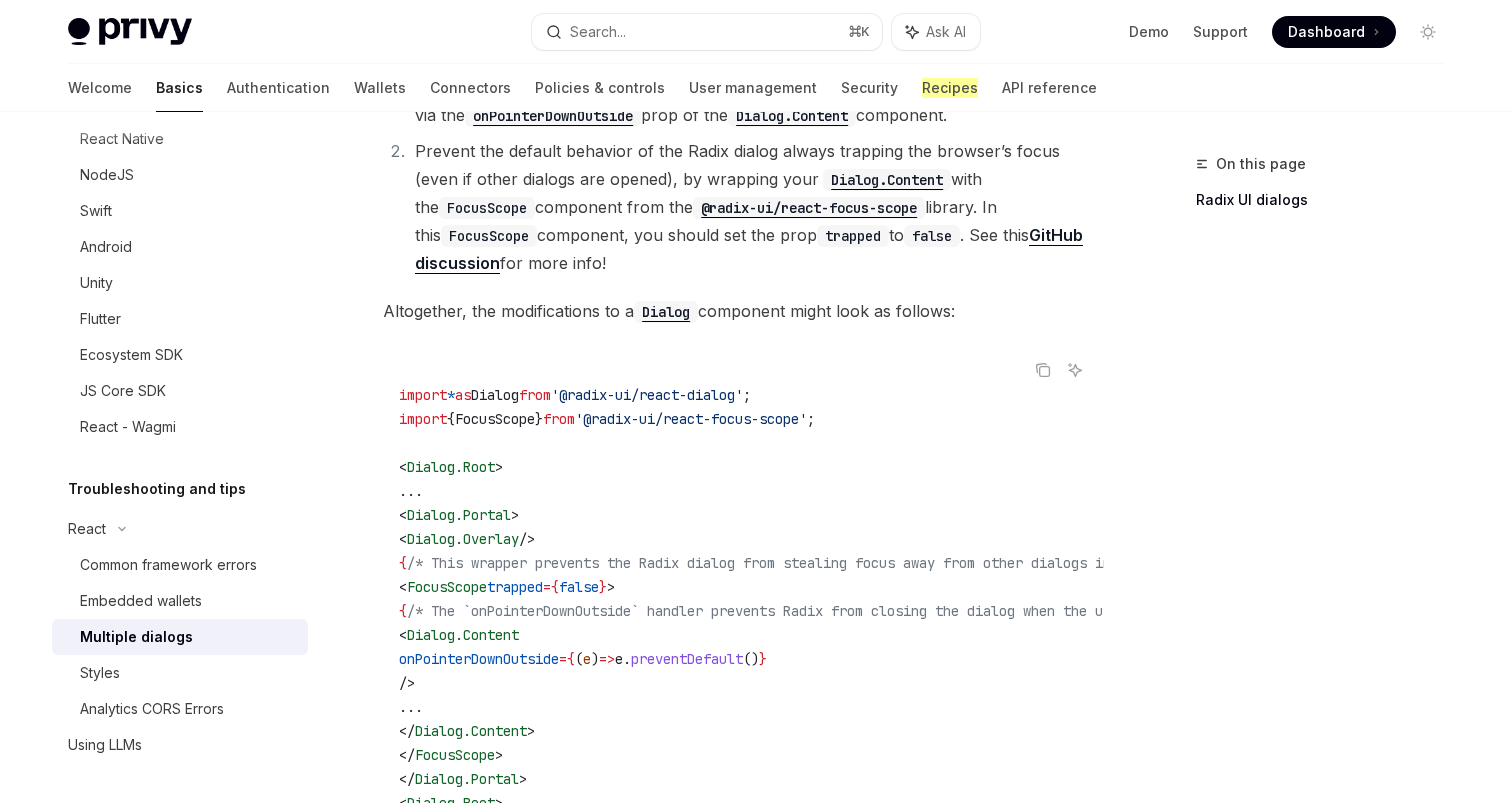 scroll, scrollTop: 696, scrollLeft: 0, axis: vertical 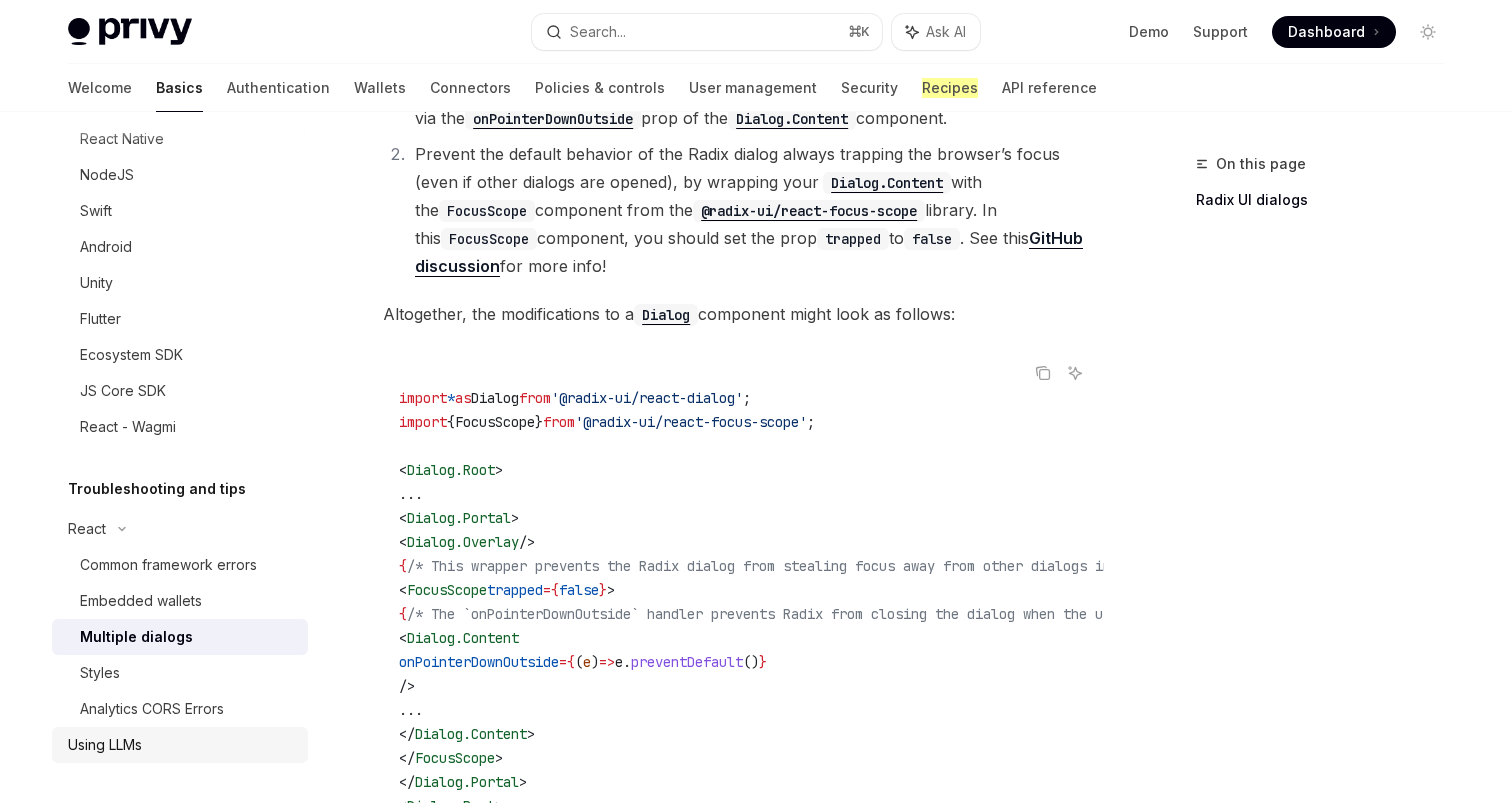 click on "Using LLMs" at bounding box center [105, 745] 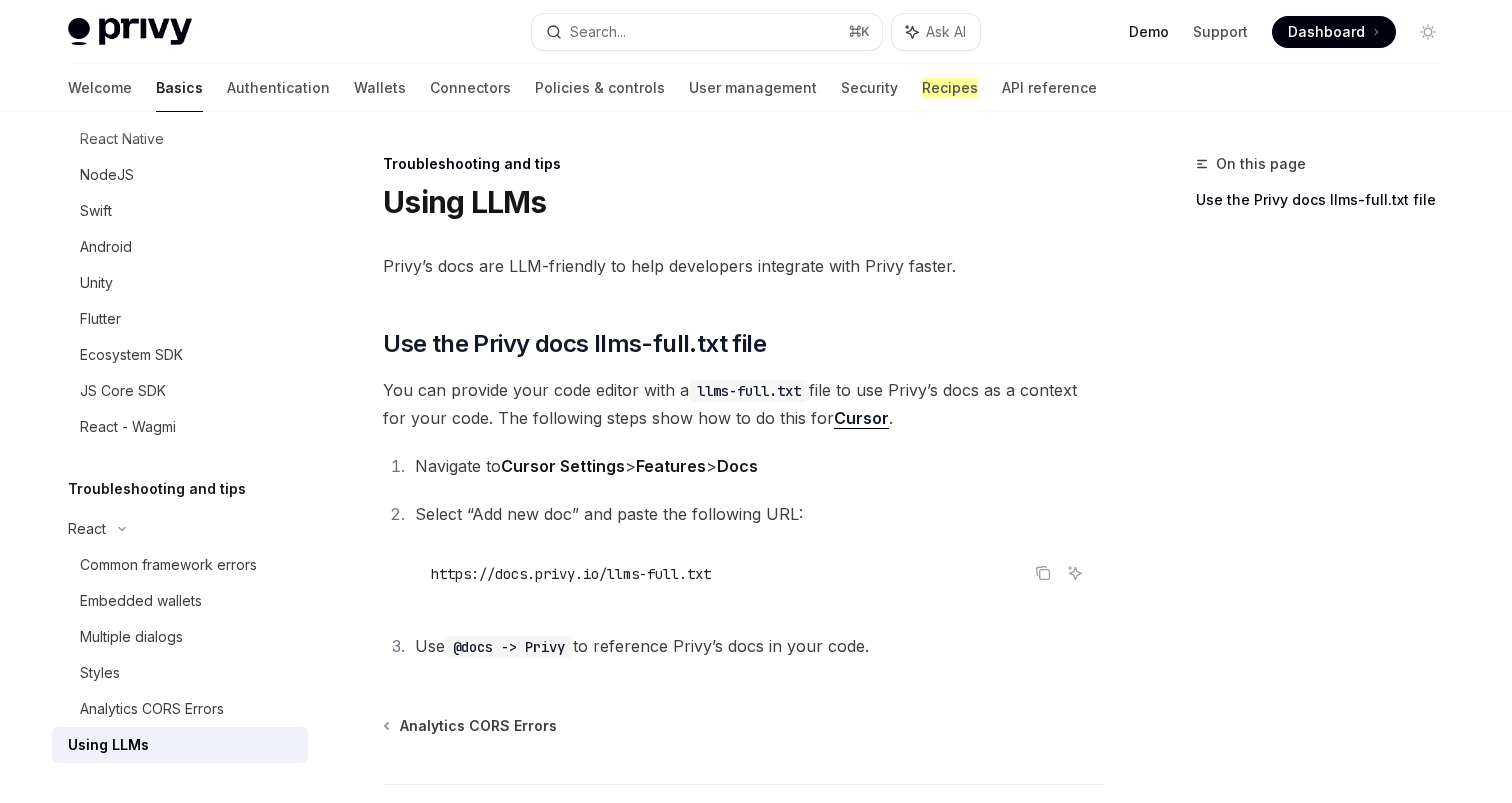 click on "Demo" at bounding box center (1149, 32) 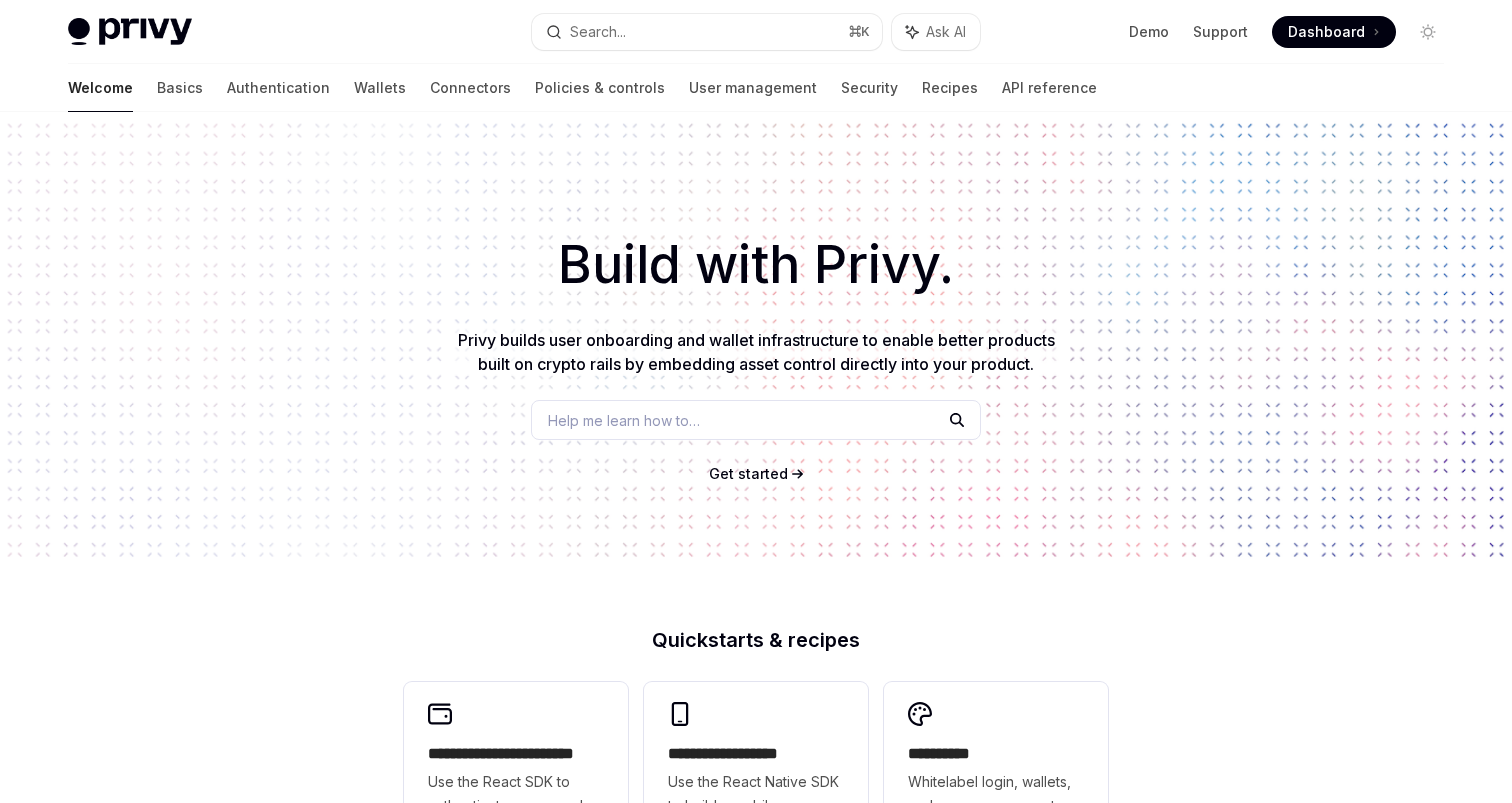 scroll, scrollTop: 528, scrollLeft: 0, axis: vertical 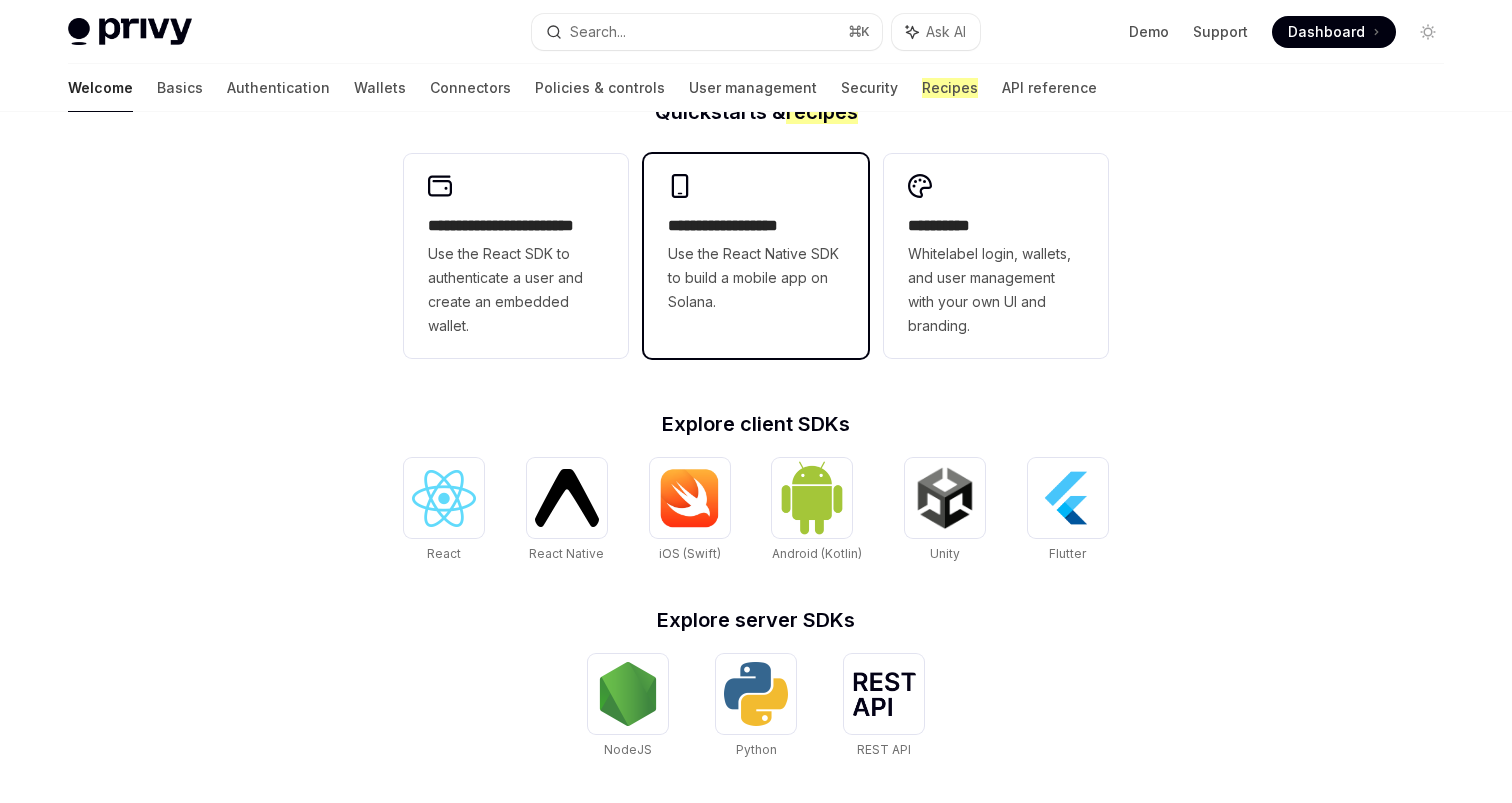 click on "Use the React Native SDK to build a mobile app on Solana." at bounding box center (756, 278) 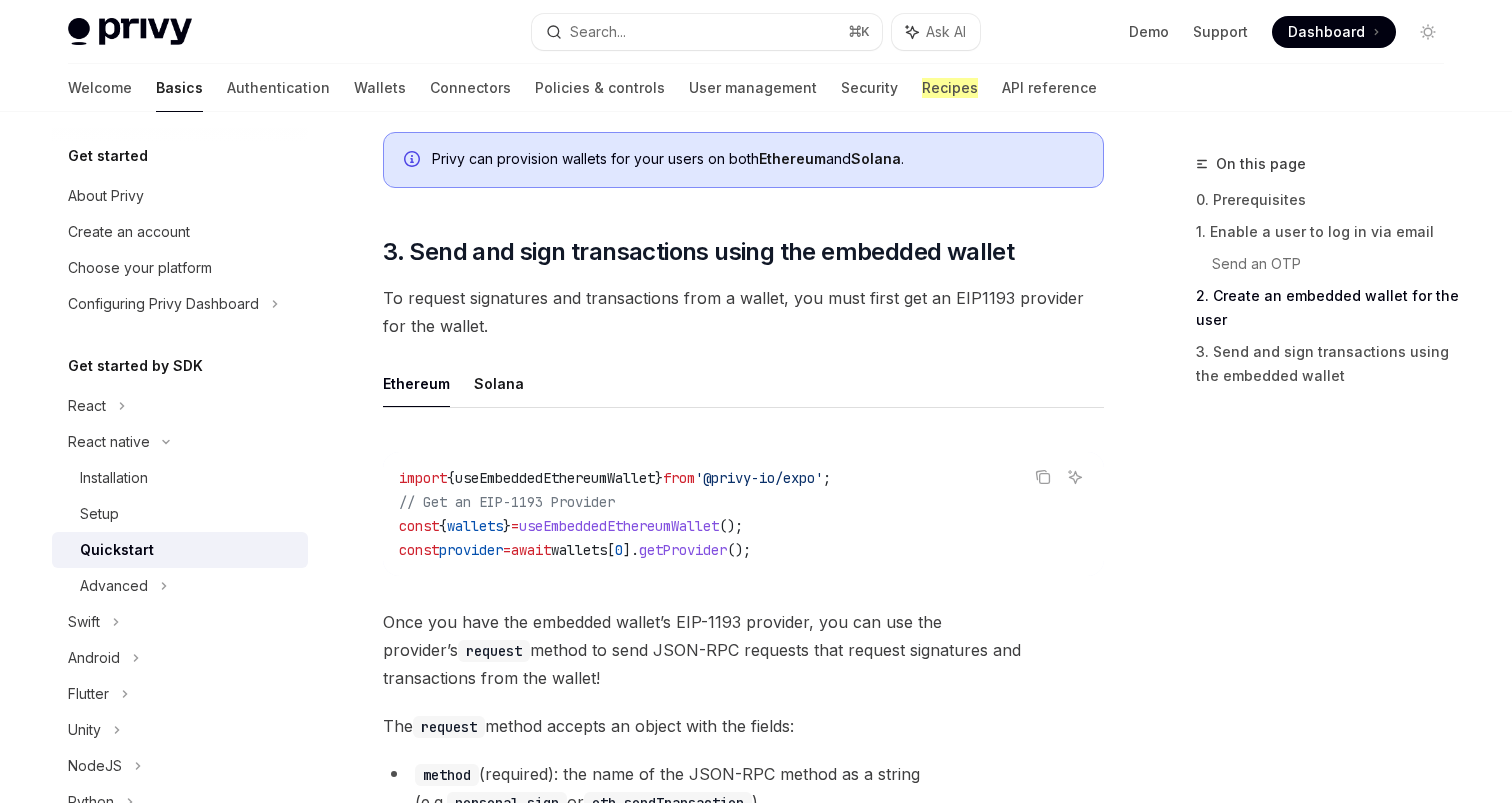 scroll, scrollTop: 2142, scrollLeft: 0, axis: vertical 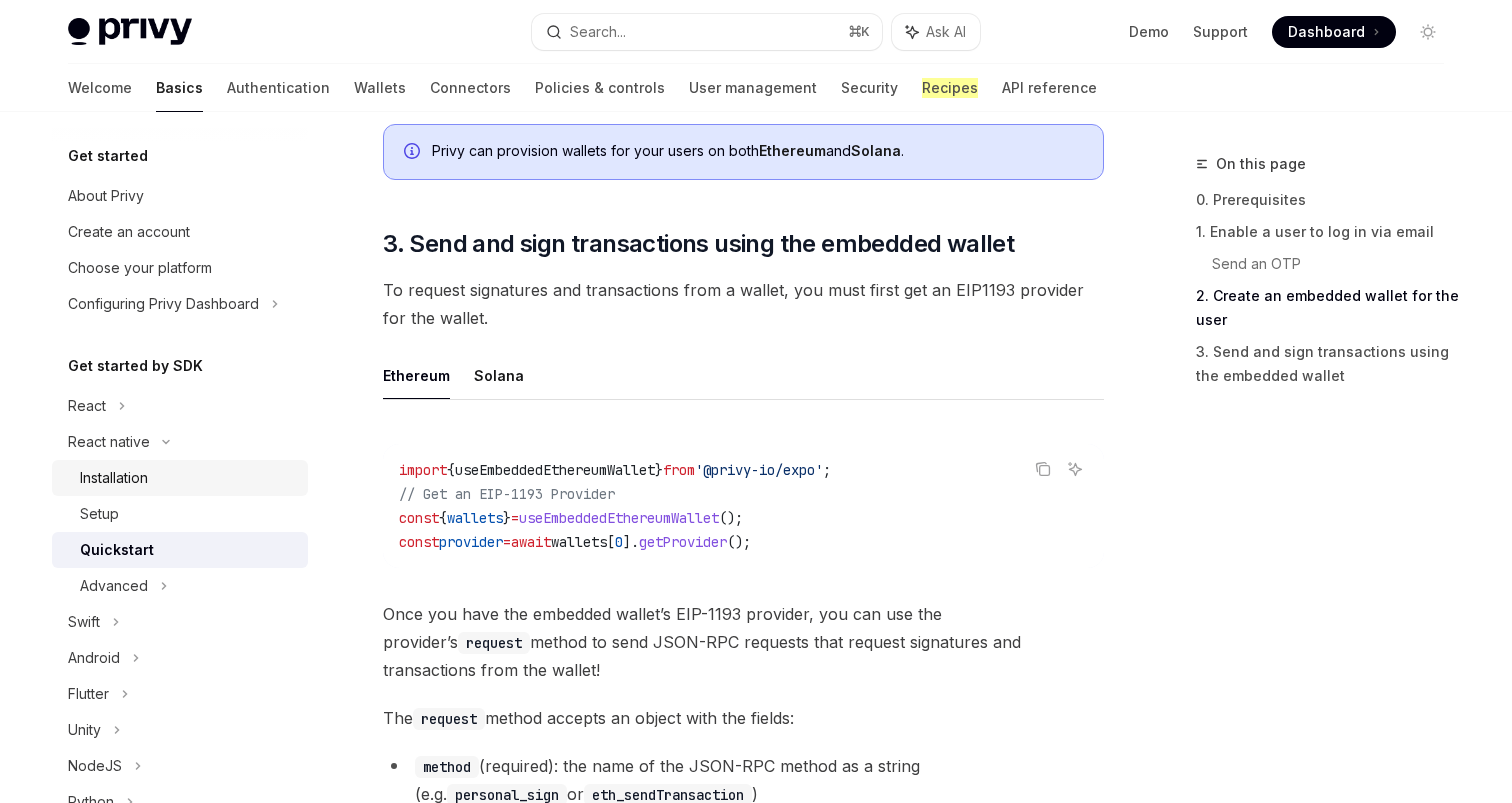 click on "Installation" at bounding box center [180, 478] 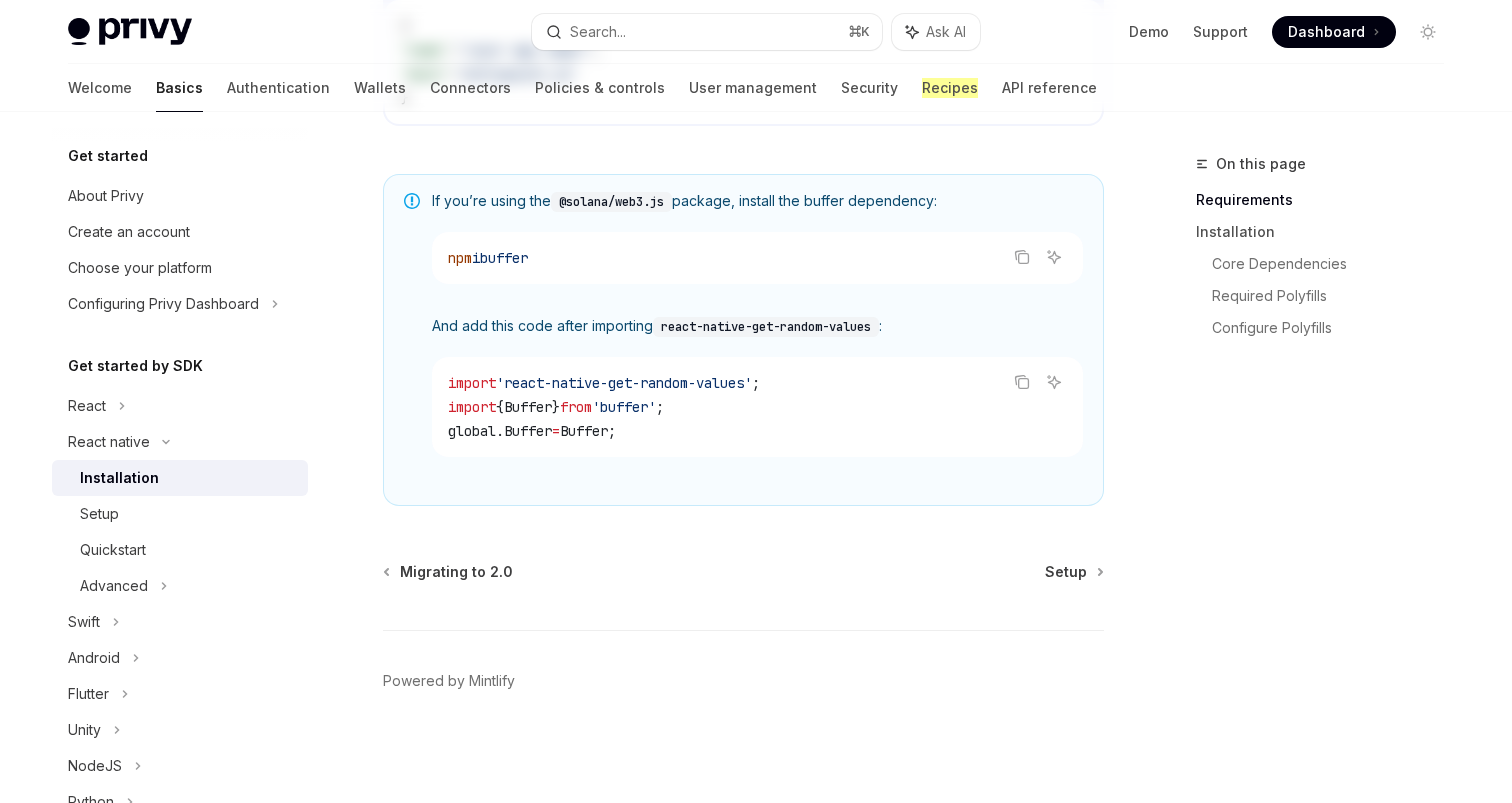scroll, scrollTop: 0, scrollLeft: 0, axis: both 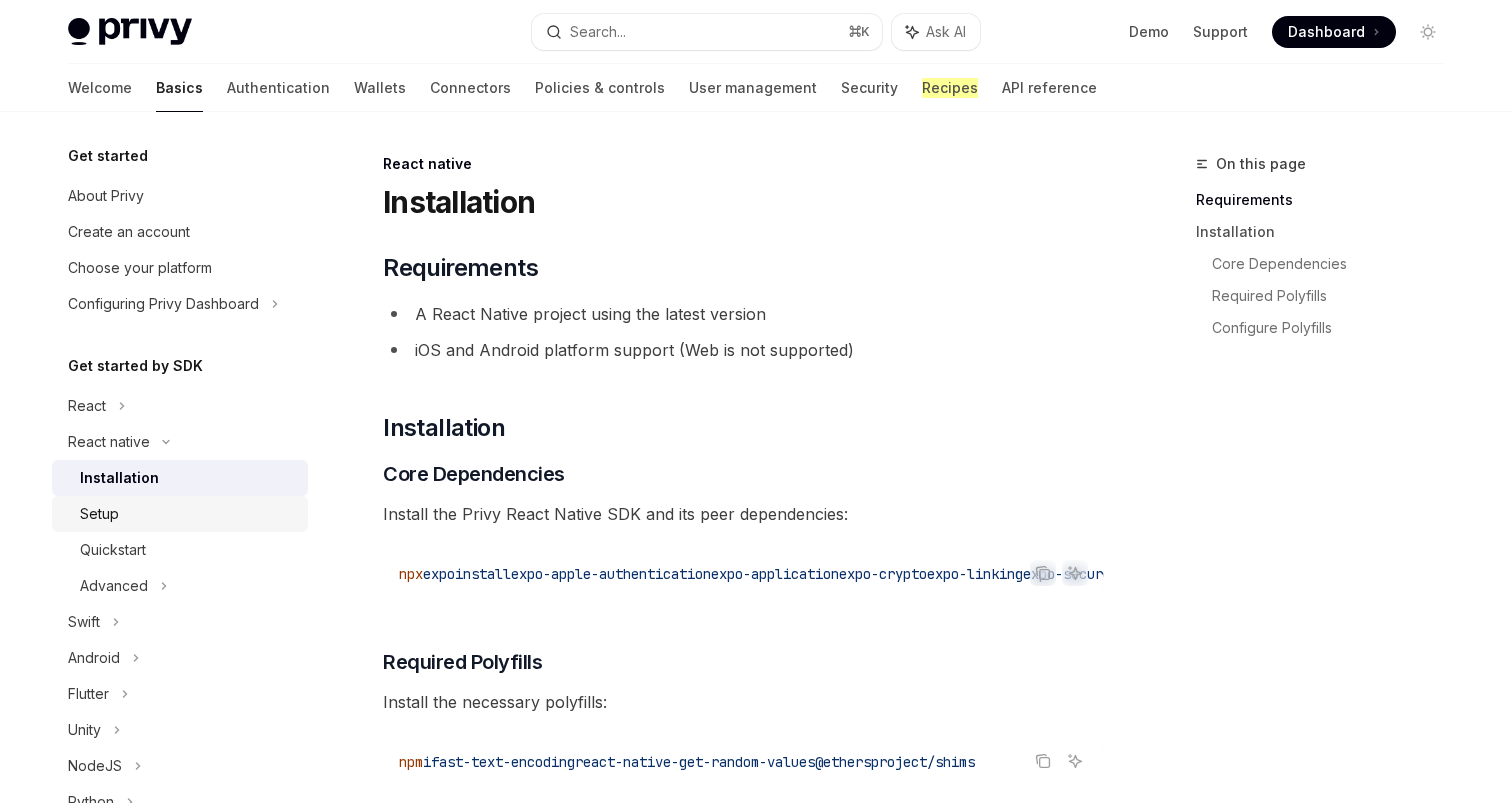click on "Setup" at bounding box center (99, 514) 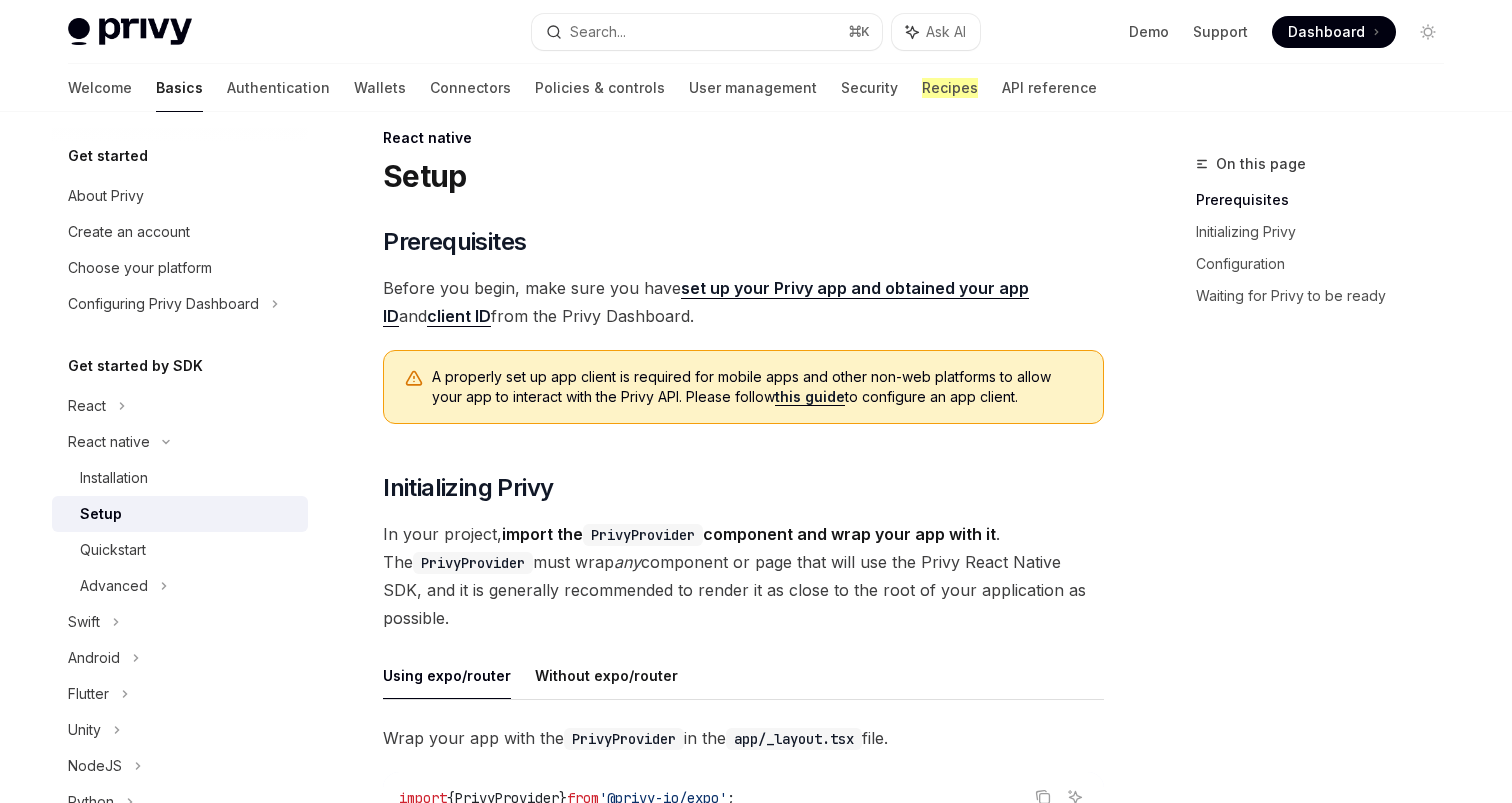 scroll, scrollTop: 23, scrollLeft: 0, axis: vertical 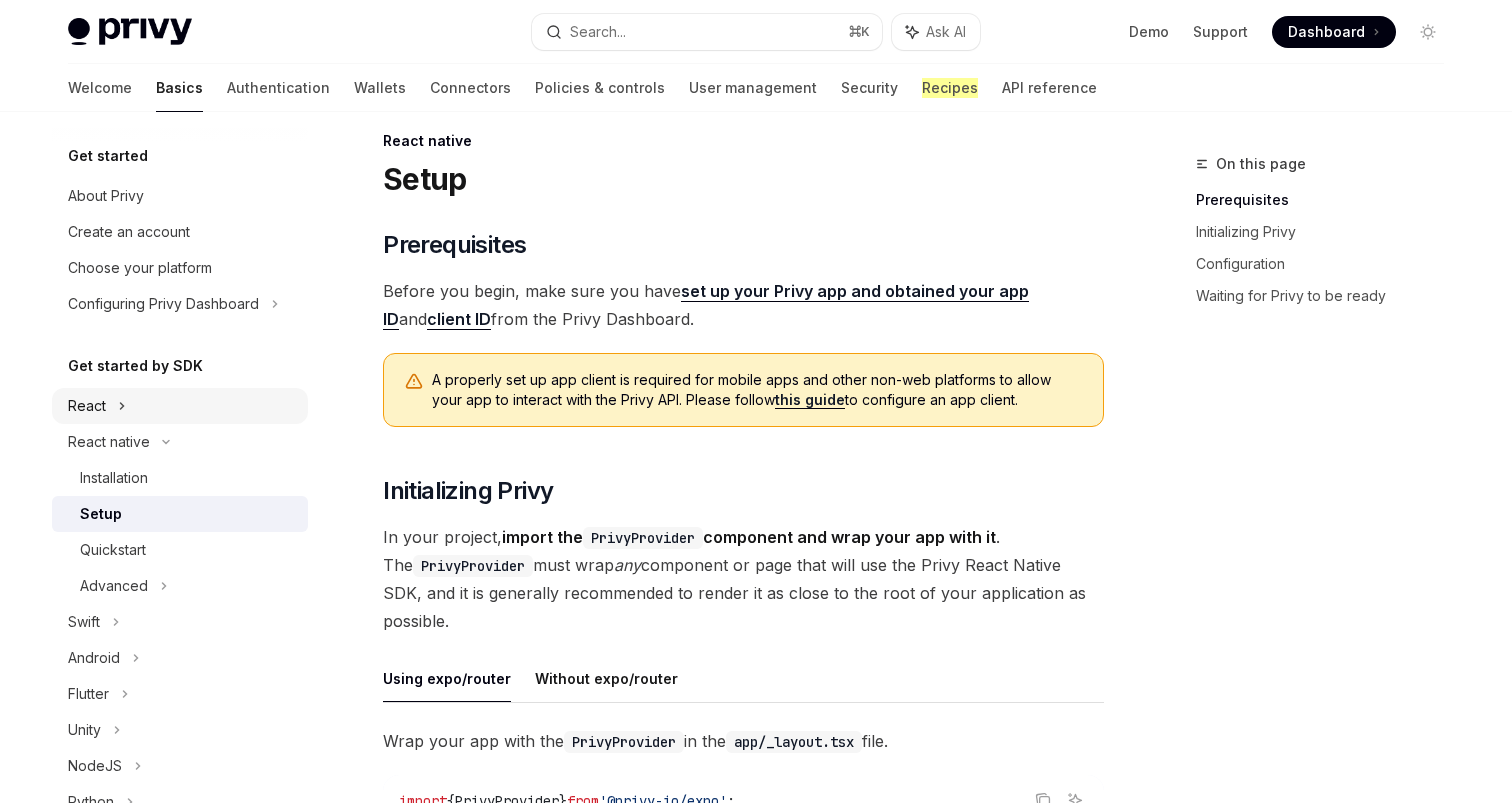 click on "React" at bounding box center [180, 406] 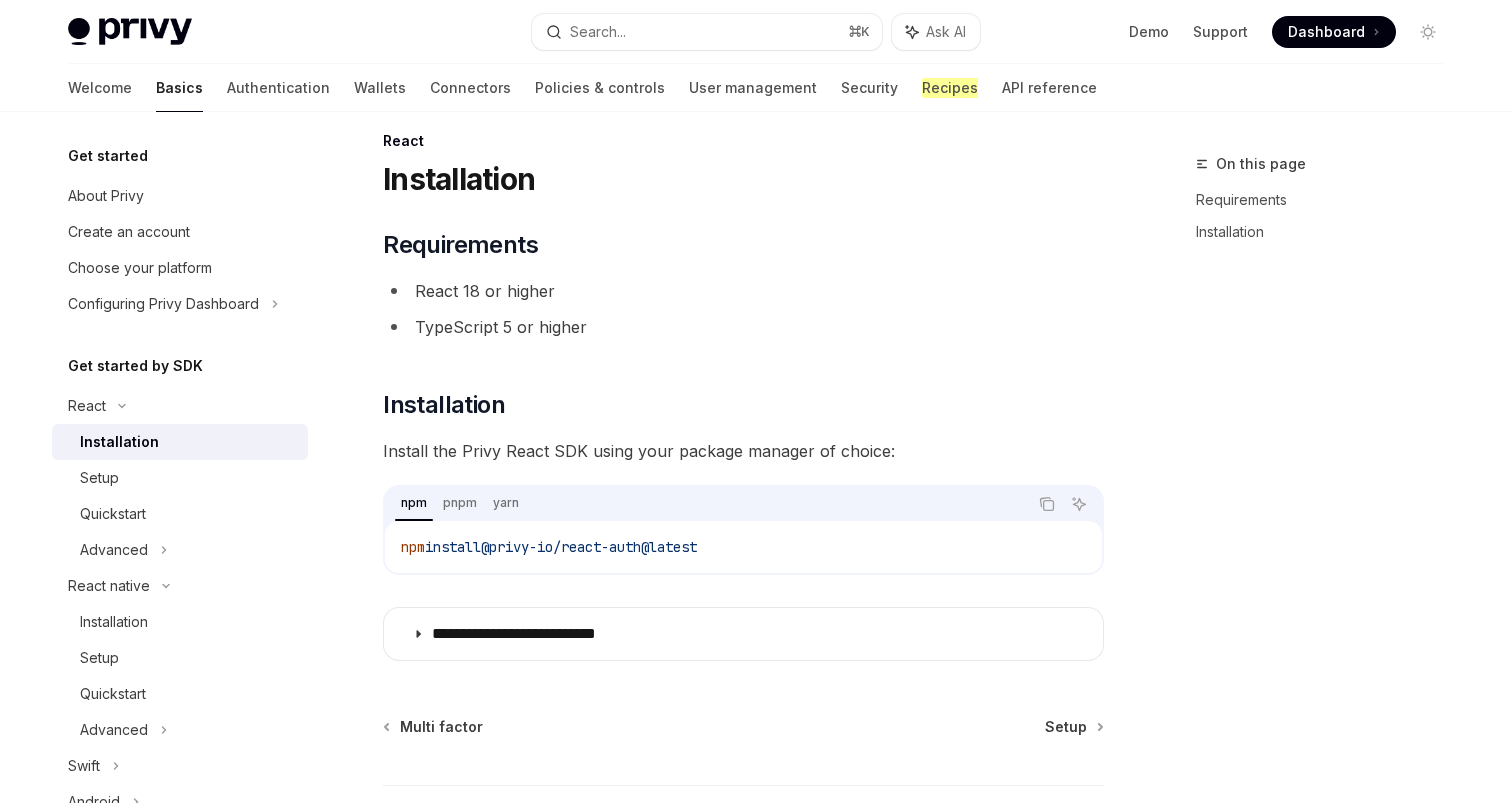 scroll, scrollTop: 0, scrollLeft: 0, axis: both 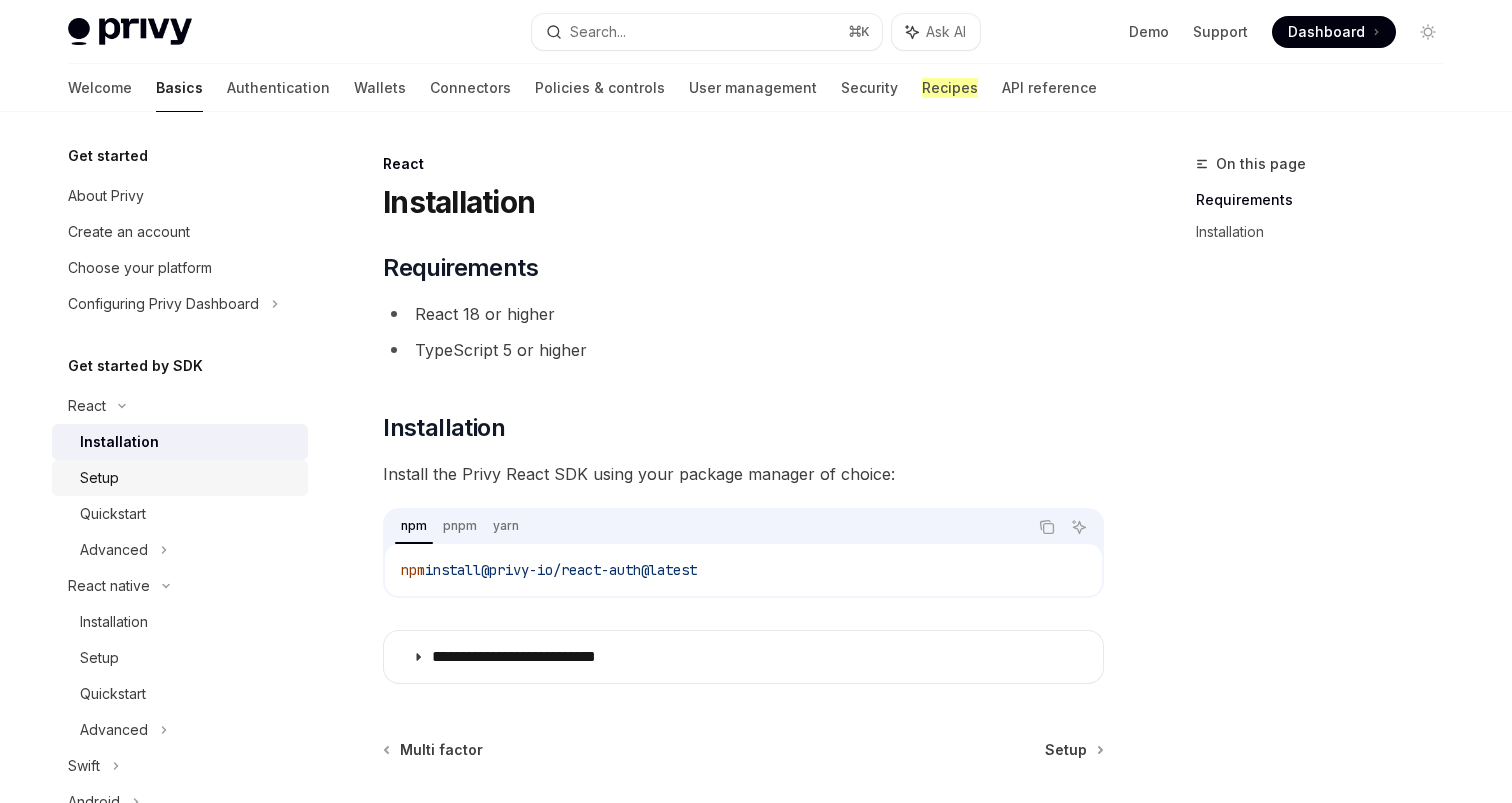click on "Setup" at bounding box center (99, 478) 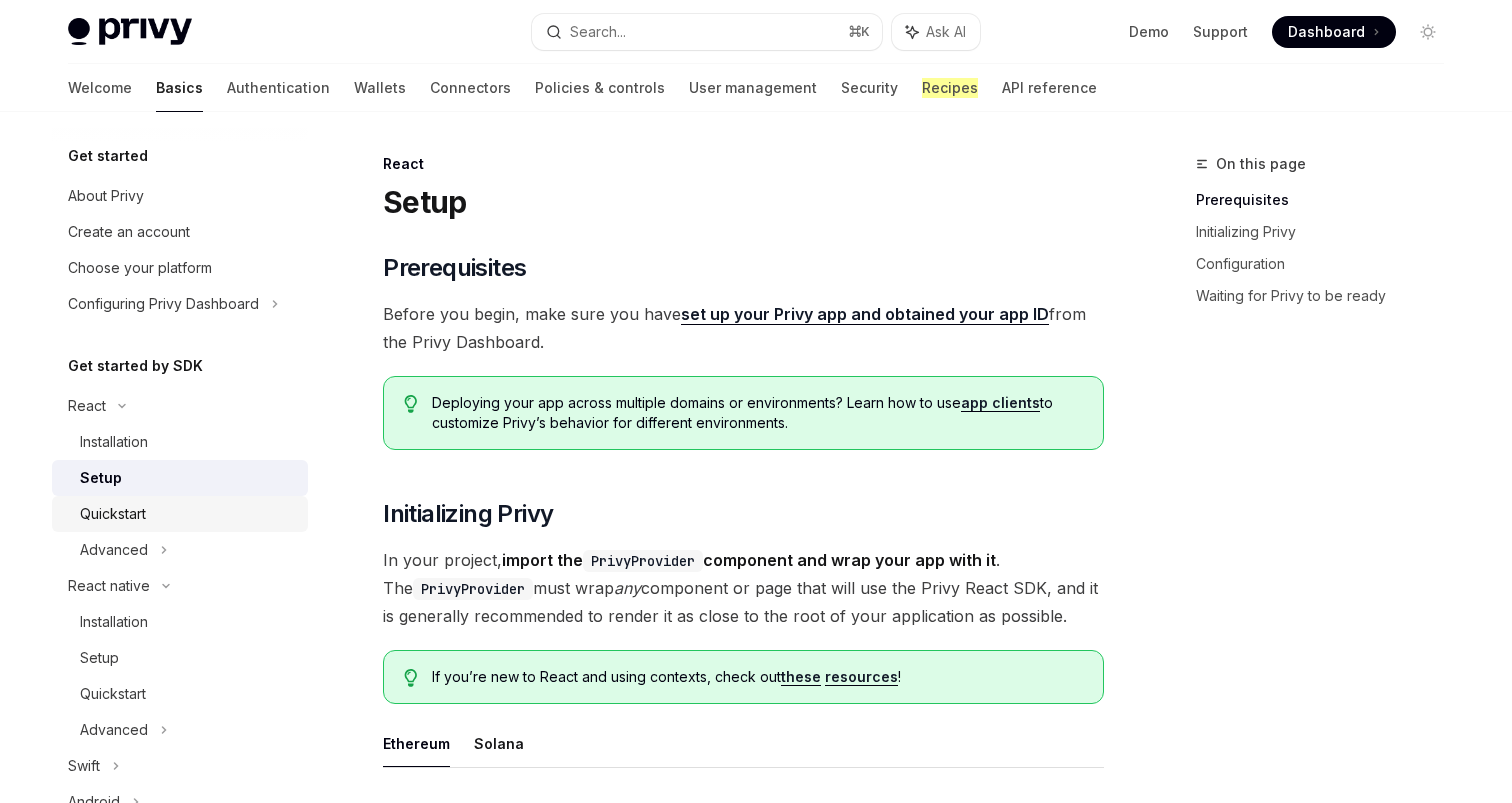 click on "Quickstart" at bounding box center (113, 514) 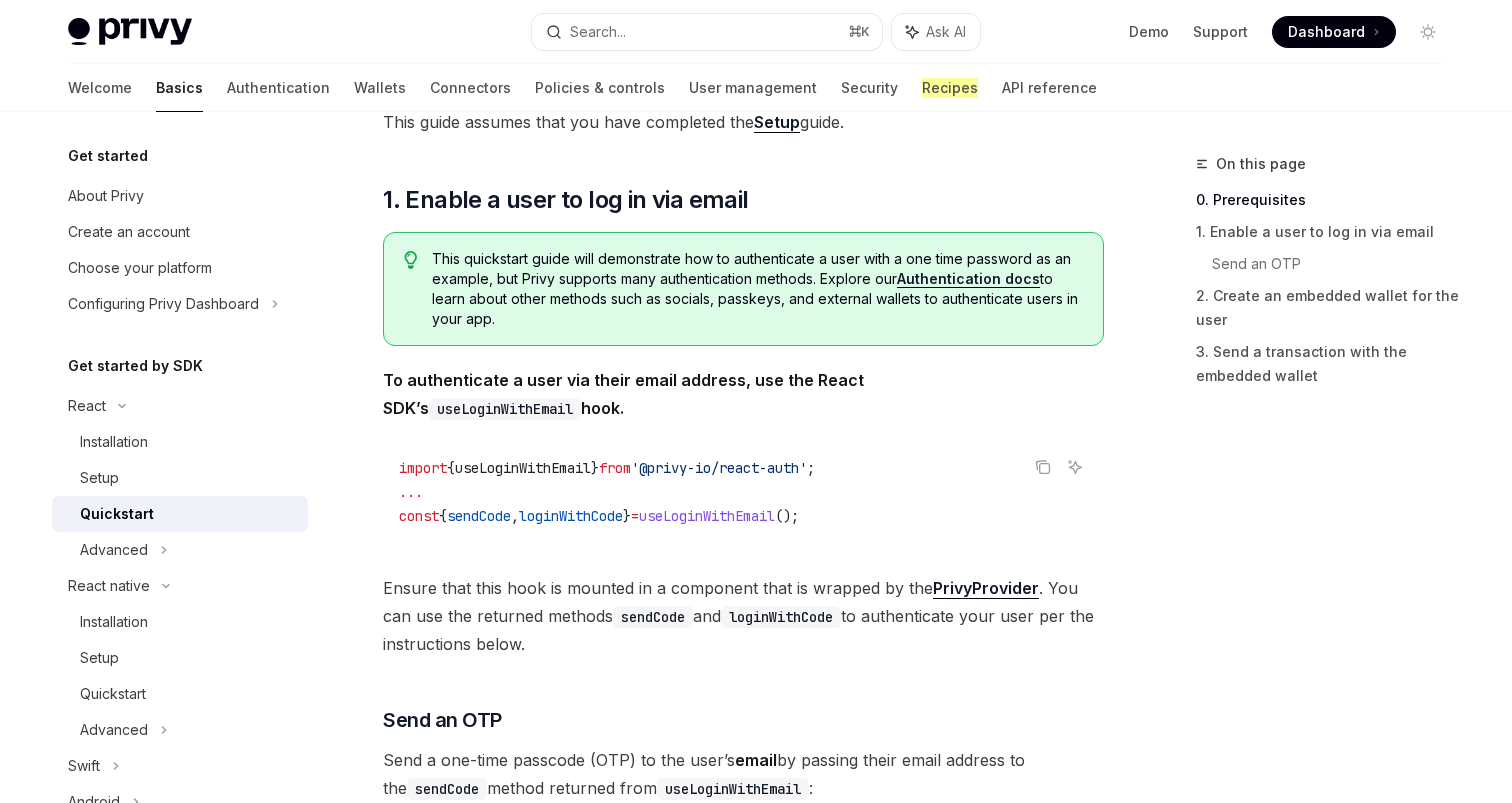 scroll, scrollTop: 262, scrollLeft: 0, axis: vertical 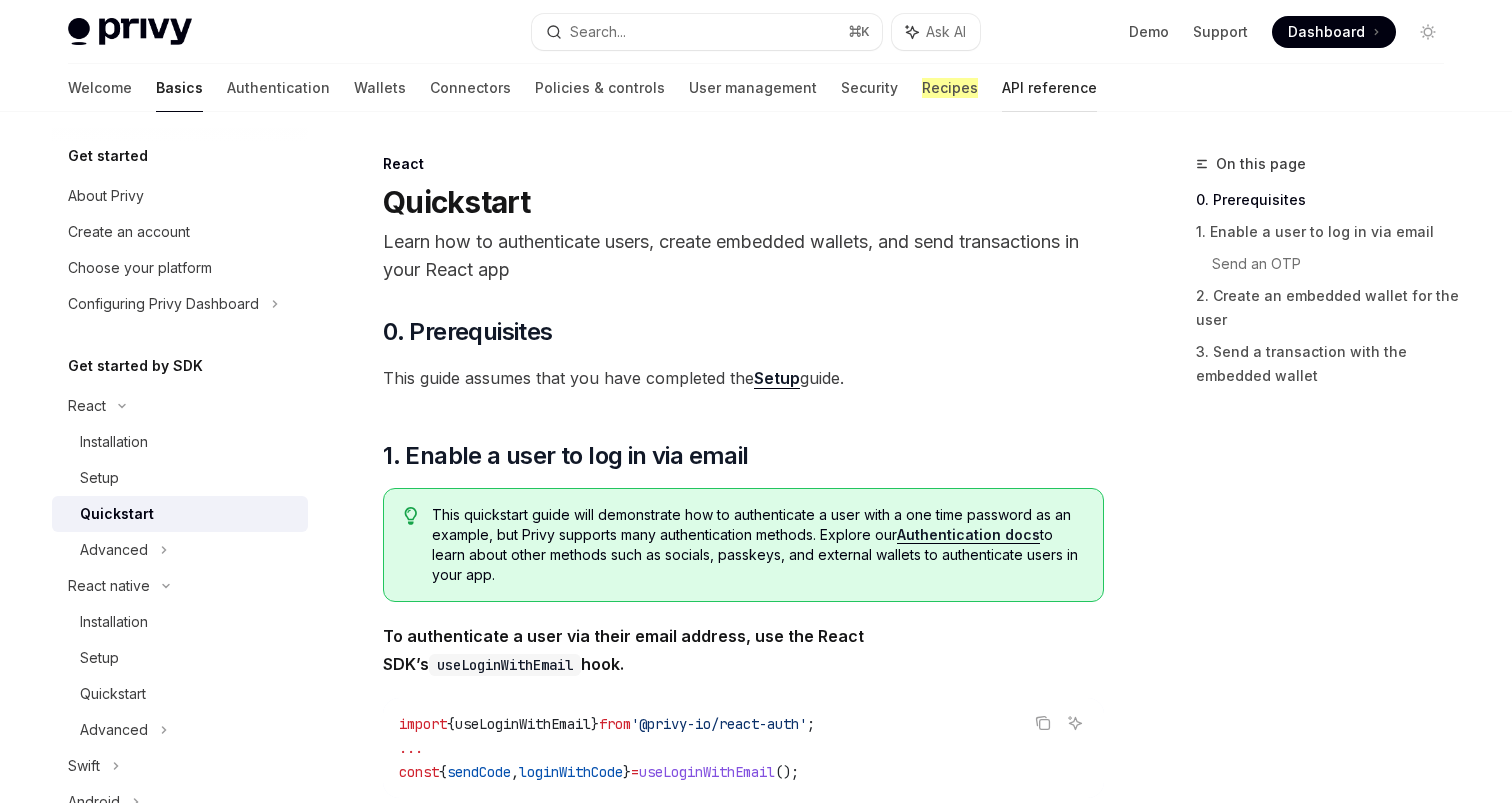 click on "API reference" at bounding box center [1049, 88] 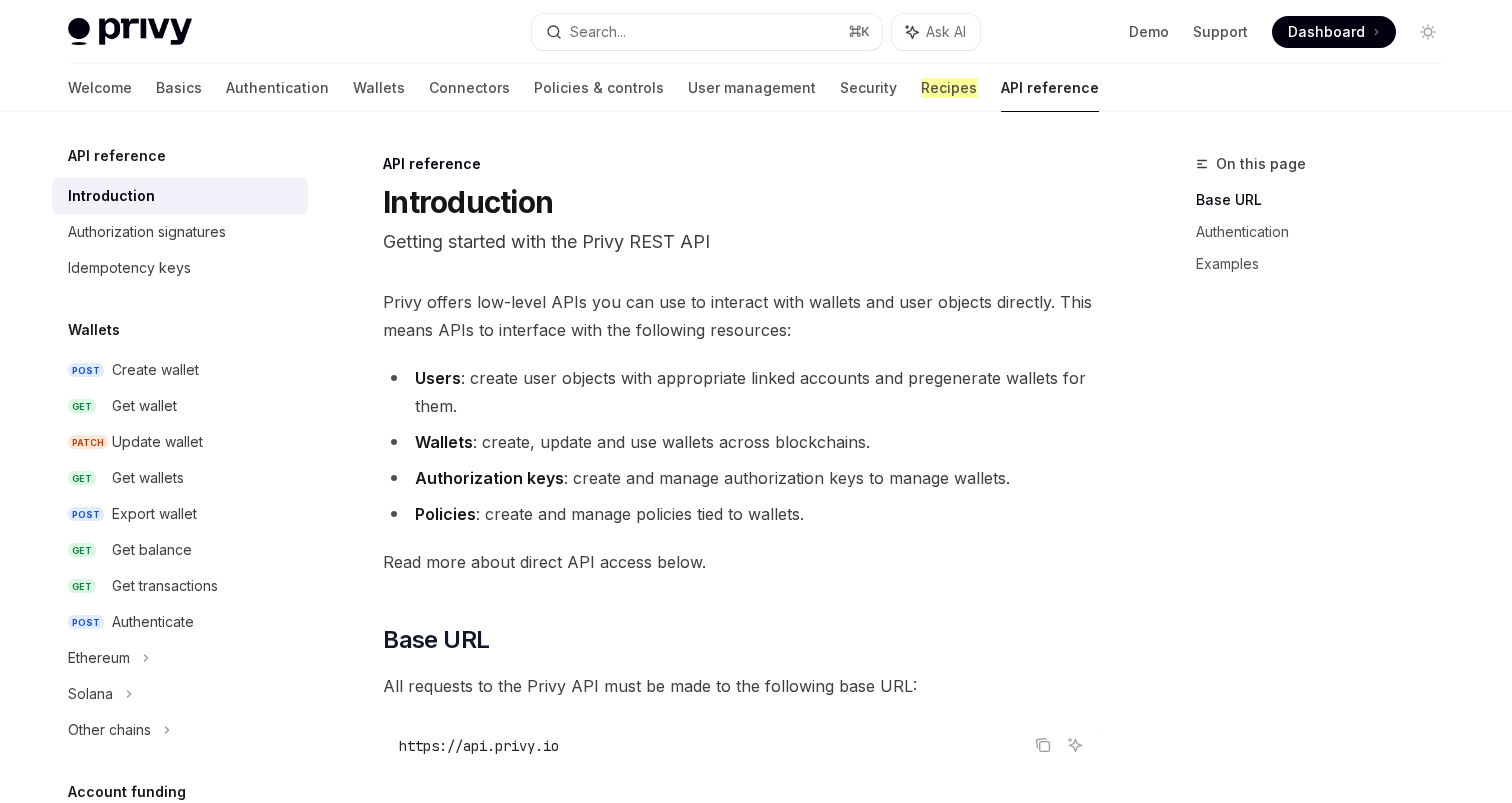 click on "Wallets" at bounding box center [180, 330] 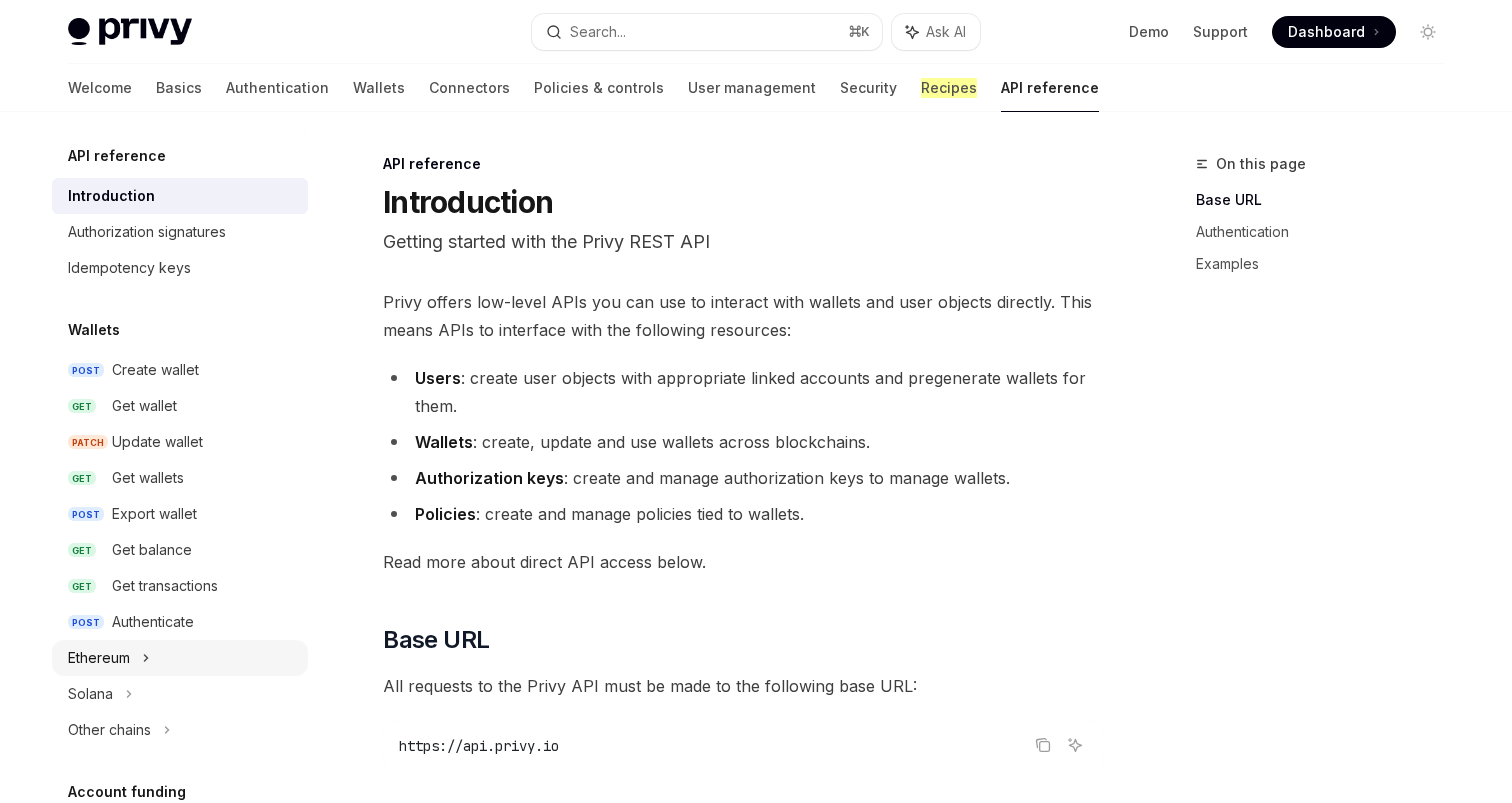 click on "Ethereum" at bounding box center (99, 658) 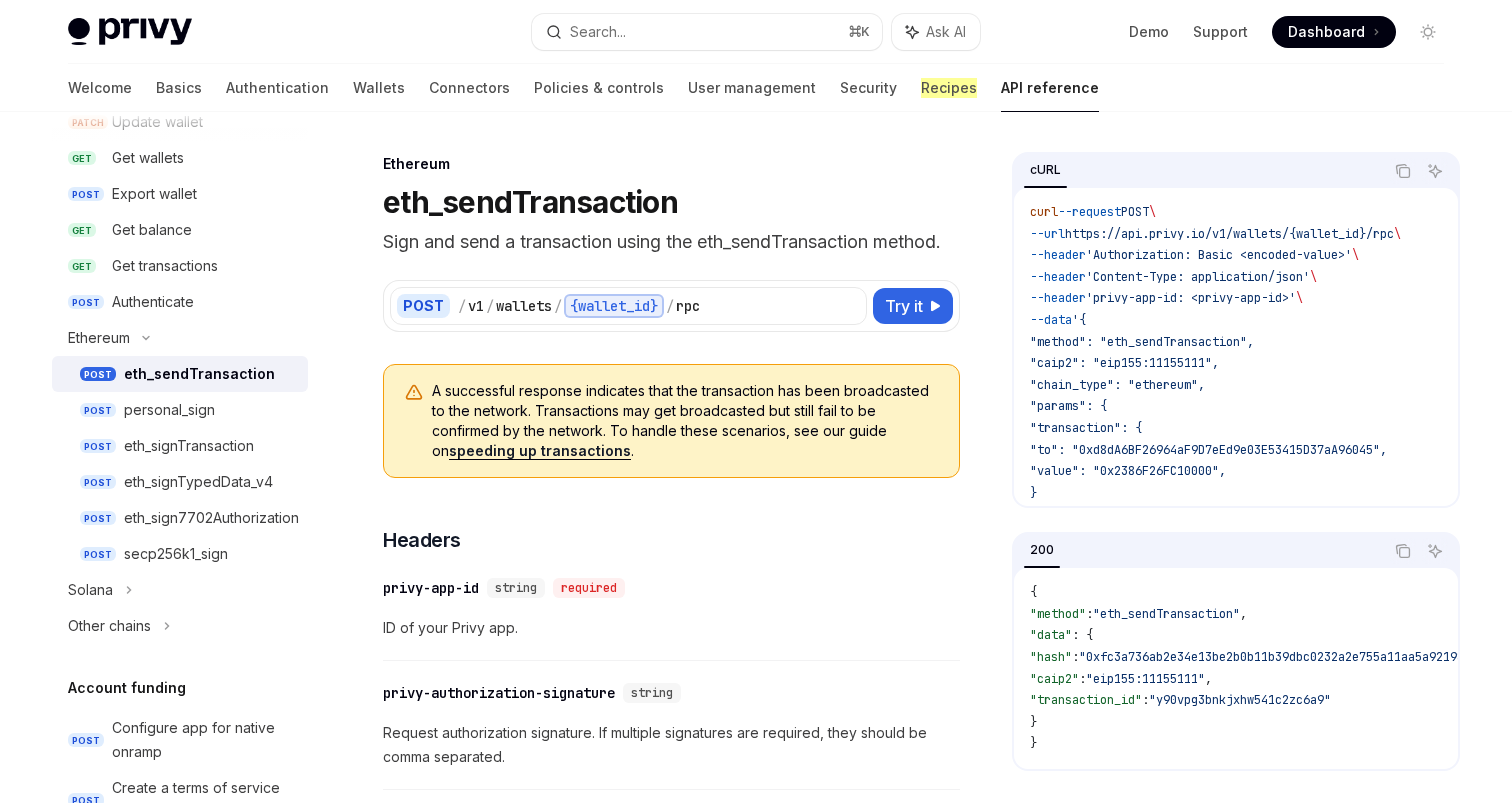 scroll, scrollTop: 321, scrollLeft: 0, axis: vertical 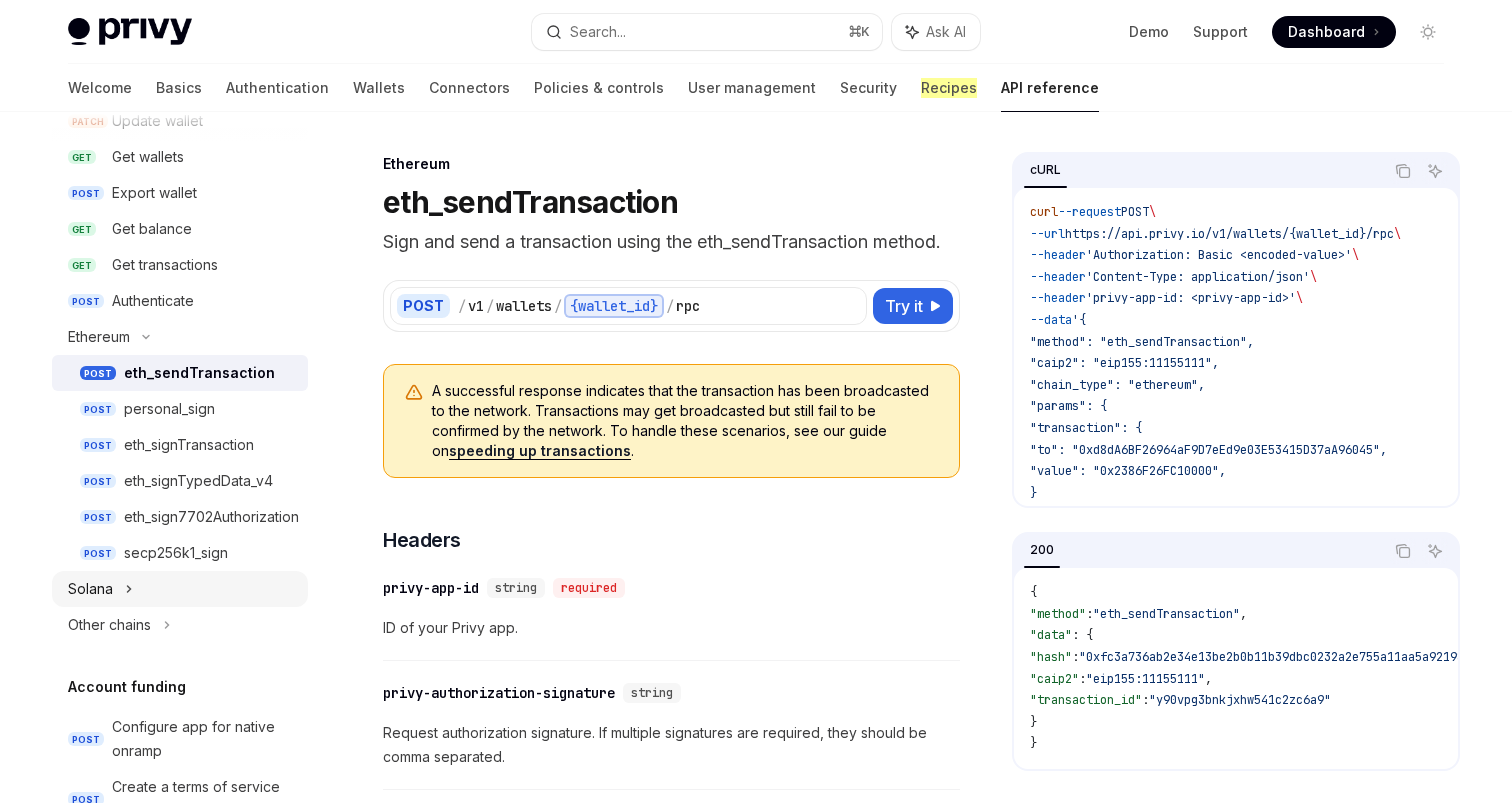 click 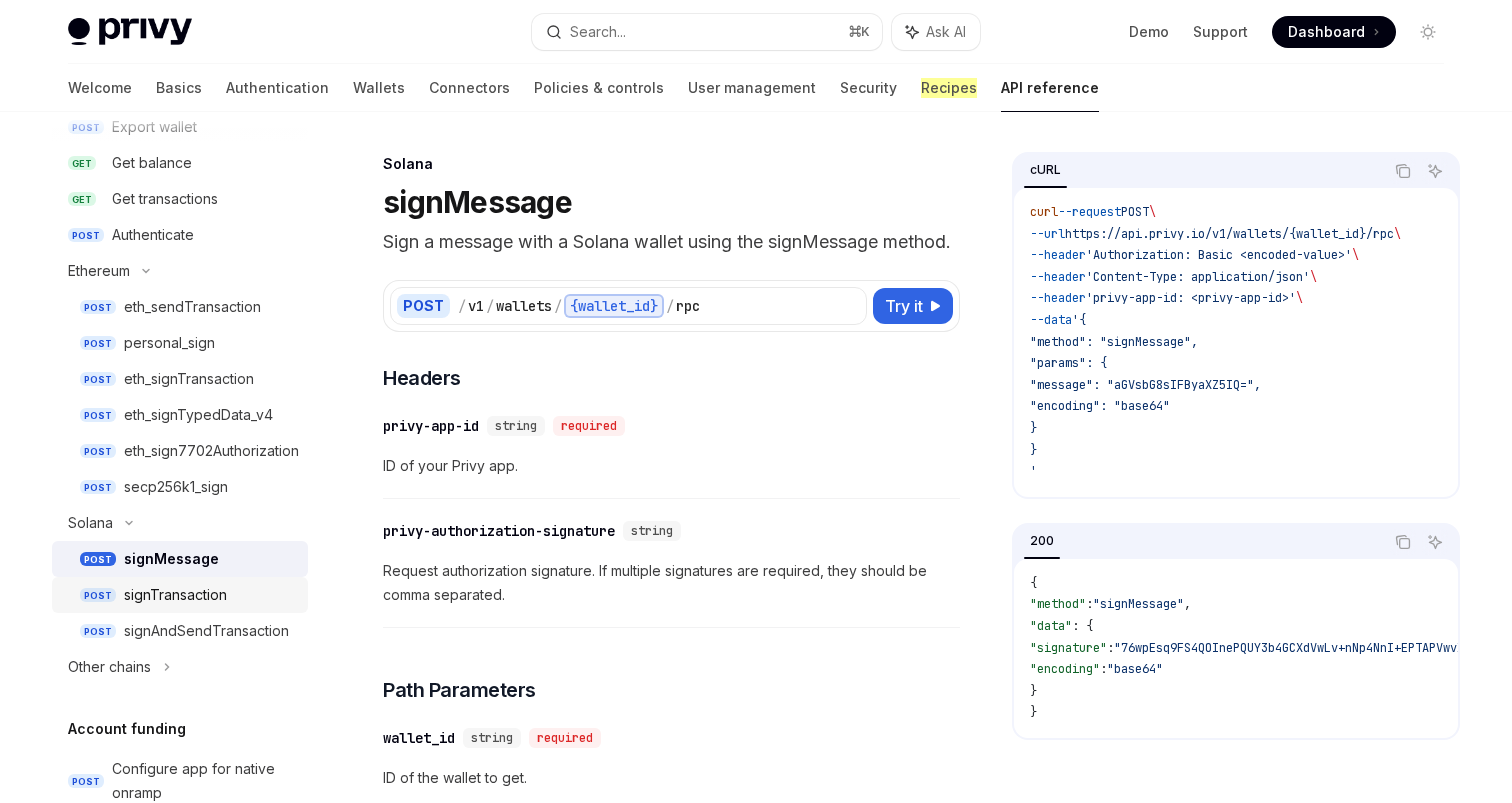 click on "Other chains" at bounding box center [109, 667] 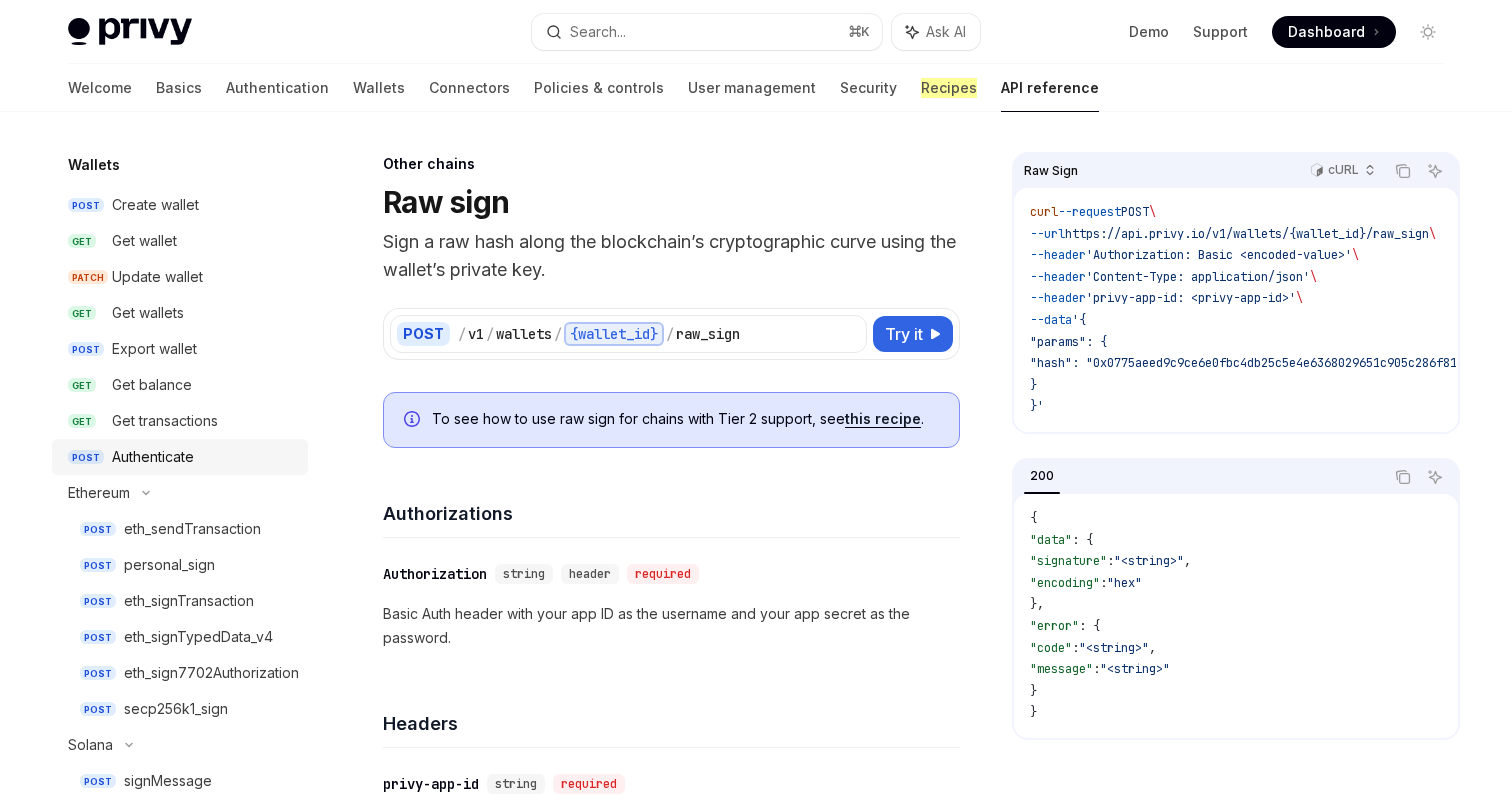 scroll, scrollTop: 147, scrollLeft: 0, axis: vertical 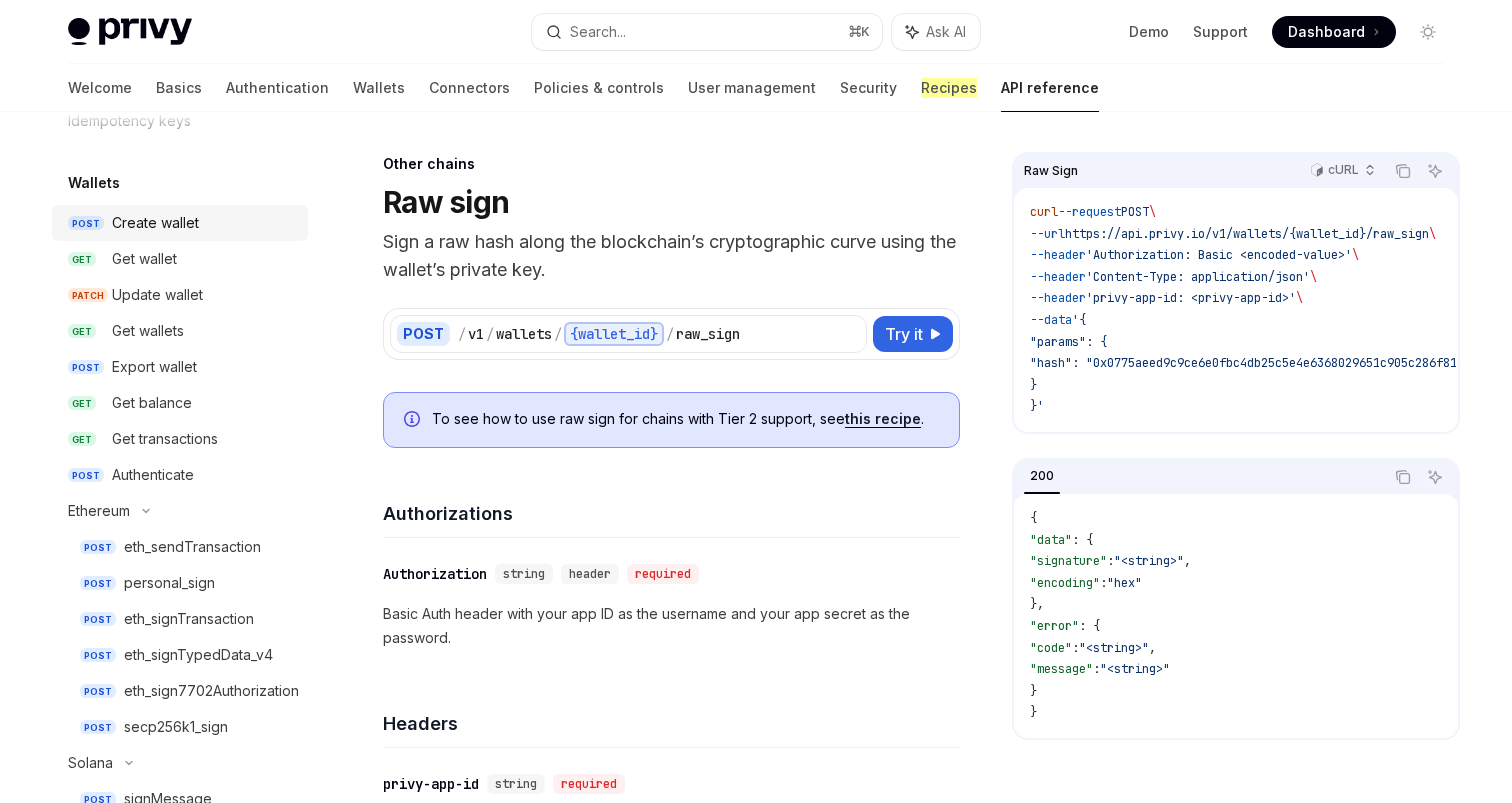 click on "Create wallet" at bounding box center [155, 223] 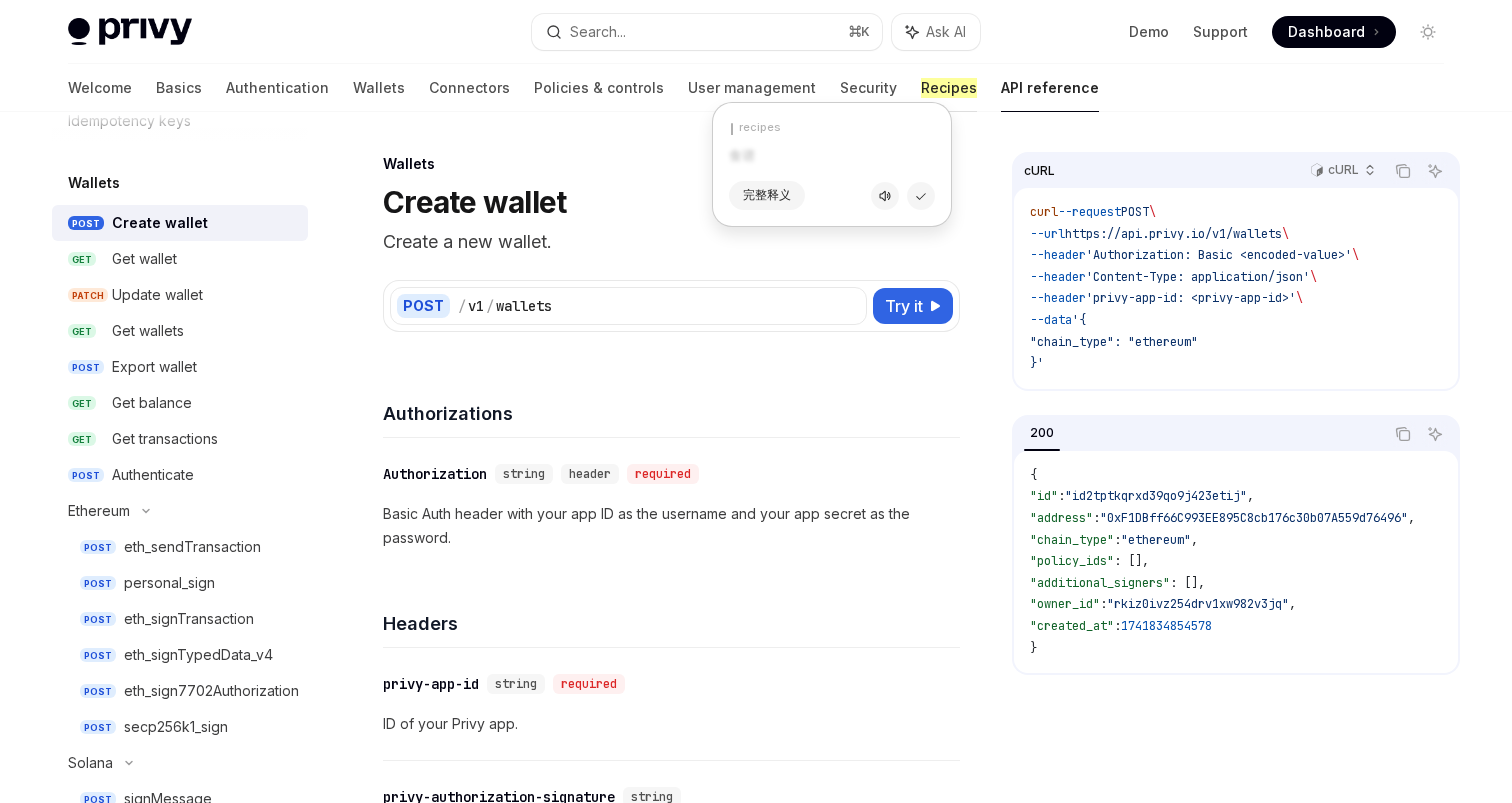click on "Recipes" at bounding box center [949, 88] 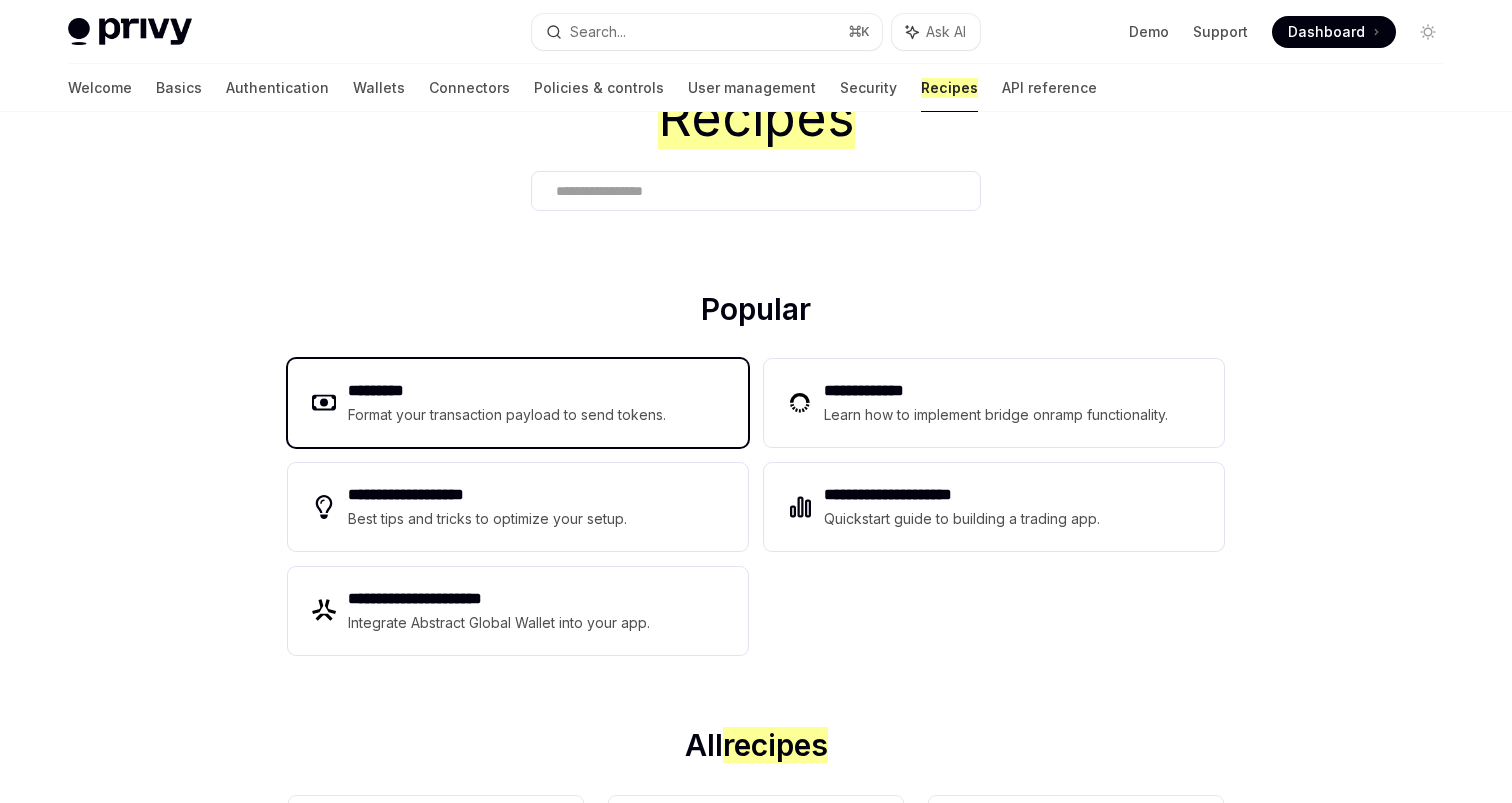 scroll, scrollTop: 0, scrollLeft: 0, axis: both 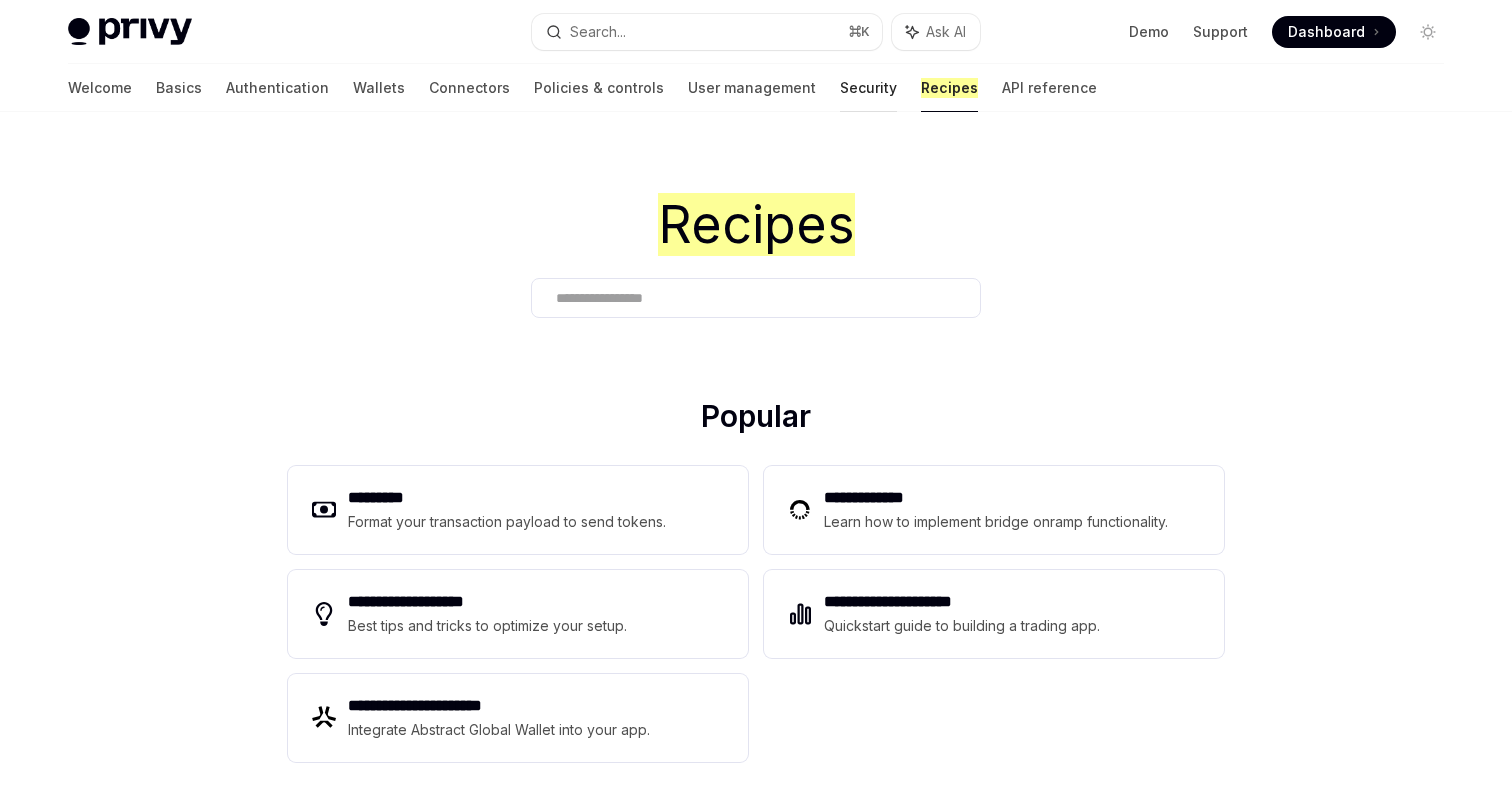 click on "Security" at bounding box center [868, 88] 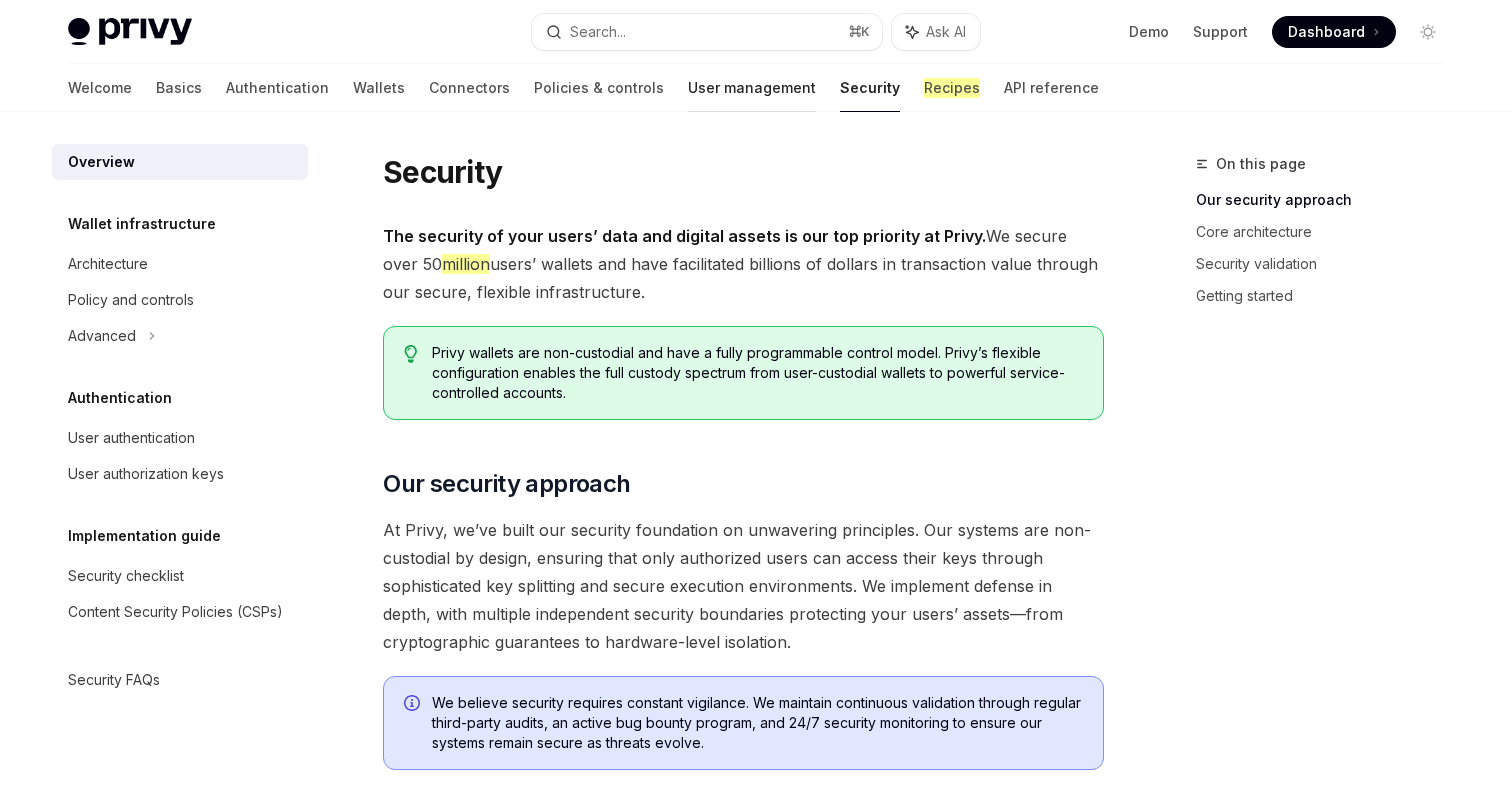 click on "User management" at bounding box center (752, 88) 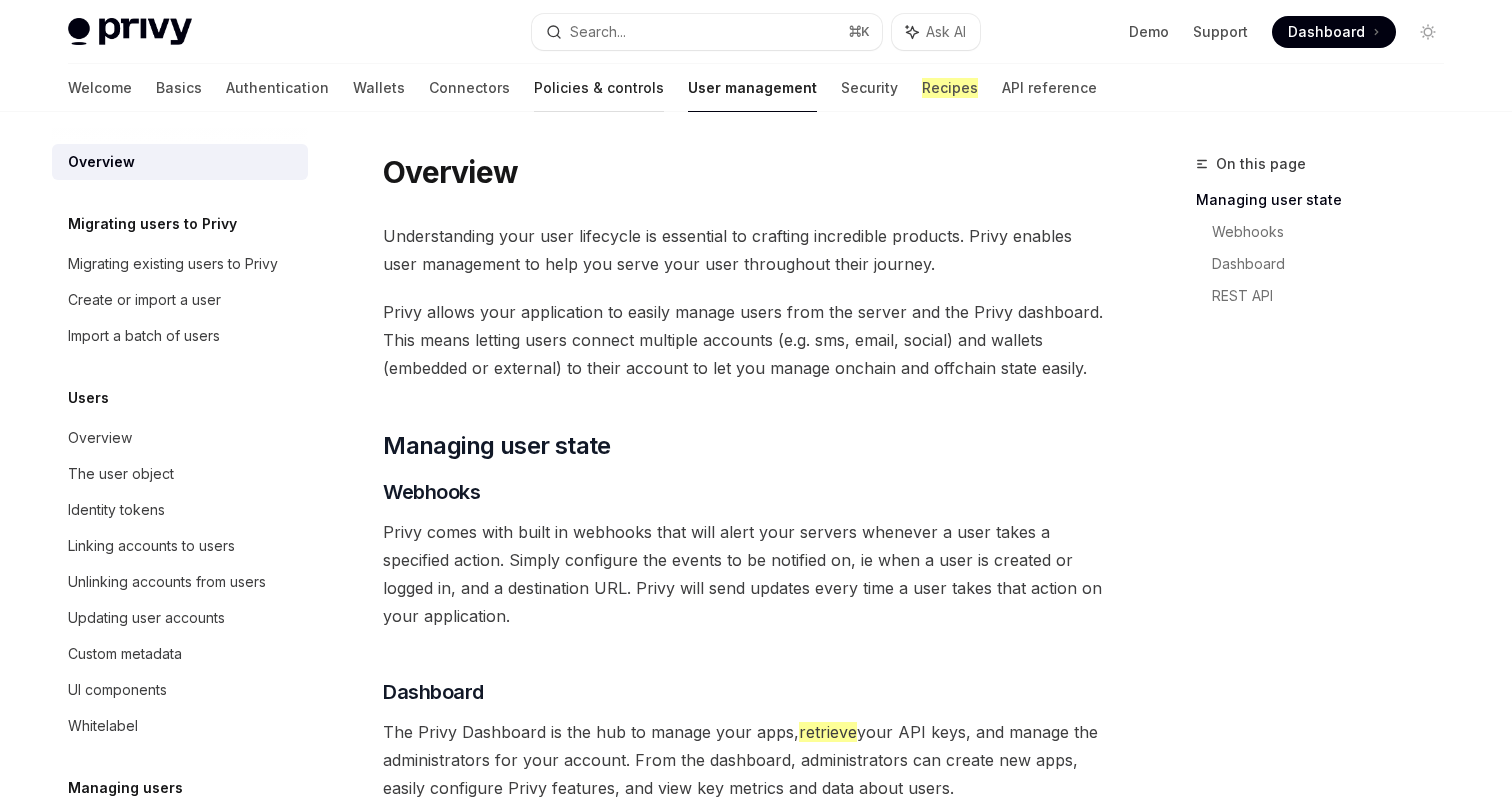 click on "Policies & controls" at bounding box center (599, 88) 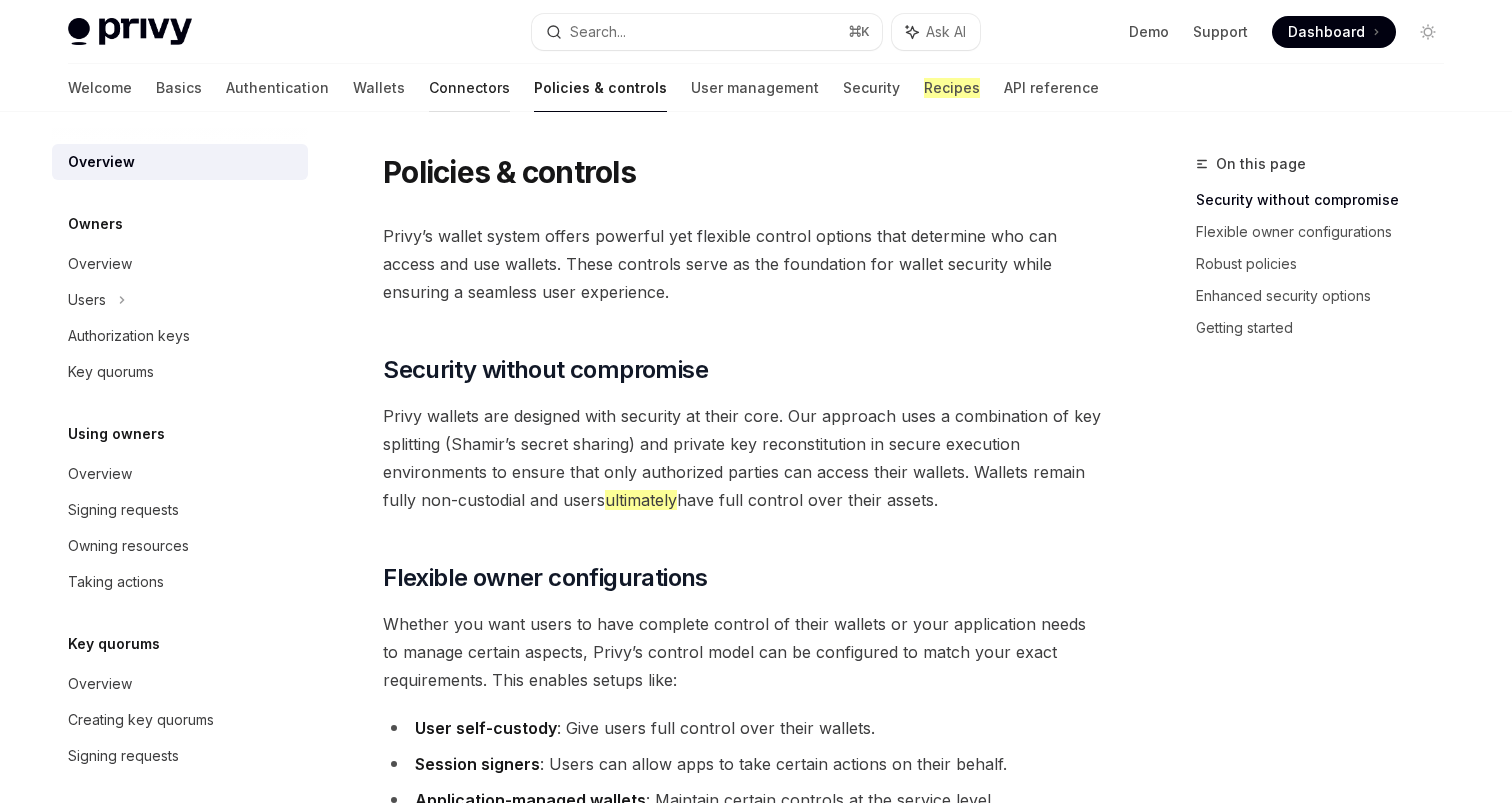 click on "Connectors" at bounding box center [469, 88] 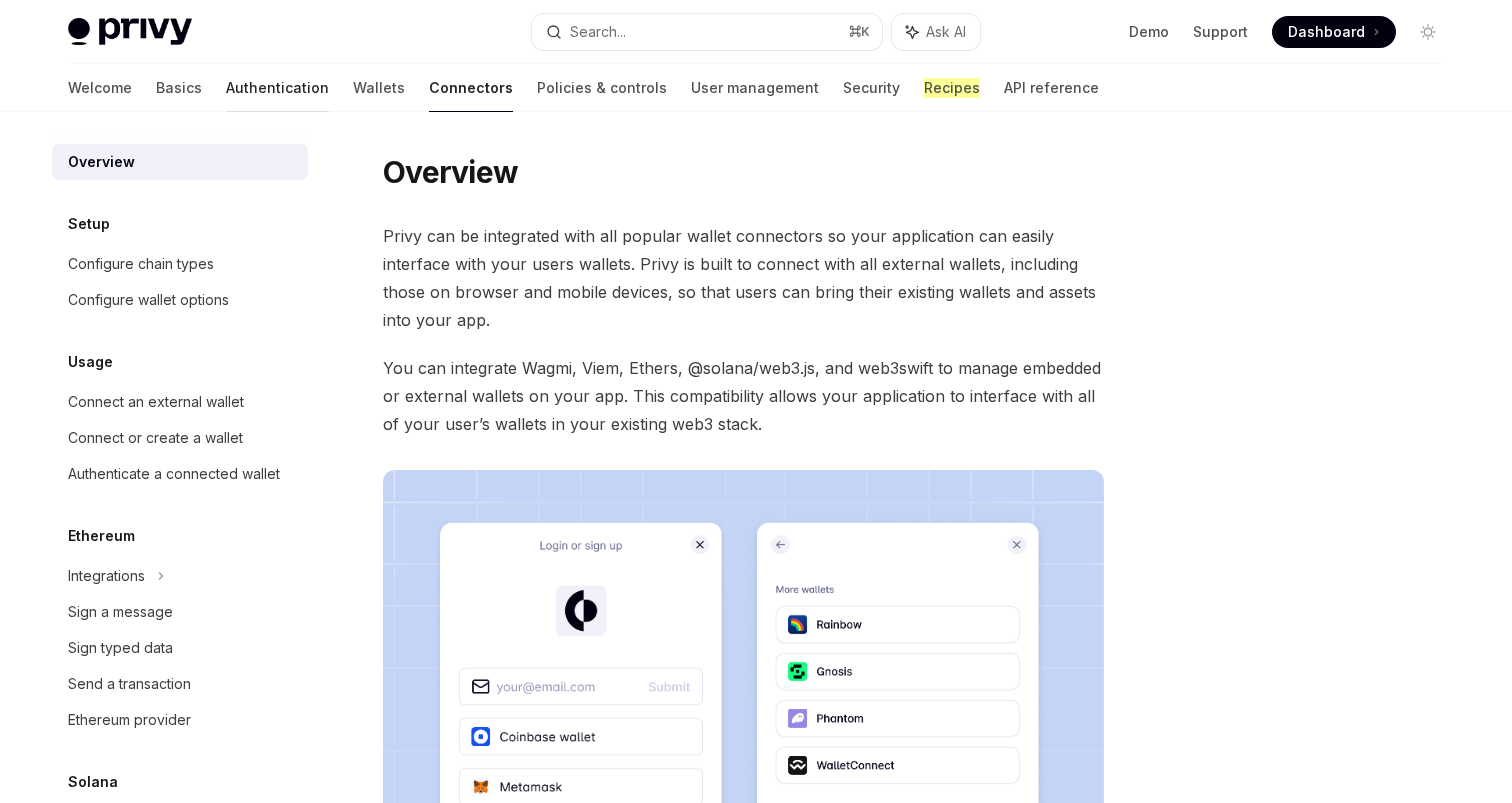 click on "Authentication" at bounding box center [277, 88] 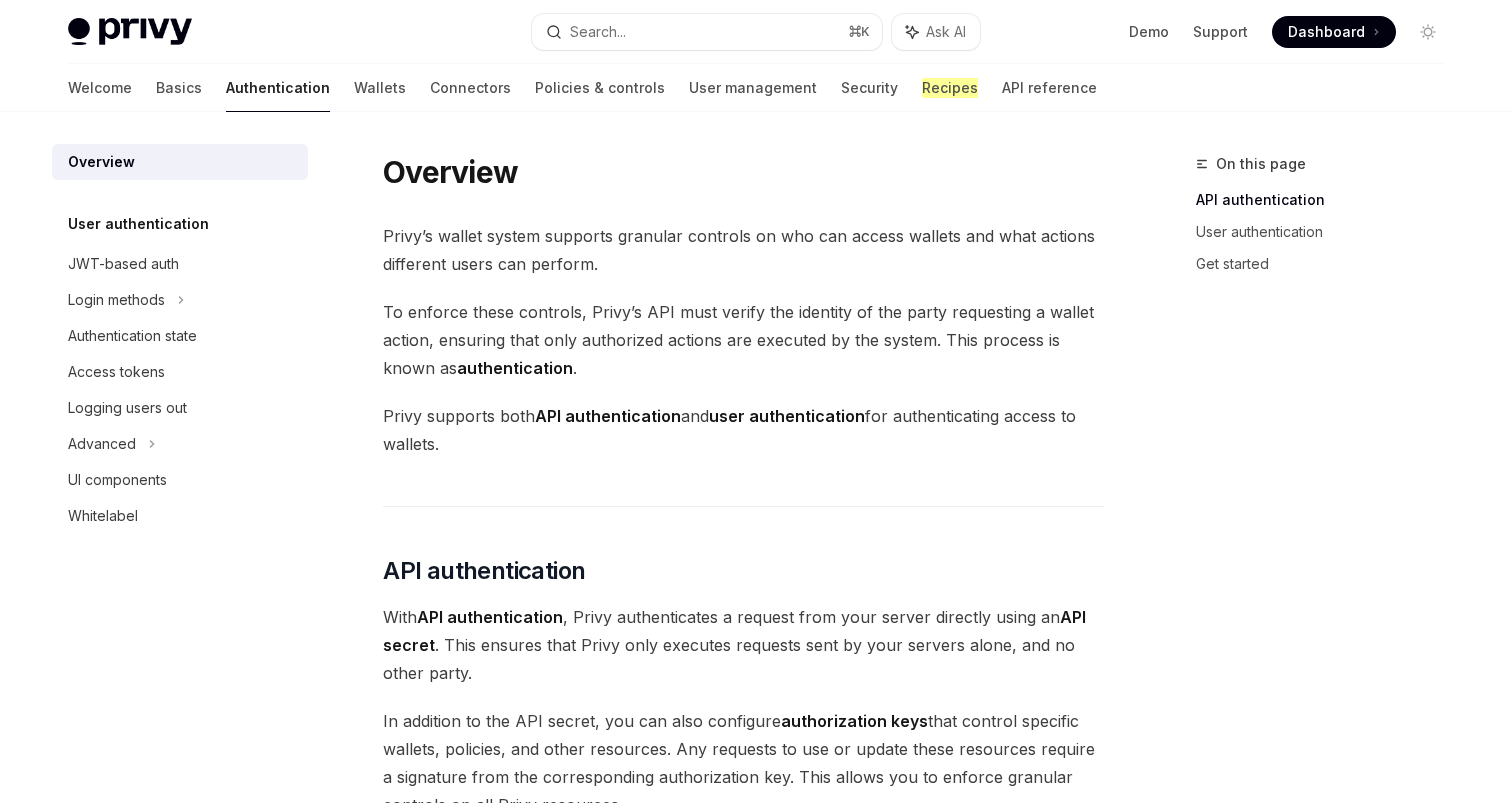click at bounding box center (130, 32) 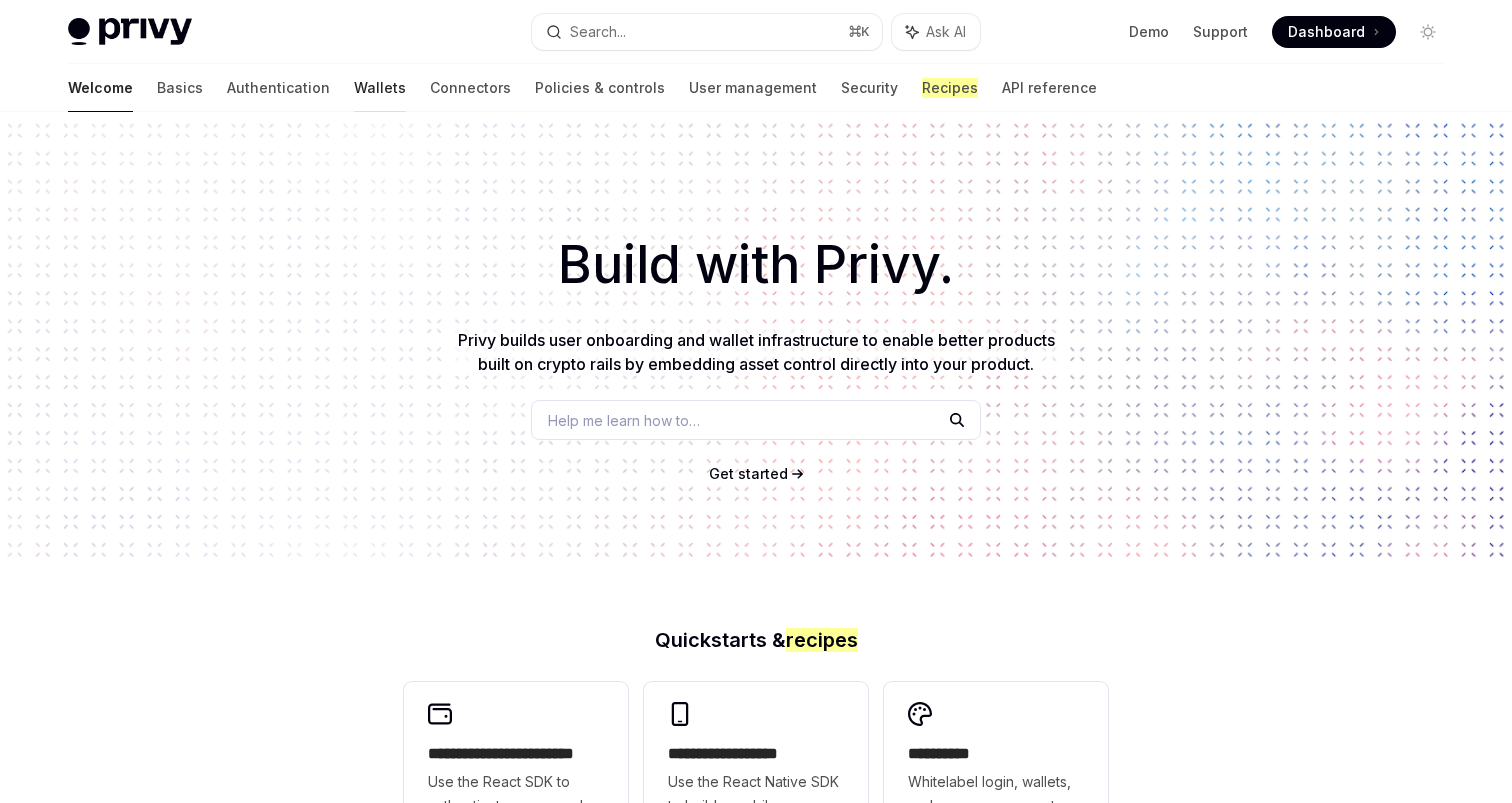 click on "Wallets" at bounding box center (380, 88) 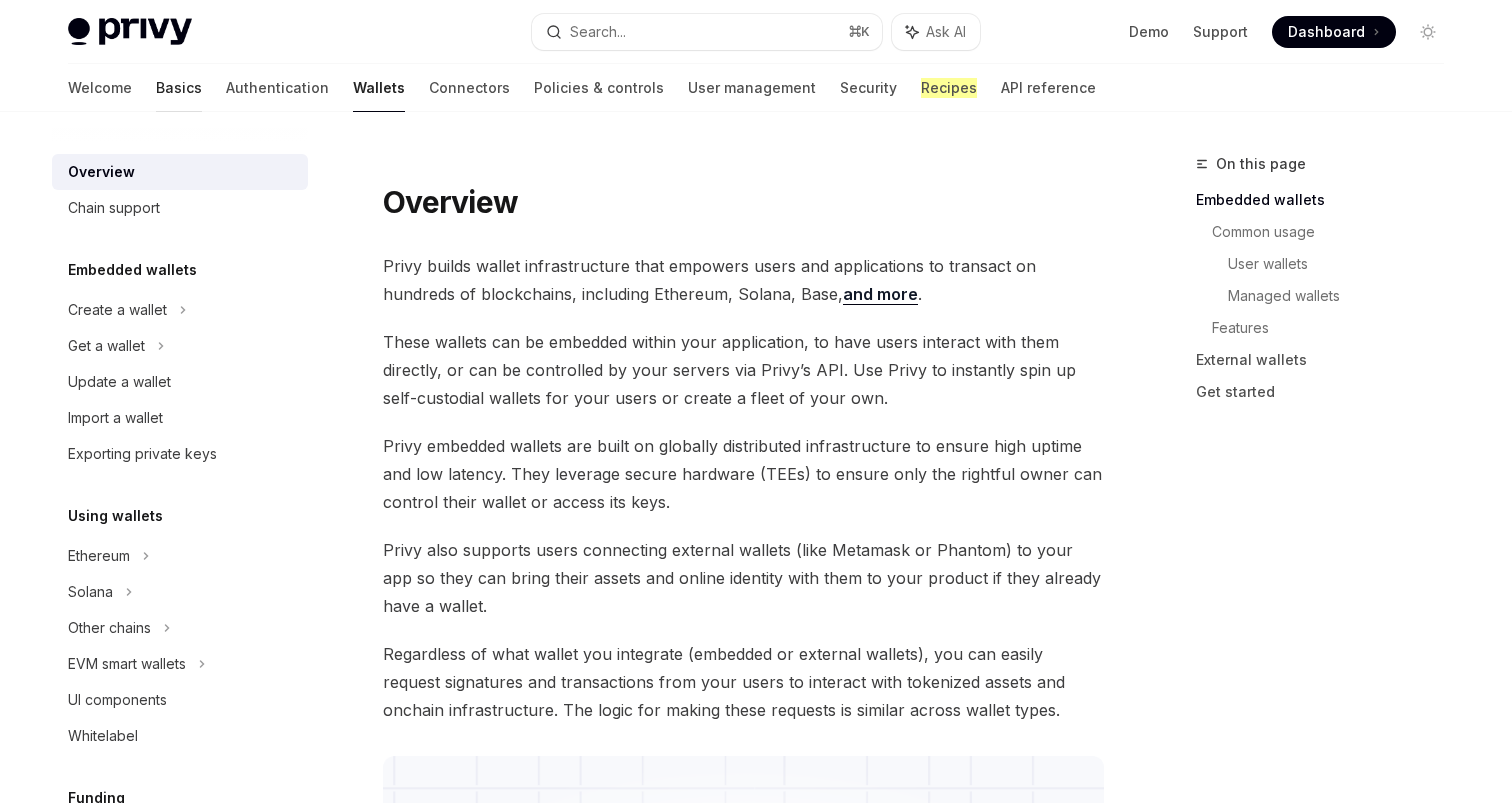 click on "Basics" at bounding box center [179, 88] 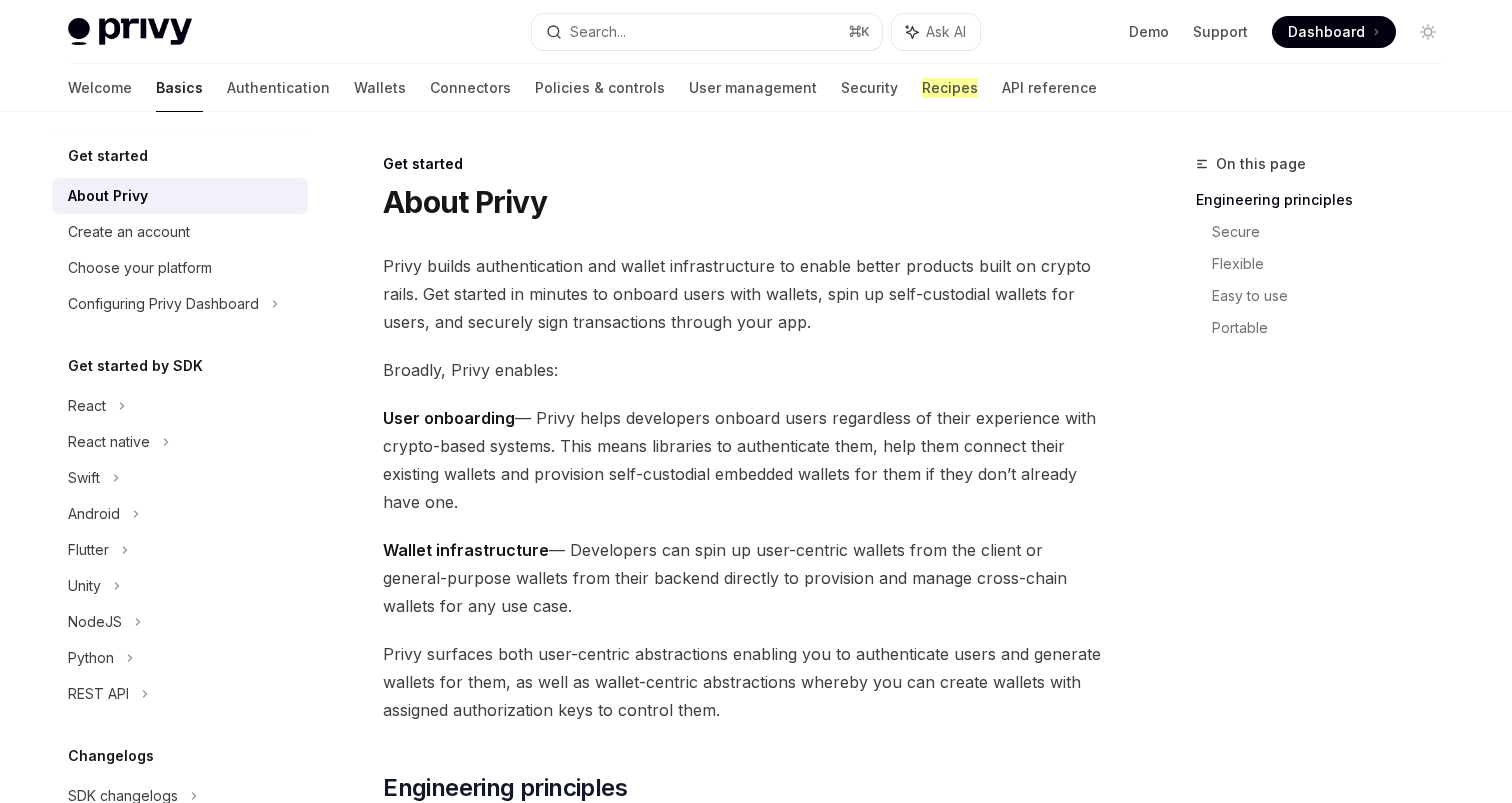 click at bounding box center (130, 32) 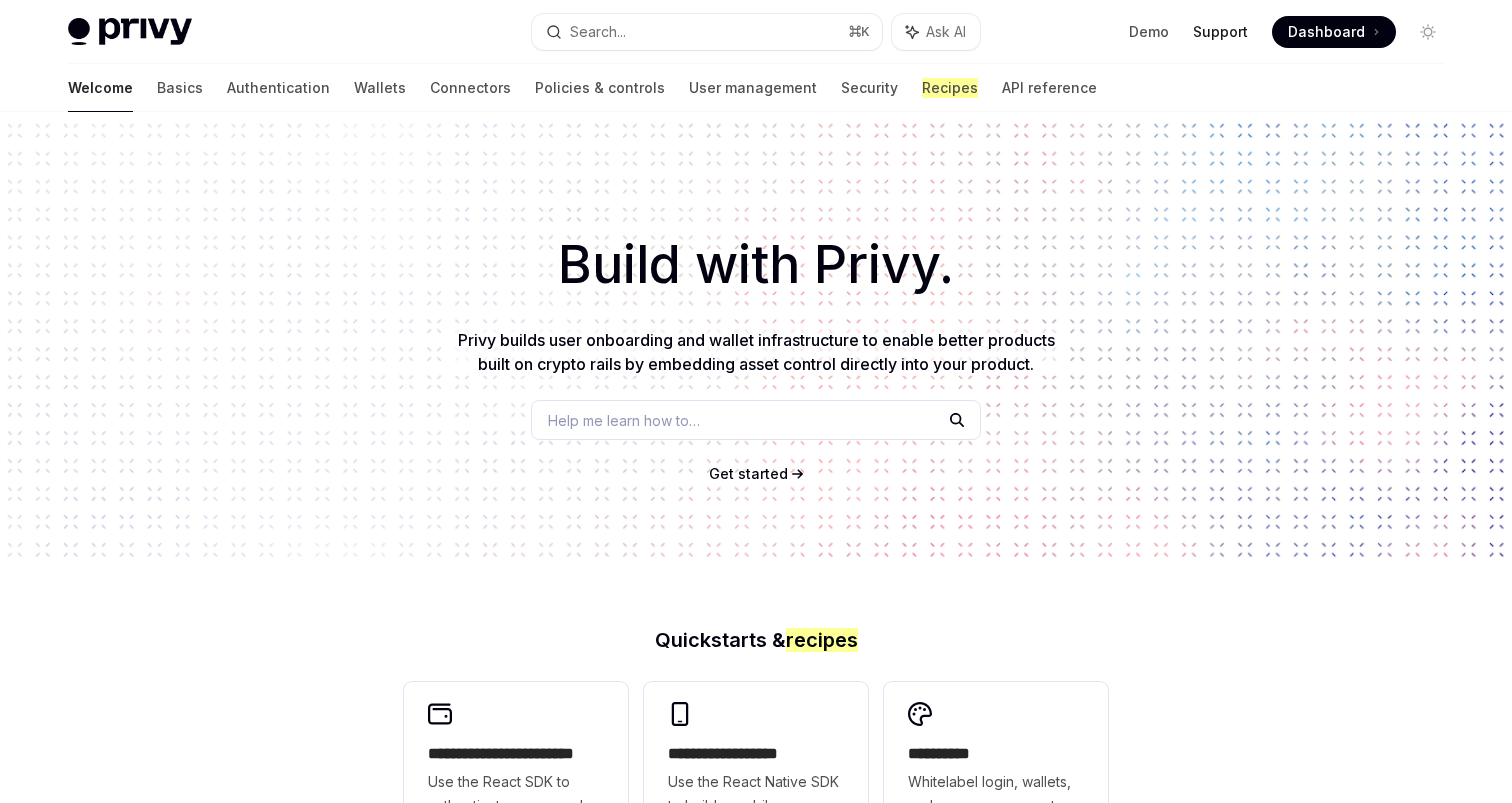 click on "Support" at bounding box center (1220, 32) 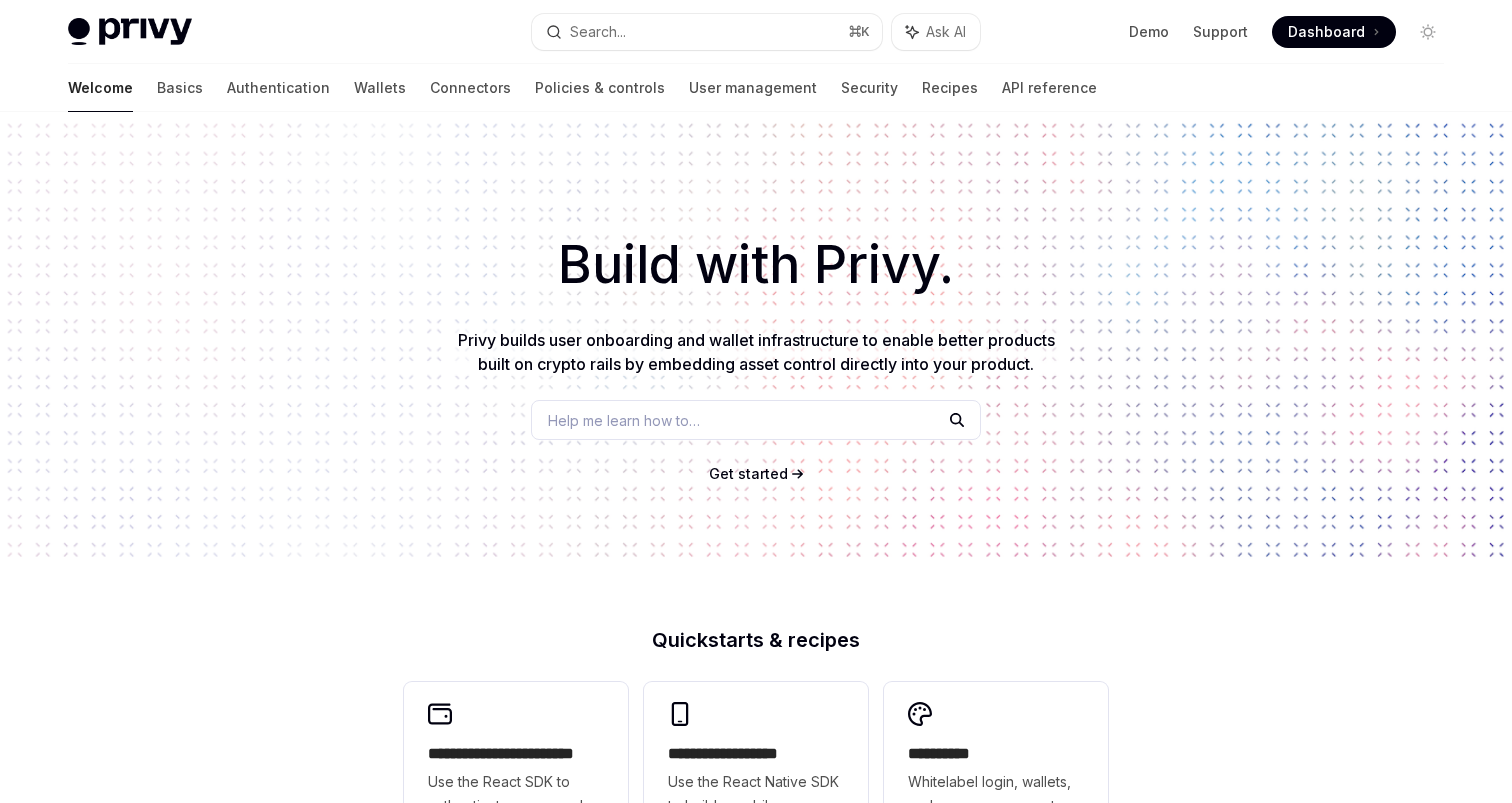 click on "Demo" at bounding box center [1149, 32] 